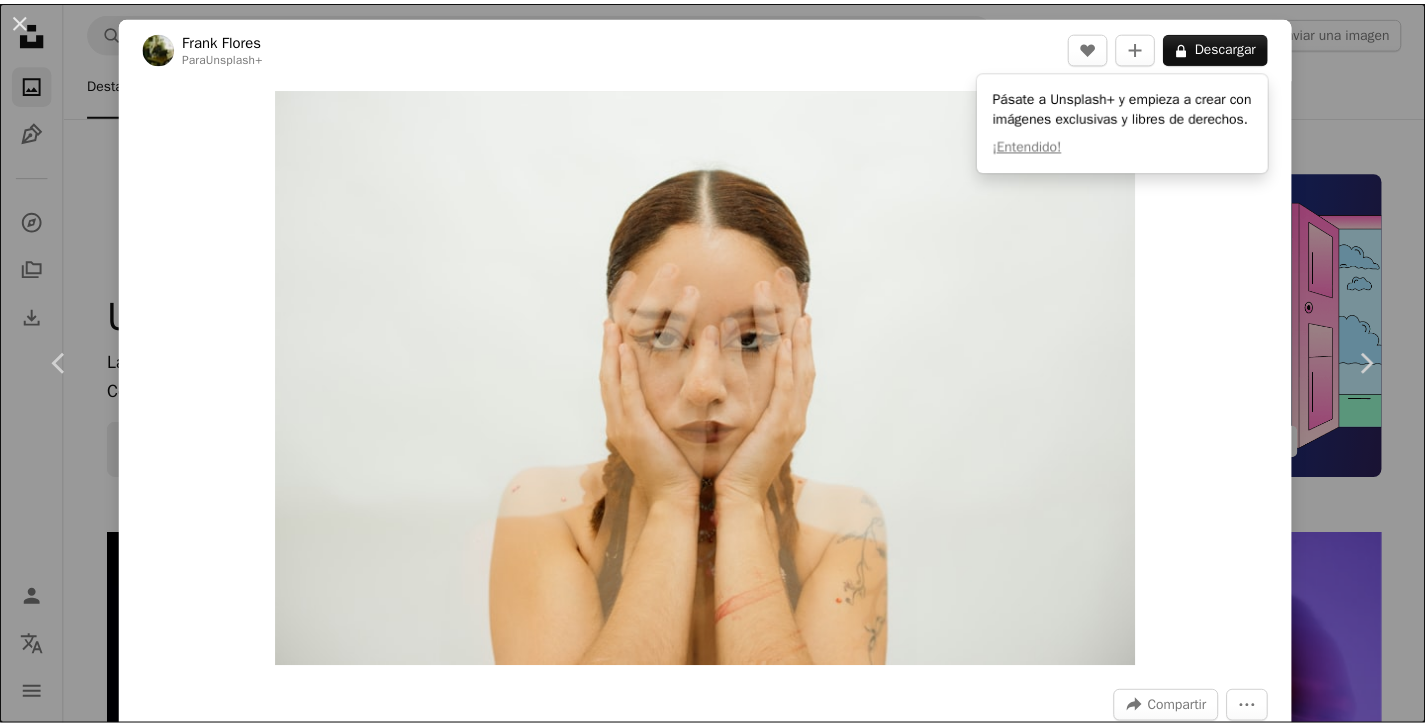 scroll, scrollTop: 5953, scrollLeft: 0, axis: vertical 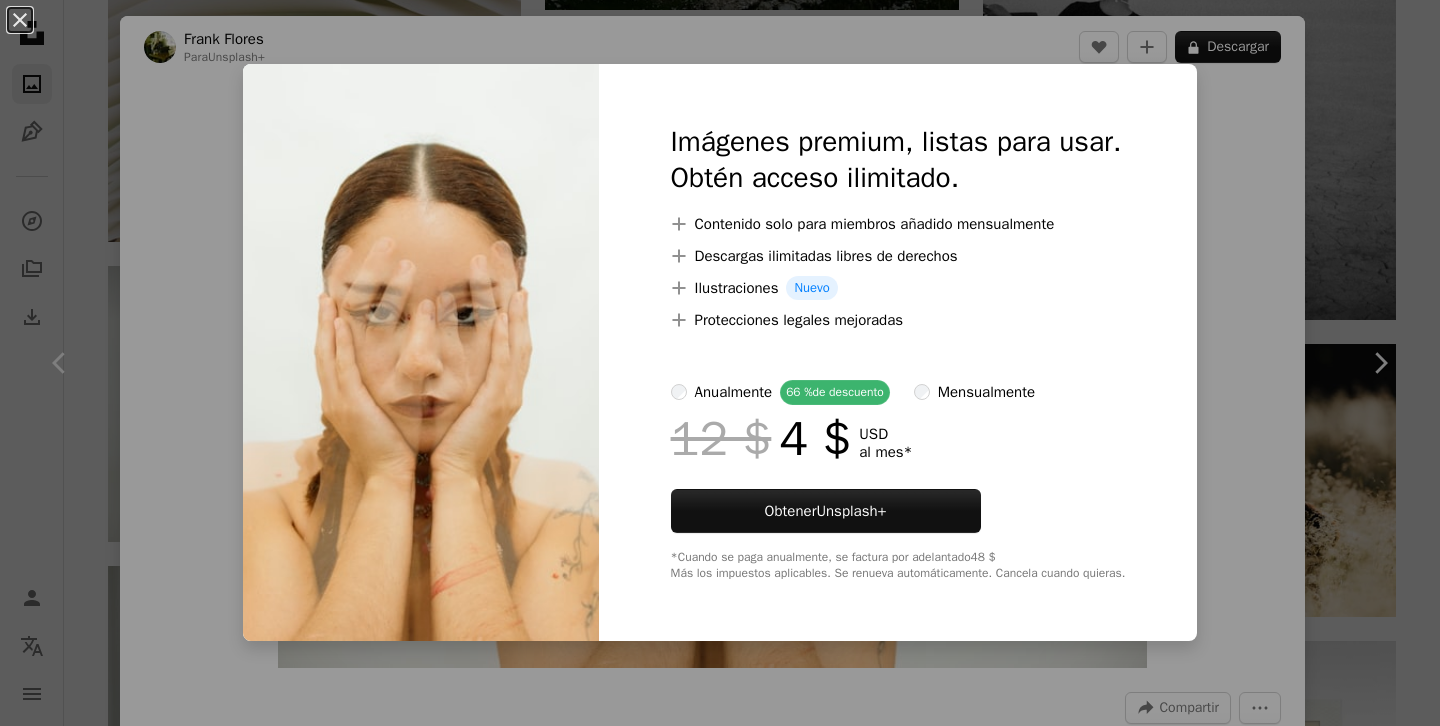 click on "An X shape Imágenes premium, listas para usar. Obtén acceso ilimitado. A plus sign Contenido solo para miembros añadido mensualmente A plus sign Descargas ilimitadas libres de derechos A plus sign Ilustraciones  Nuevo A plus sign Protecciones legales mejoradas anualmente 66 %  de descuento mensualmente 12 $   4 $ USD al mes * Obtener  Unsplash+ *Cuando se paga anualmente, se factura por adelantado  48 $ Más los impuestos aplicables. Se renueva automáticamente. Cancela cuando quieras." at bounding box center [720, 363] 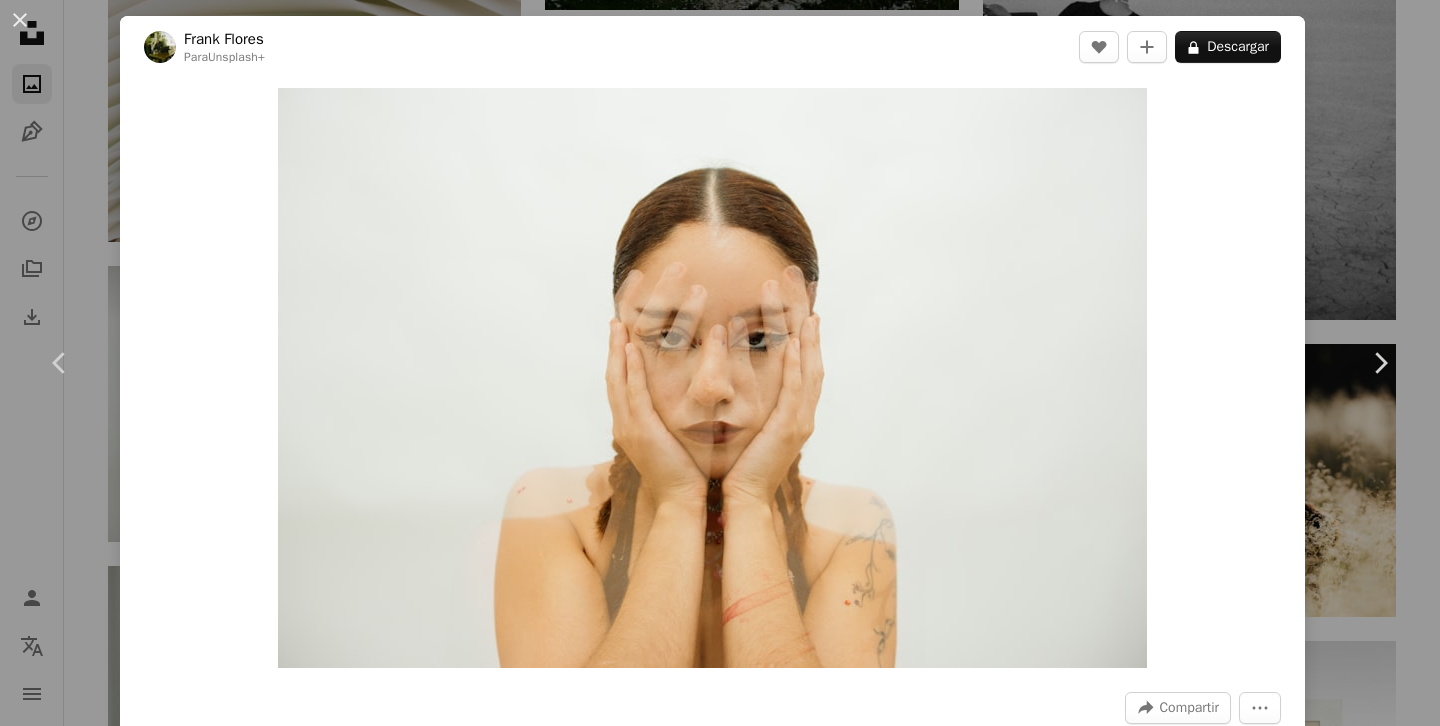click on "A lock Descargar" at bounding box center (1228, 47) 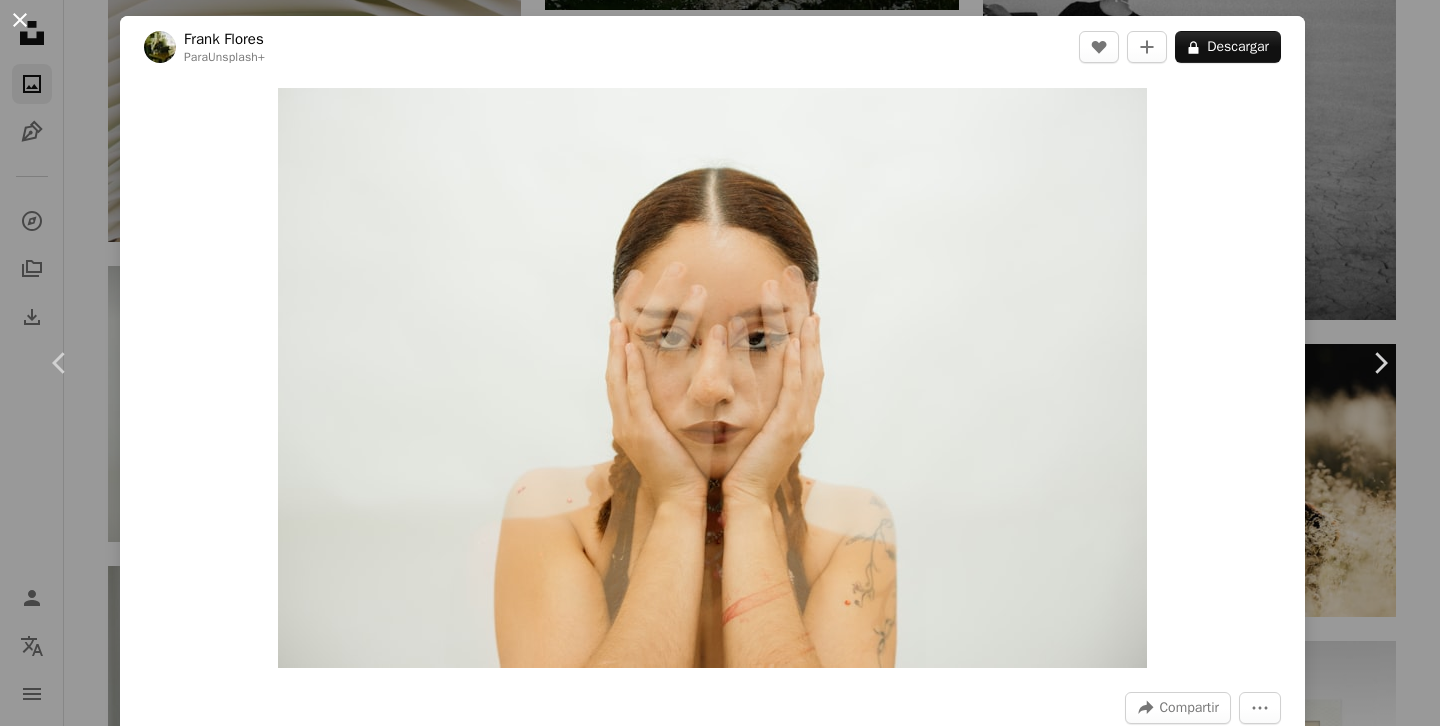 click on "An X shape" at bounding box center (20, 20) 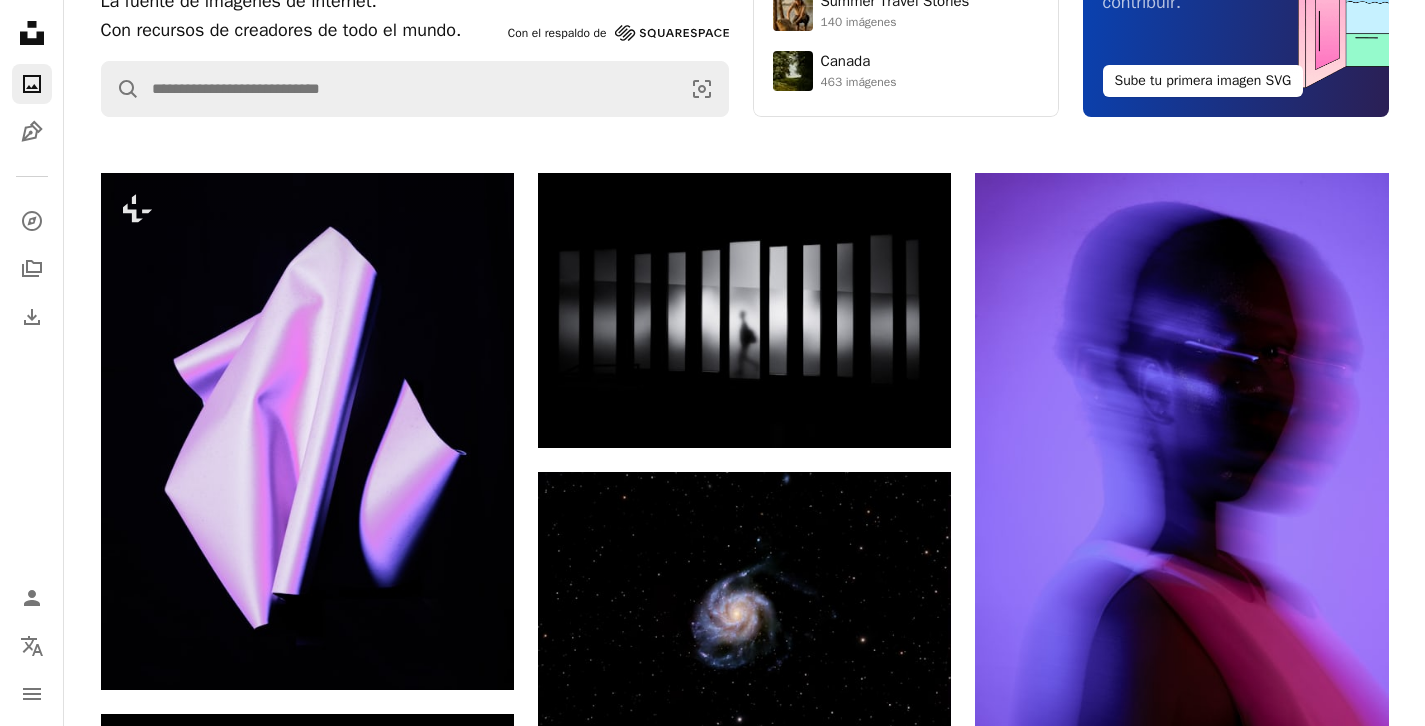 scroll, scrollTop: 0, scrollLeft: 0, axis: both 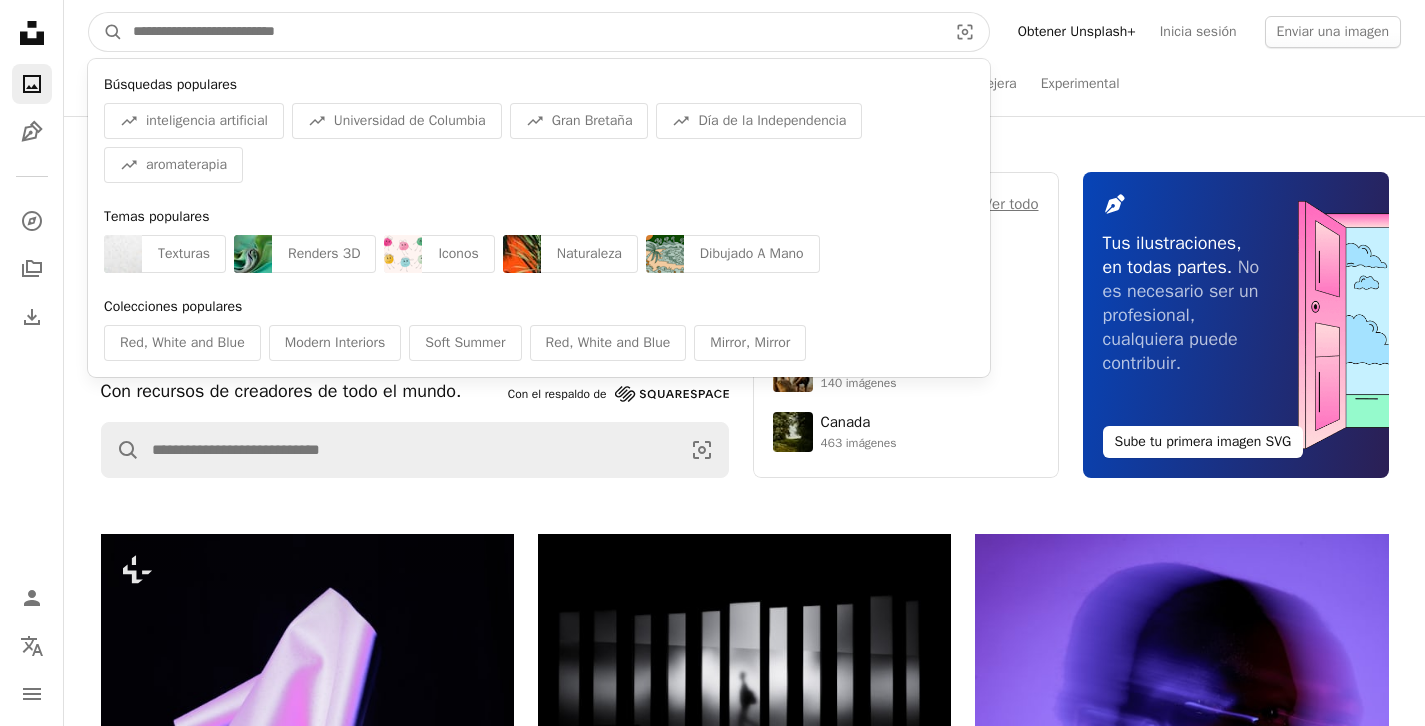 click at bounding box center [532, 32] 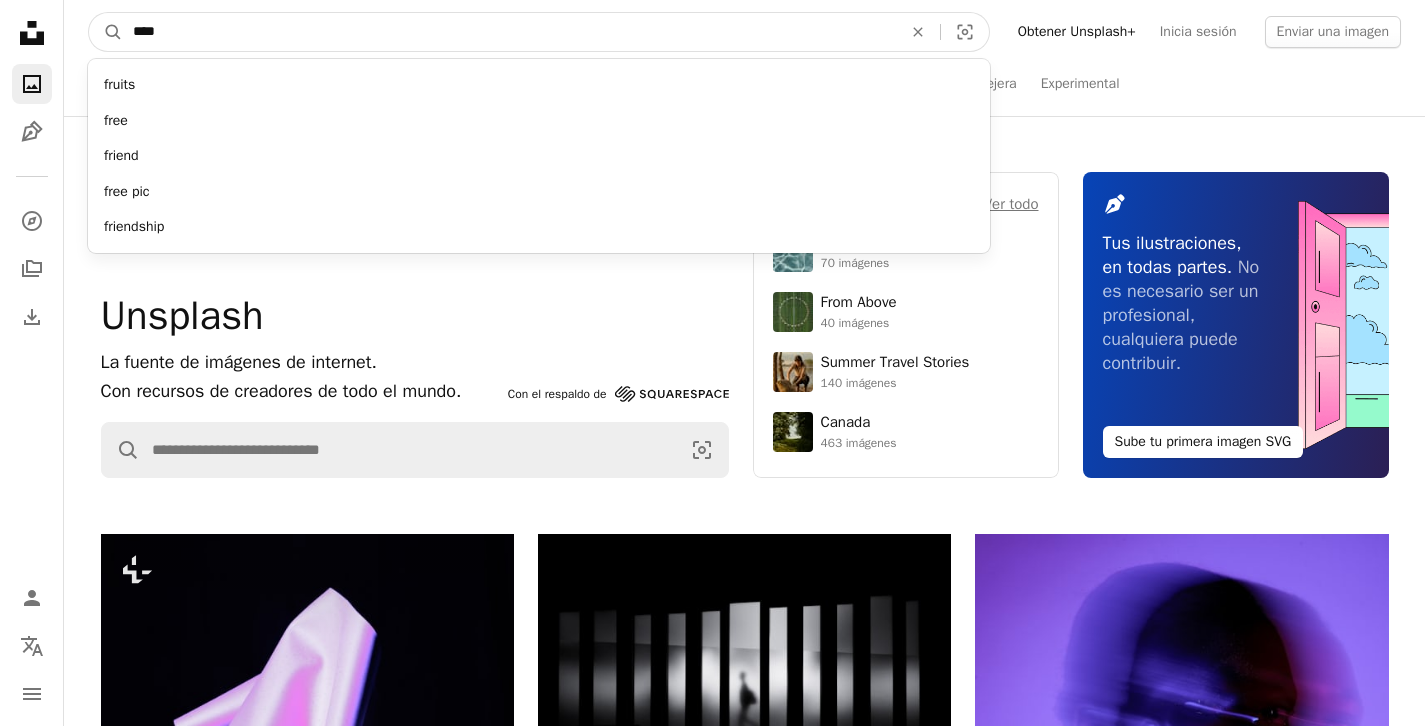 type on "****" 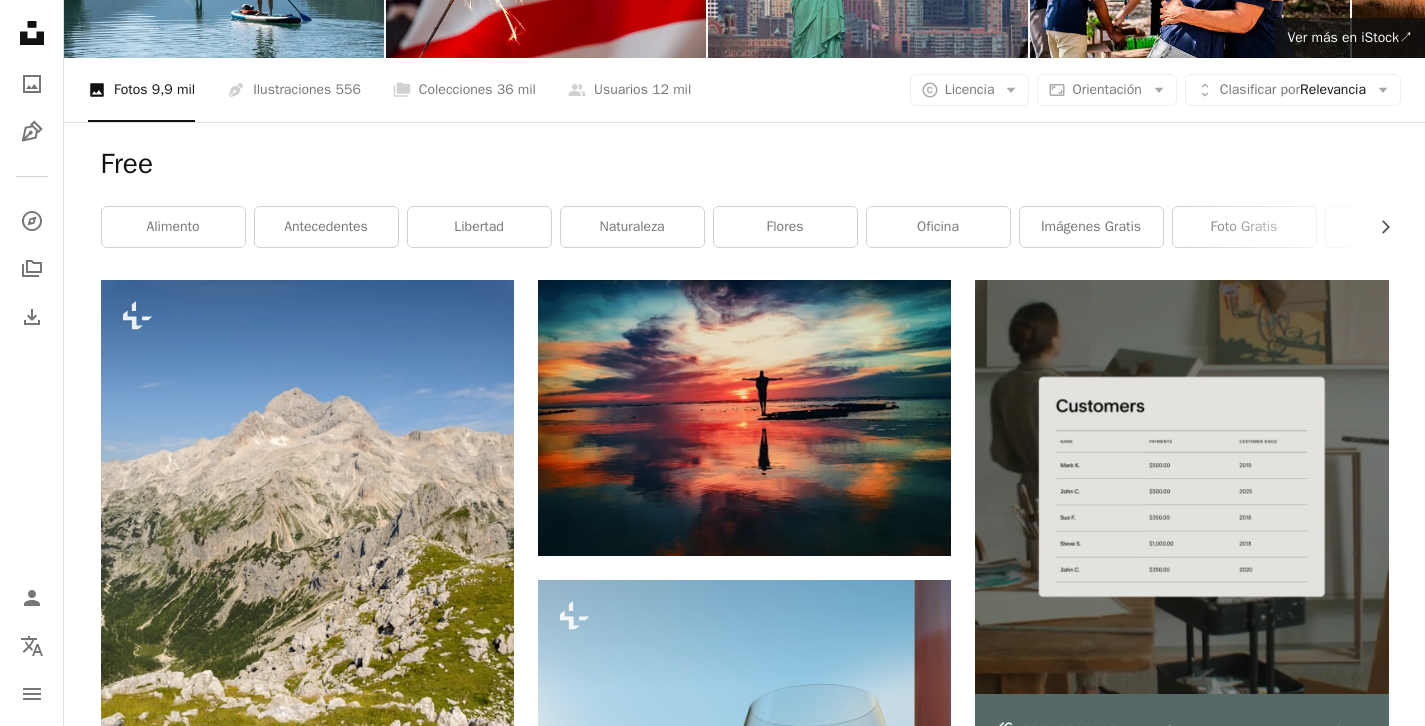 scroll, scrollTop: 0, scrollLeft: 0, axis: both 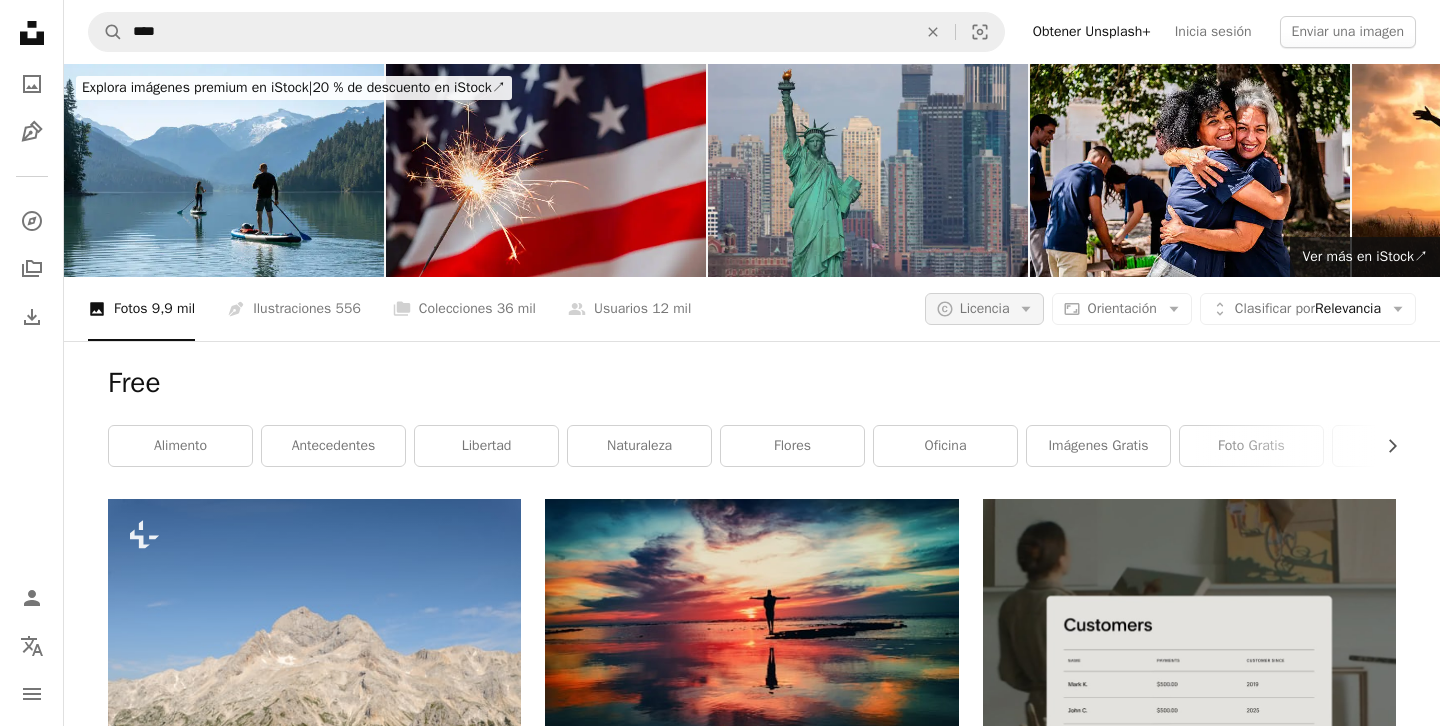 click 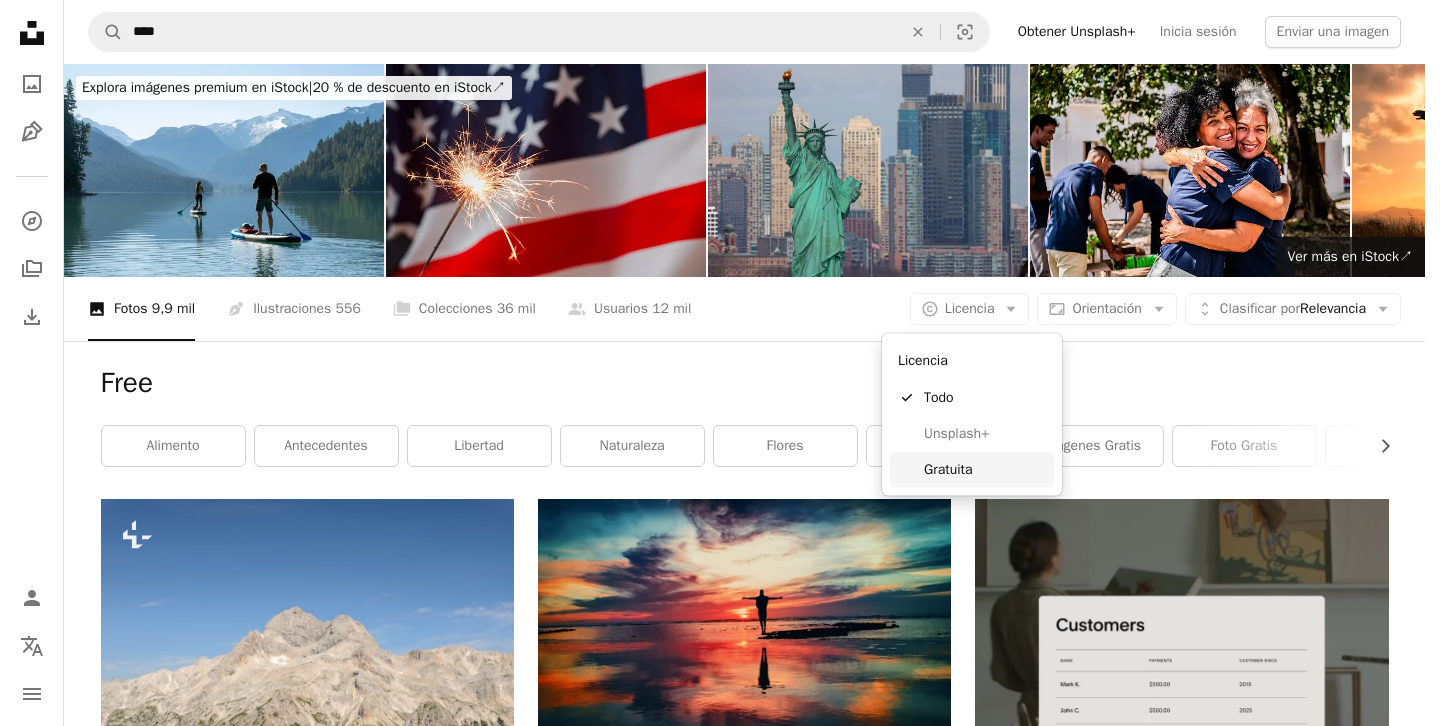 click on "Gratuita" at bounding box center (985, 469) 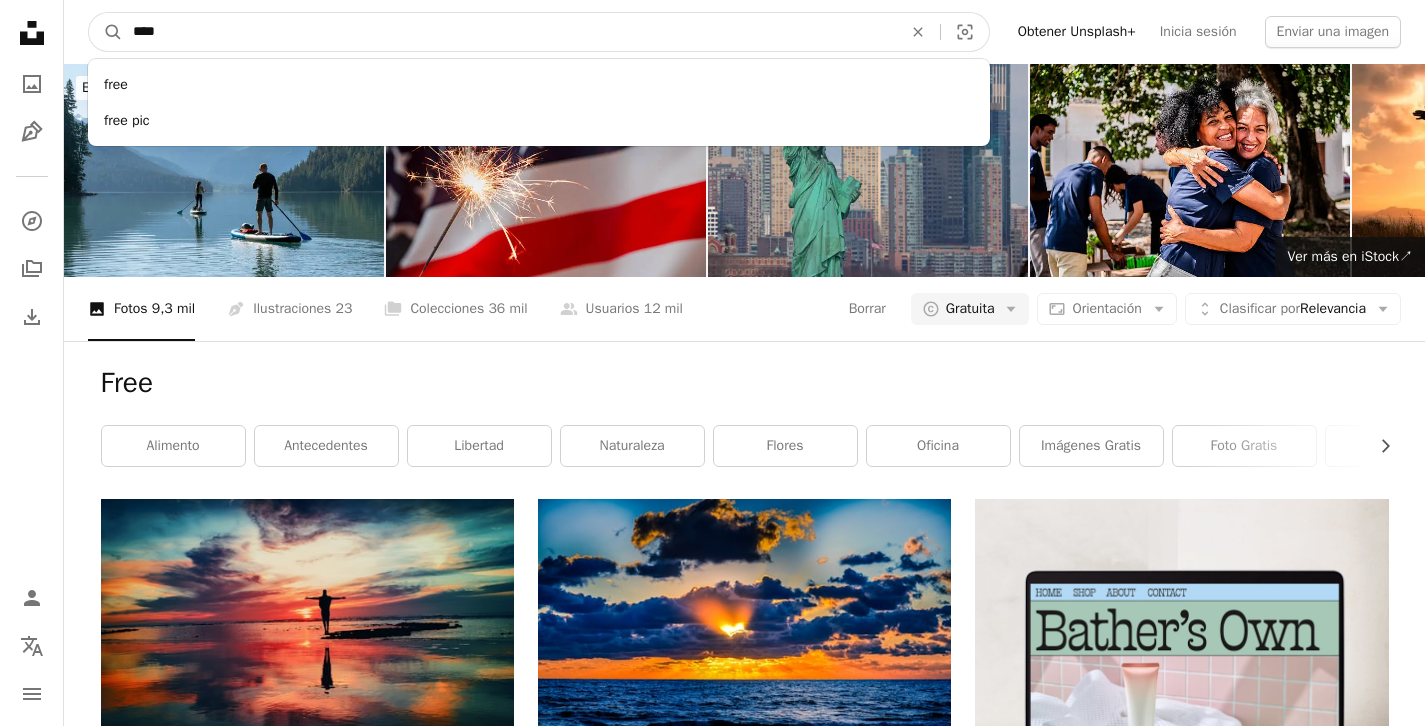 drag, startPoint x: 205, startPoint y: 33, endPoint x: 136, endPoint y: 23, distance: 69.72087 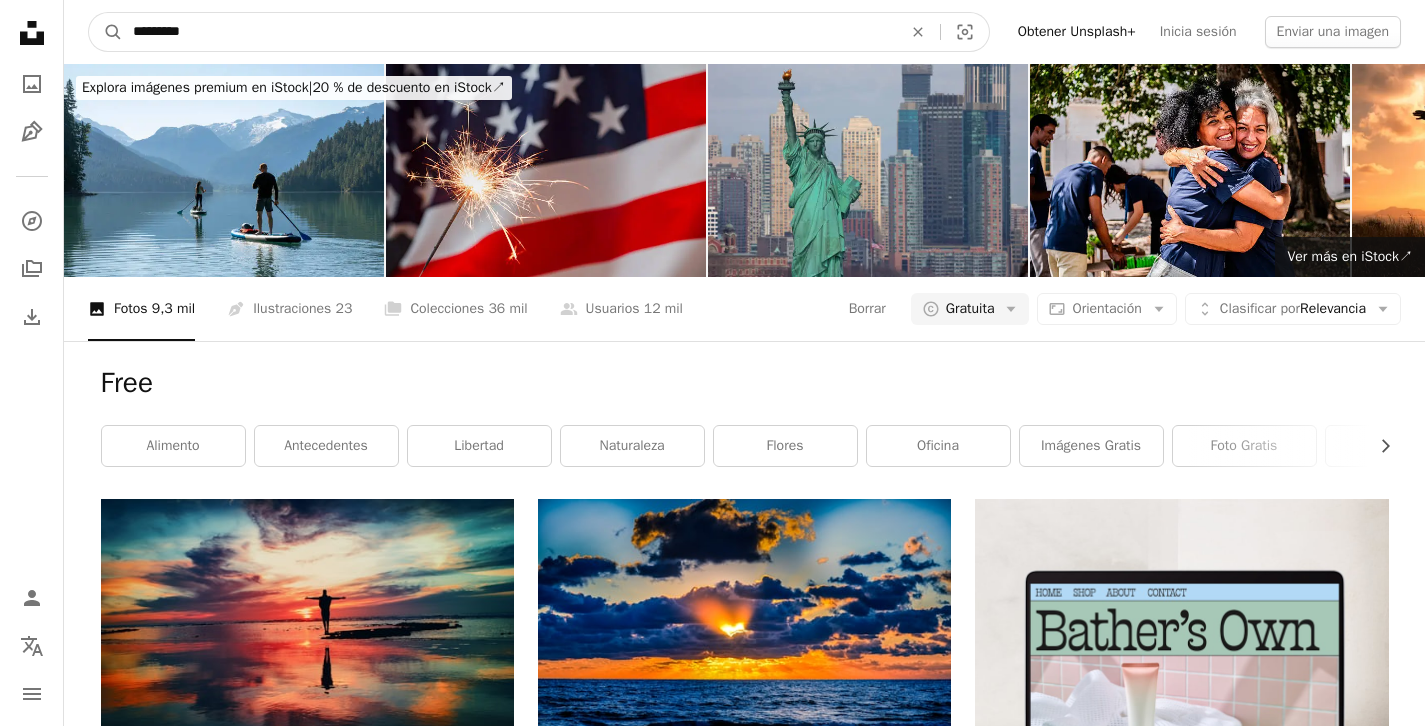 type on "*********" 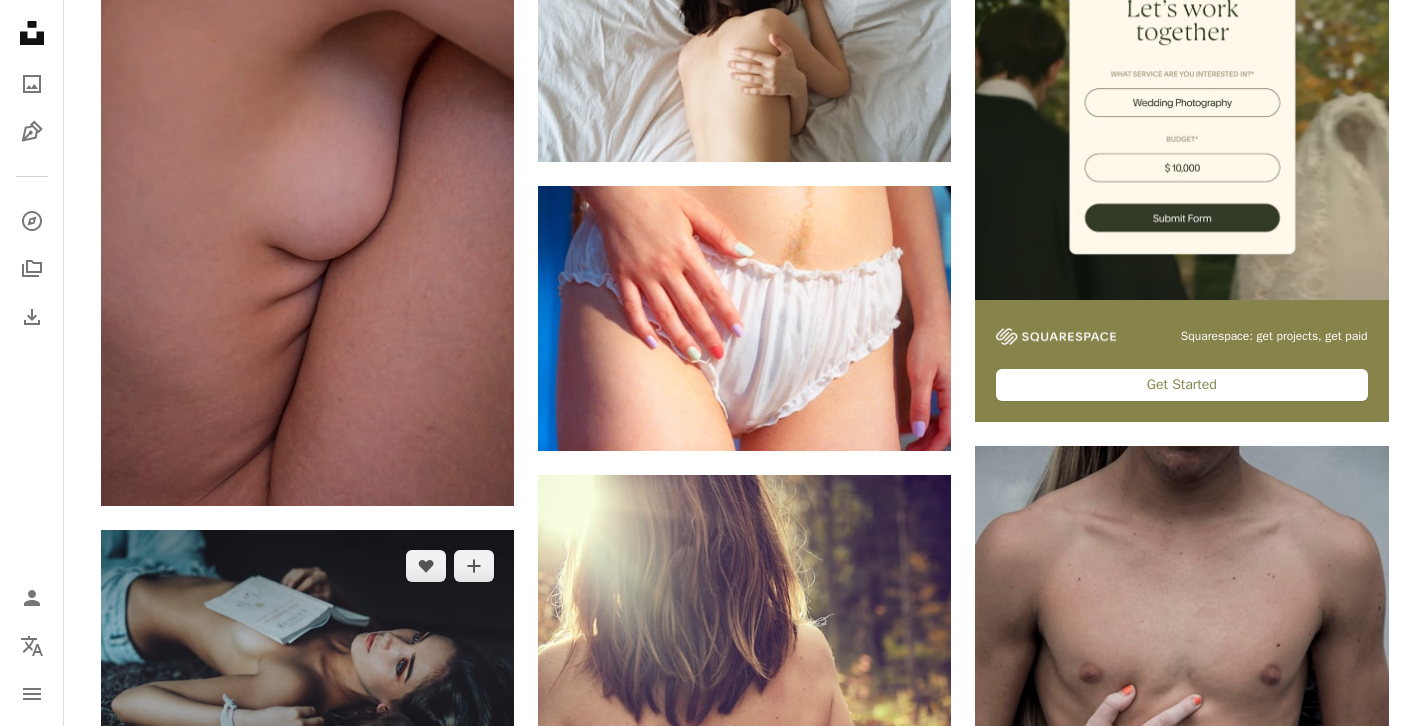scroll, scrollTop: 653, scrollLeft: 0, axis: vertical 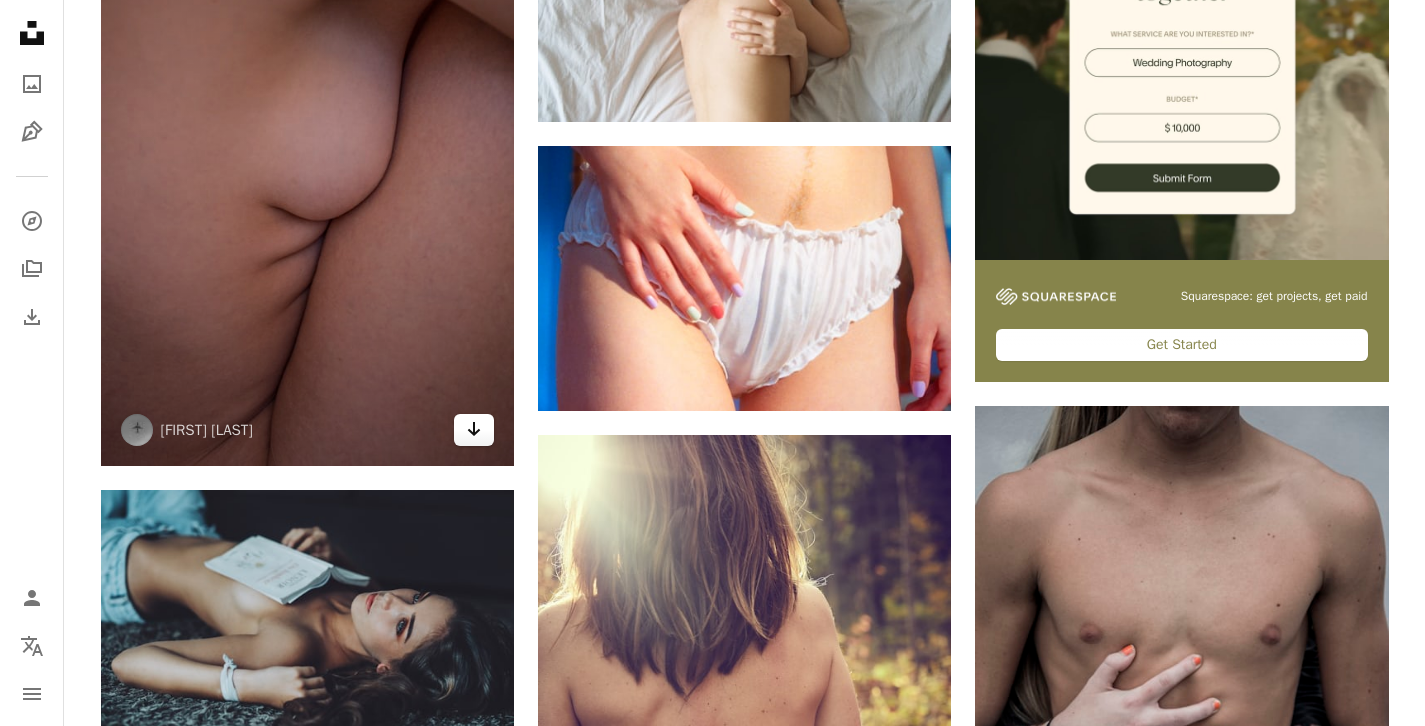 click on "Arrow pointing down" 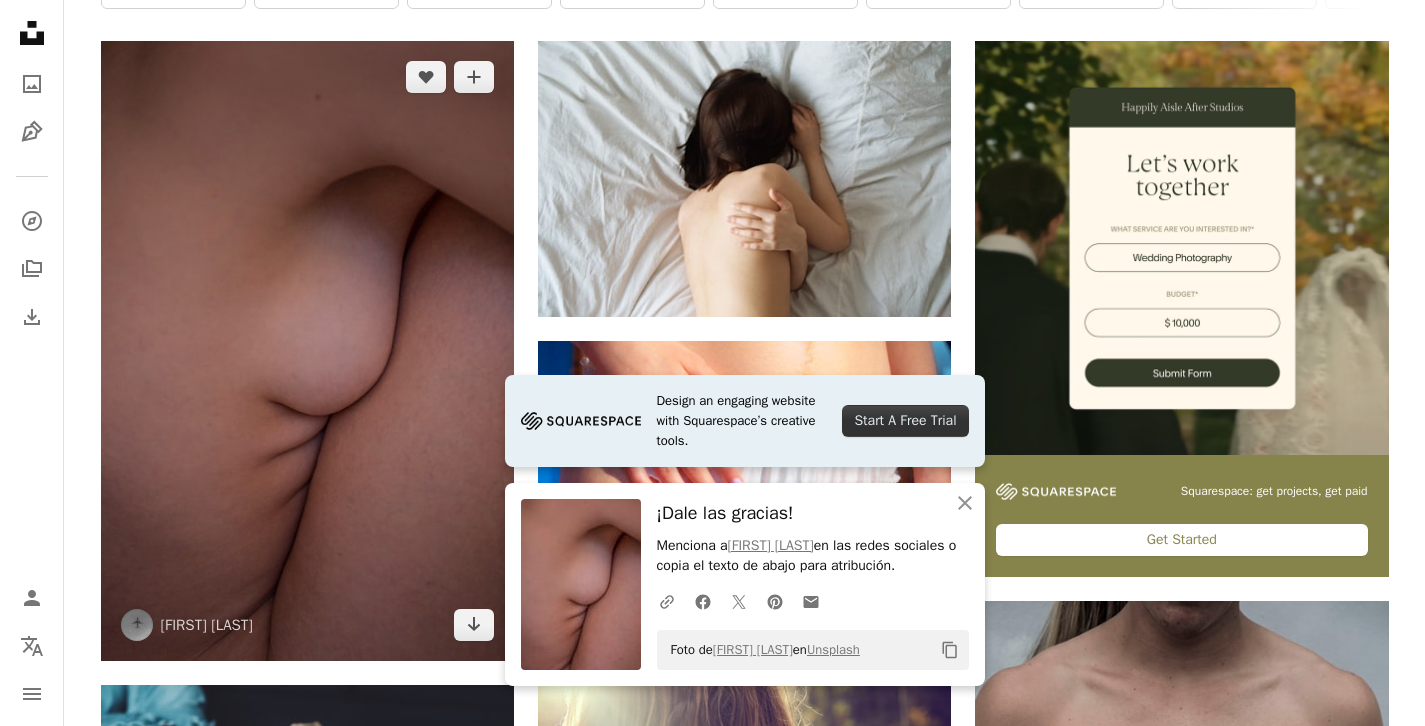 scroll, scrollTop: 456, scrollLeft: 0, axis: vertical 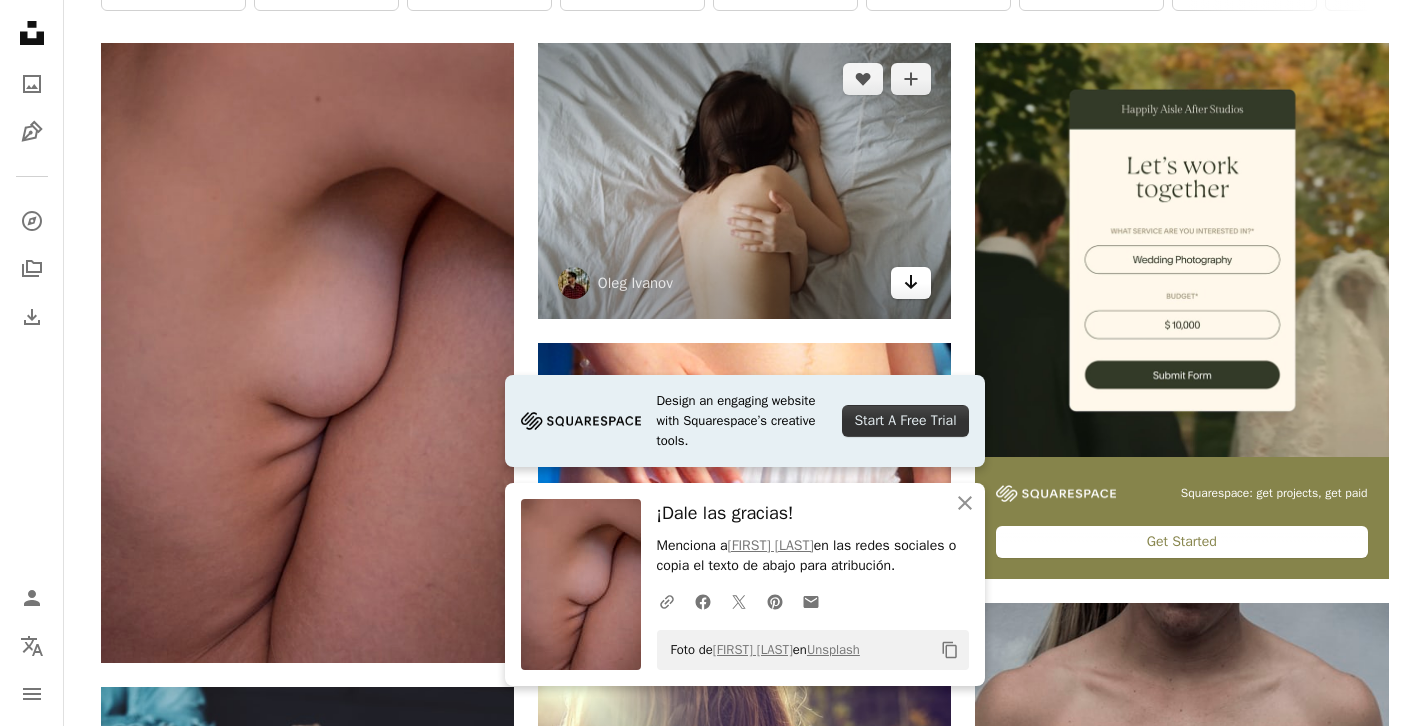 click on "Arrow pointing down" 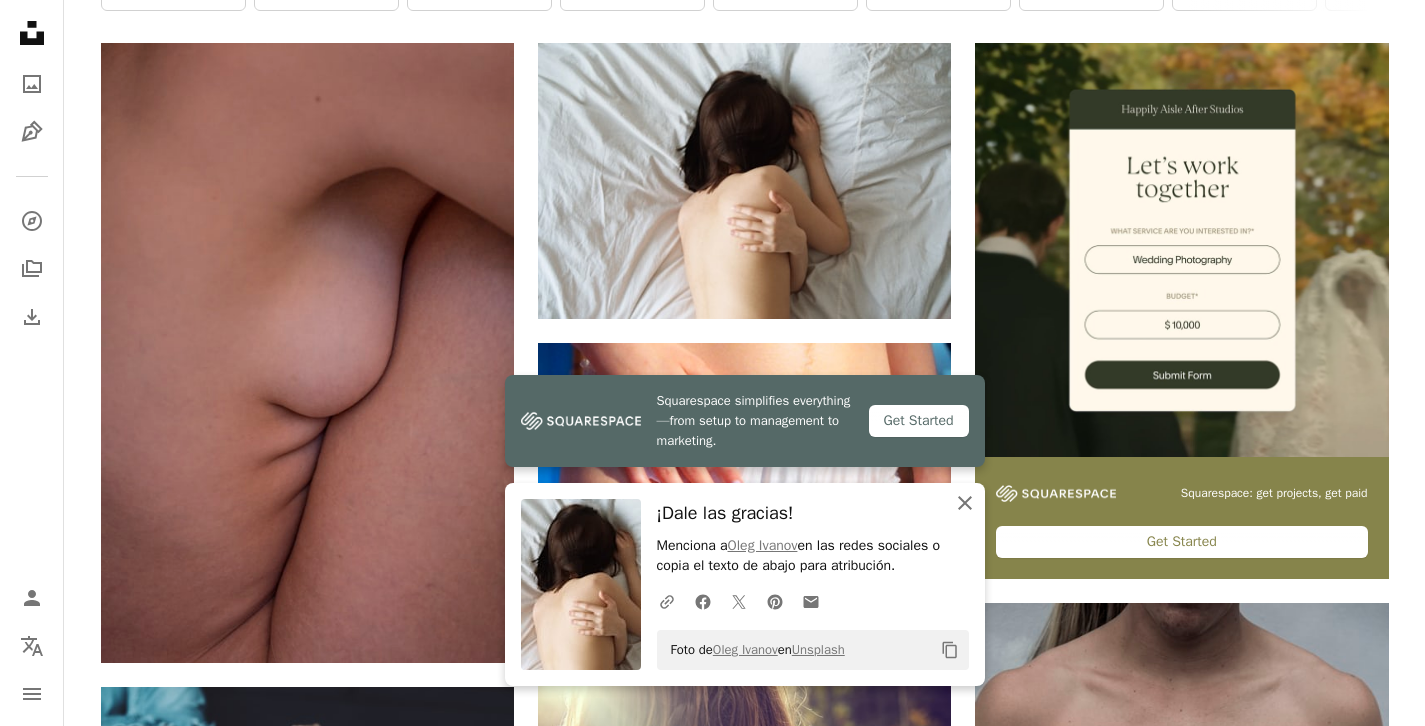 click 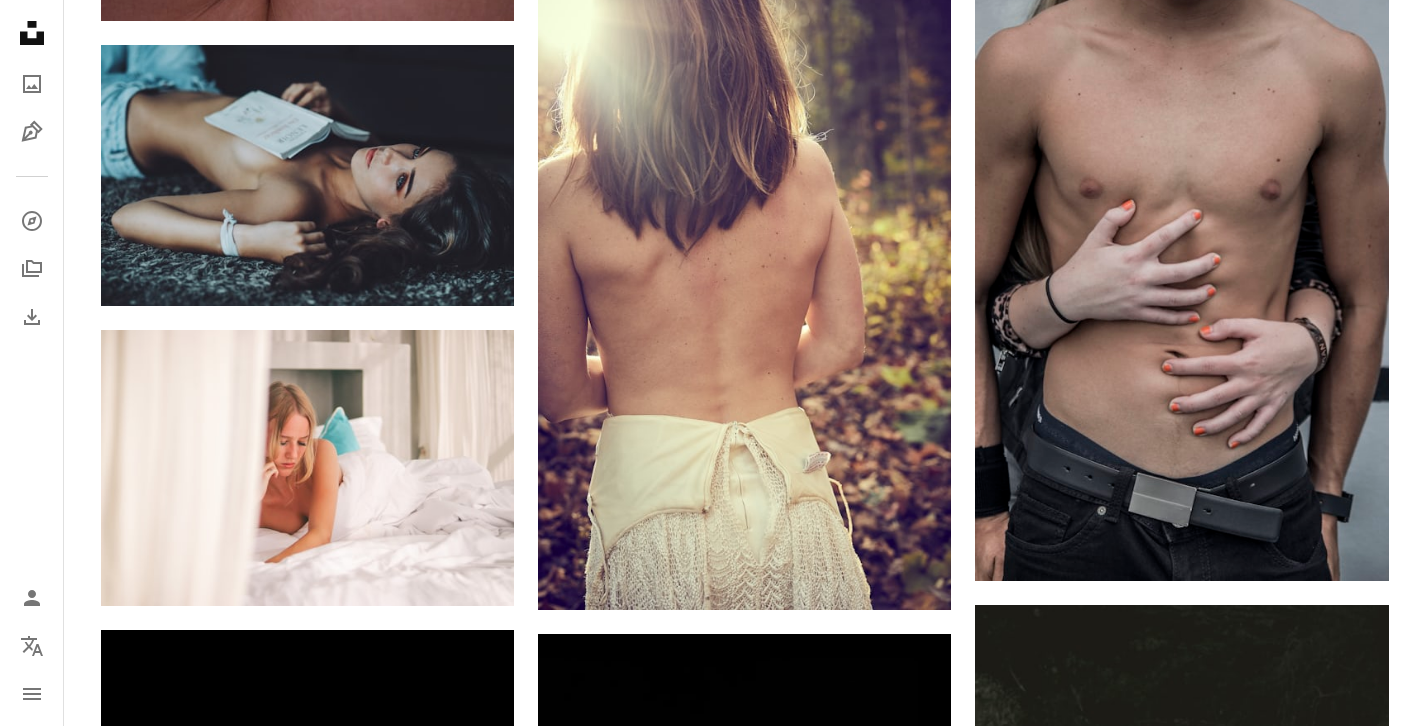 scroll, scrollTop: 1142, scrollLeft: 0, axis: vertical 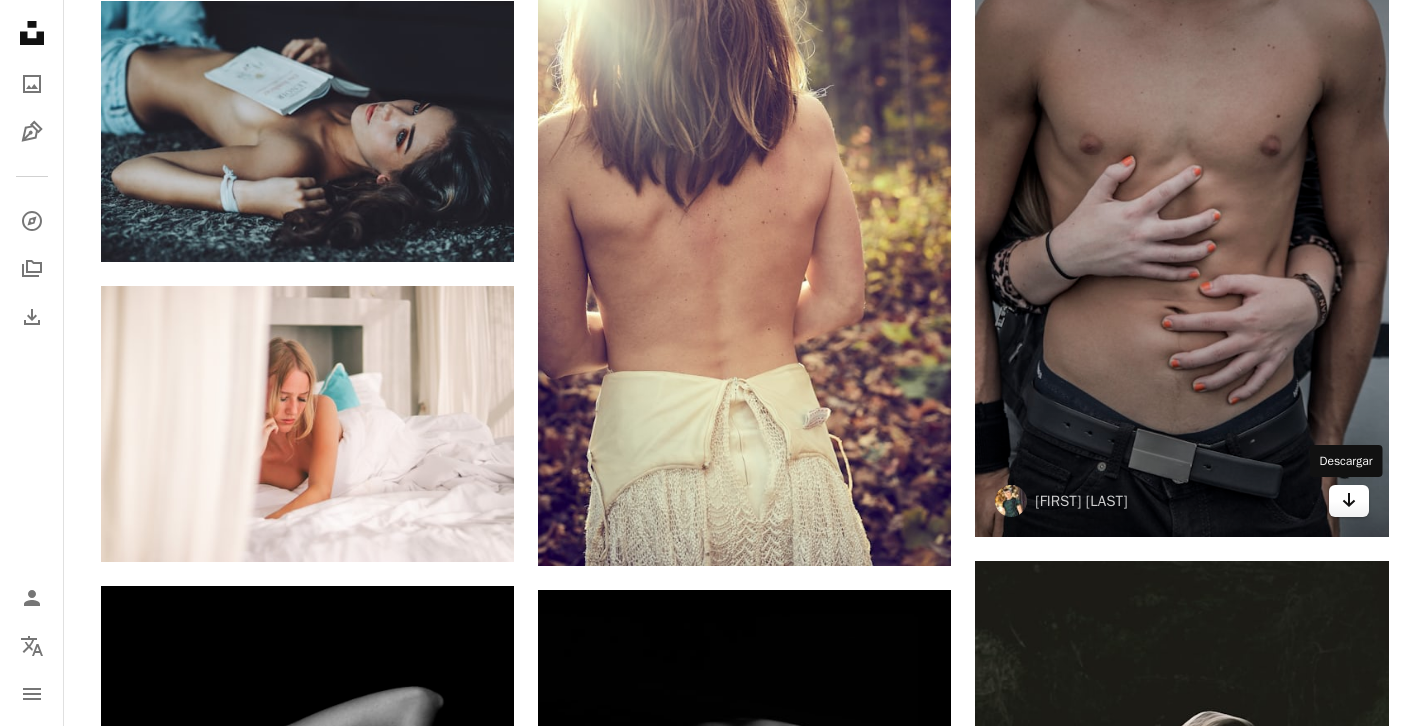 click on "Arrow pointing down" 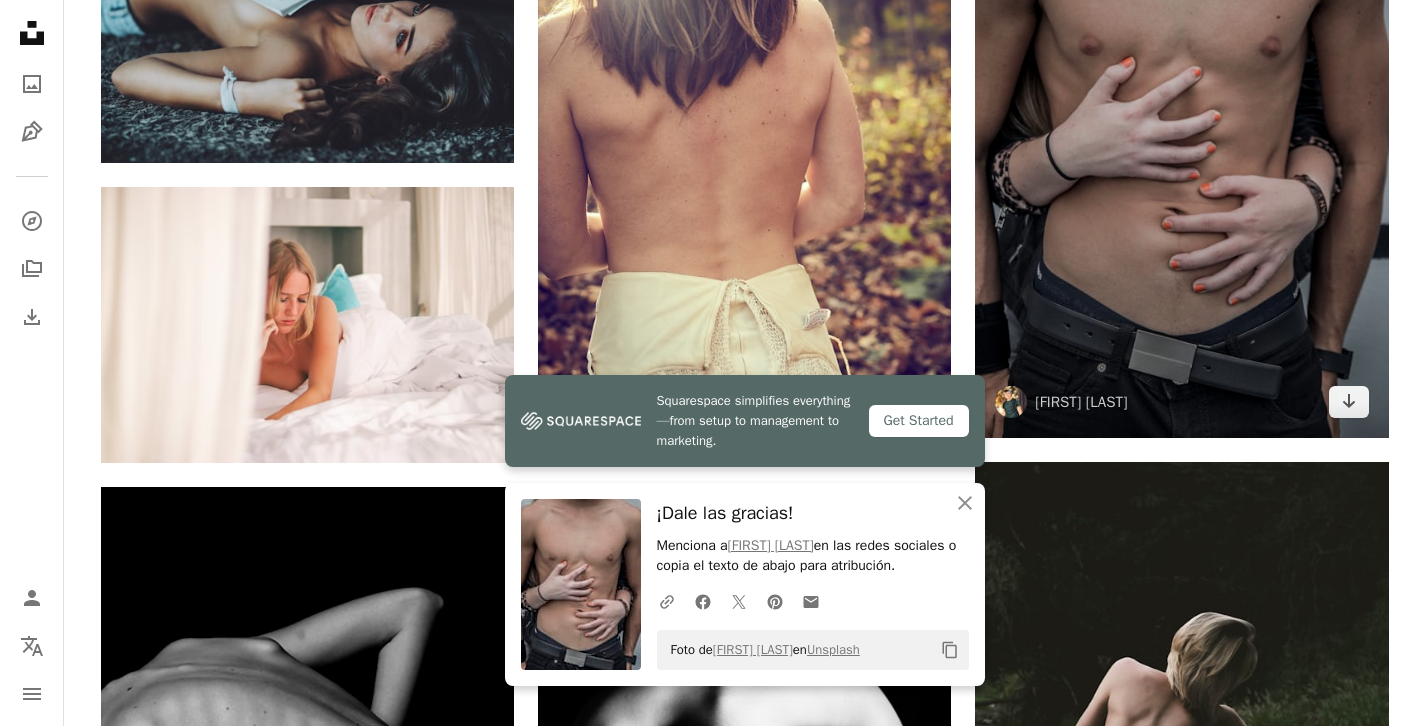 scroll, scrollTop: 1501, scrollLeft: 0, axis: vertical 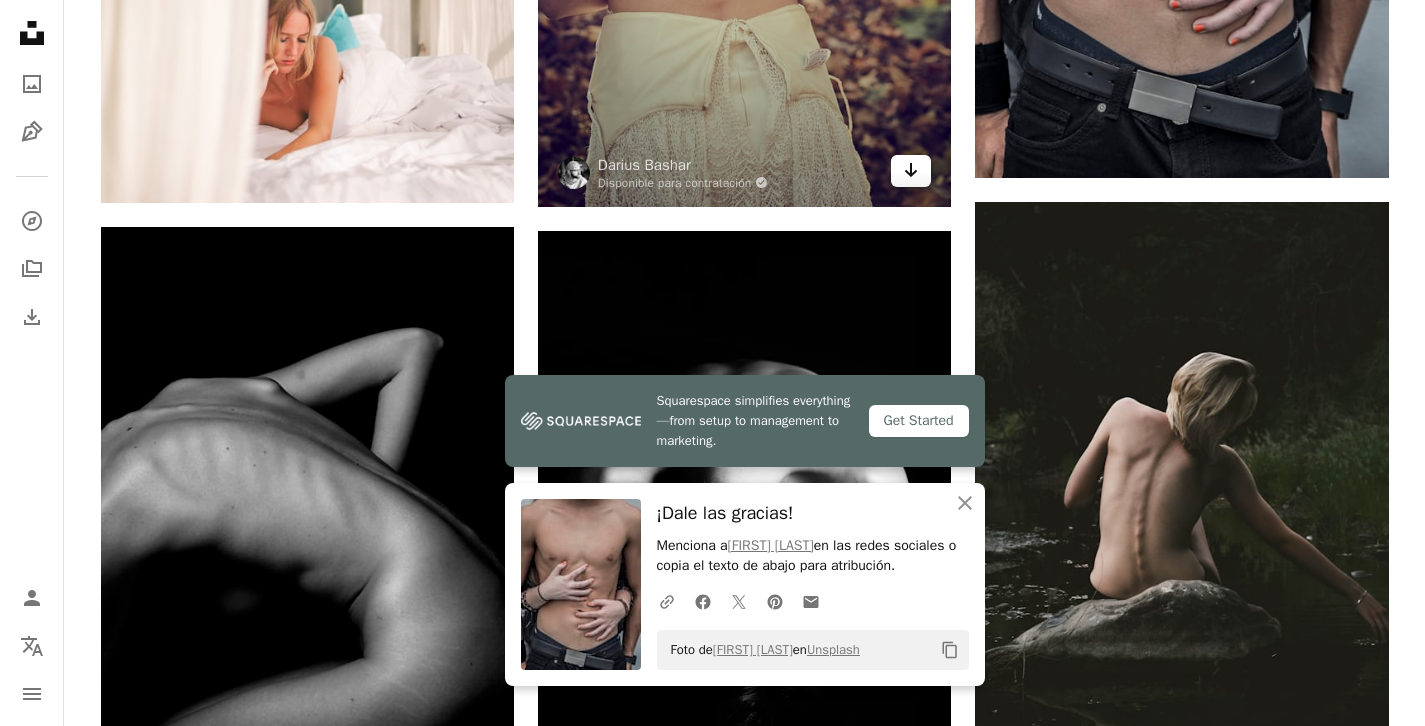 click on "Arrow pointing down" 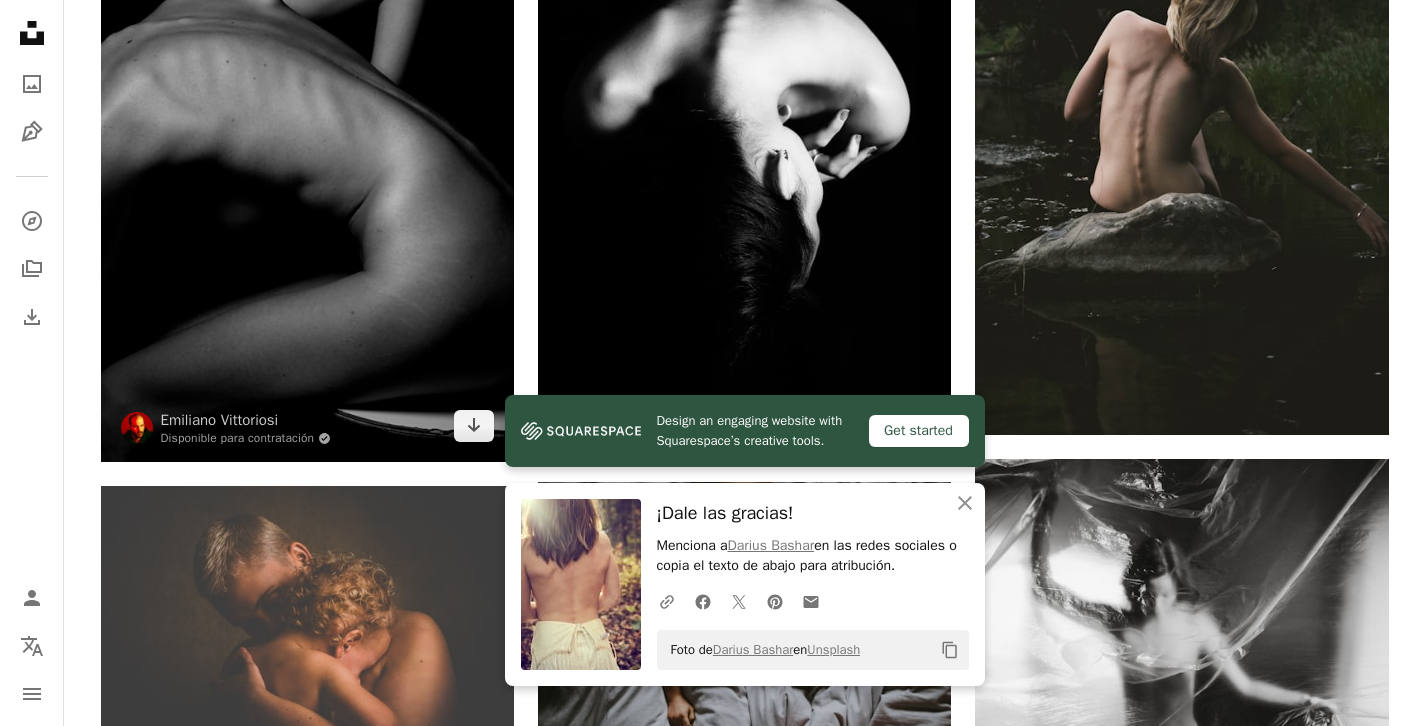 scroll, scrollTop: 1896, scrollLeft: 0, axis: vertical 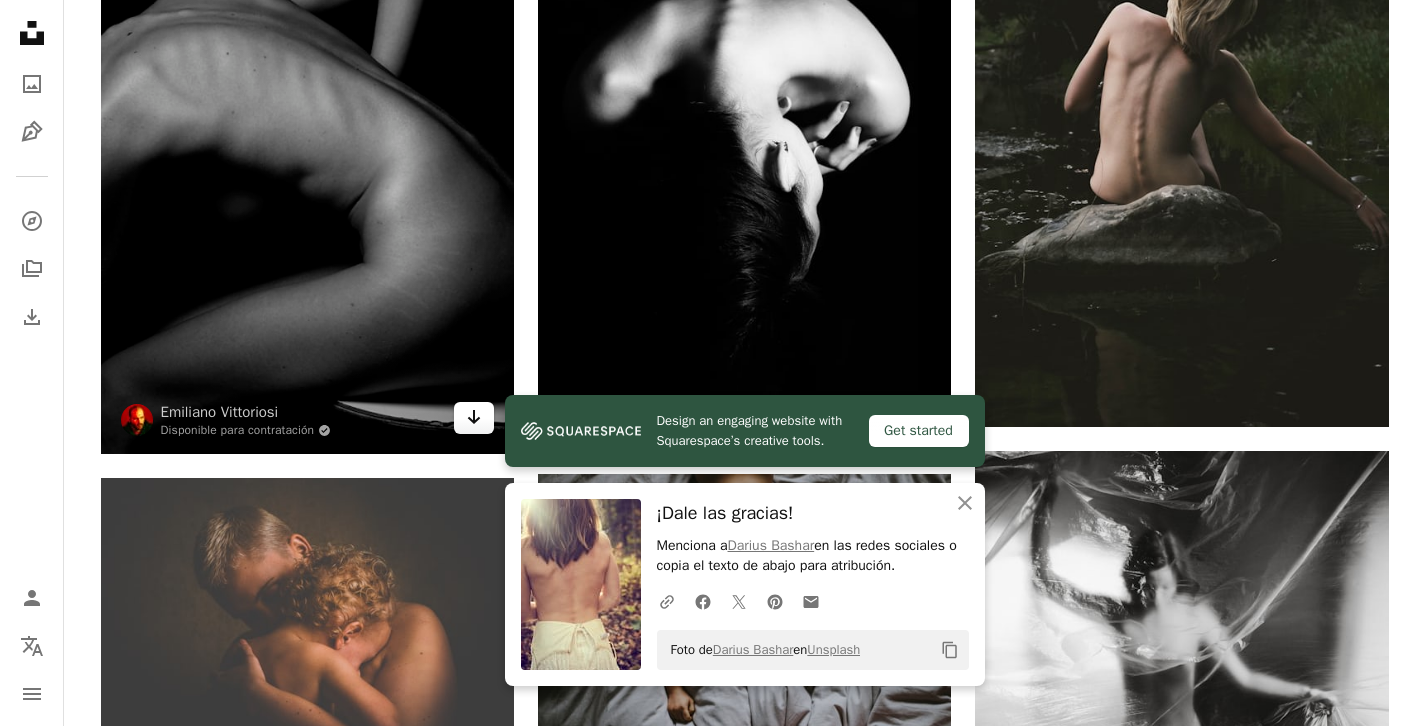 click 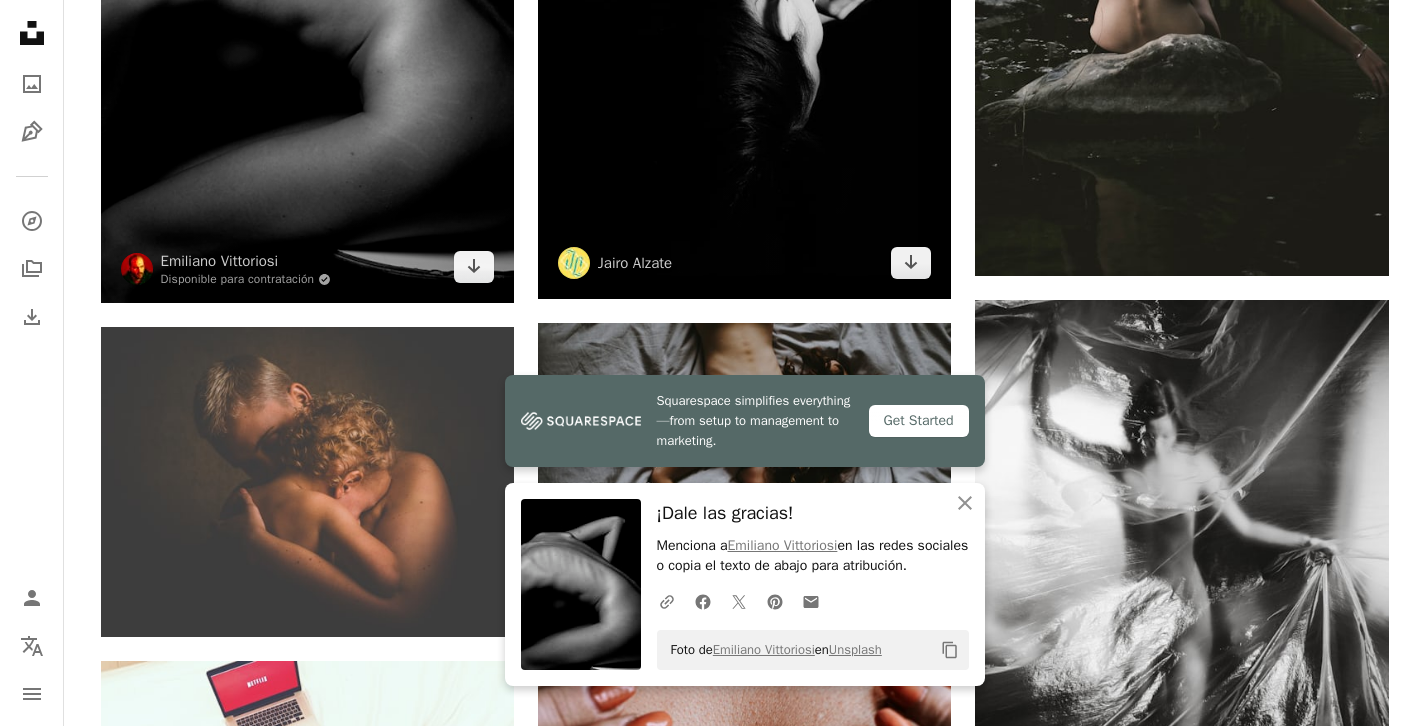 scroll, scrollTop: 2137, scrollLeft: 0, axis: vertical 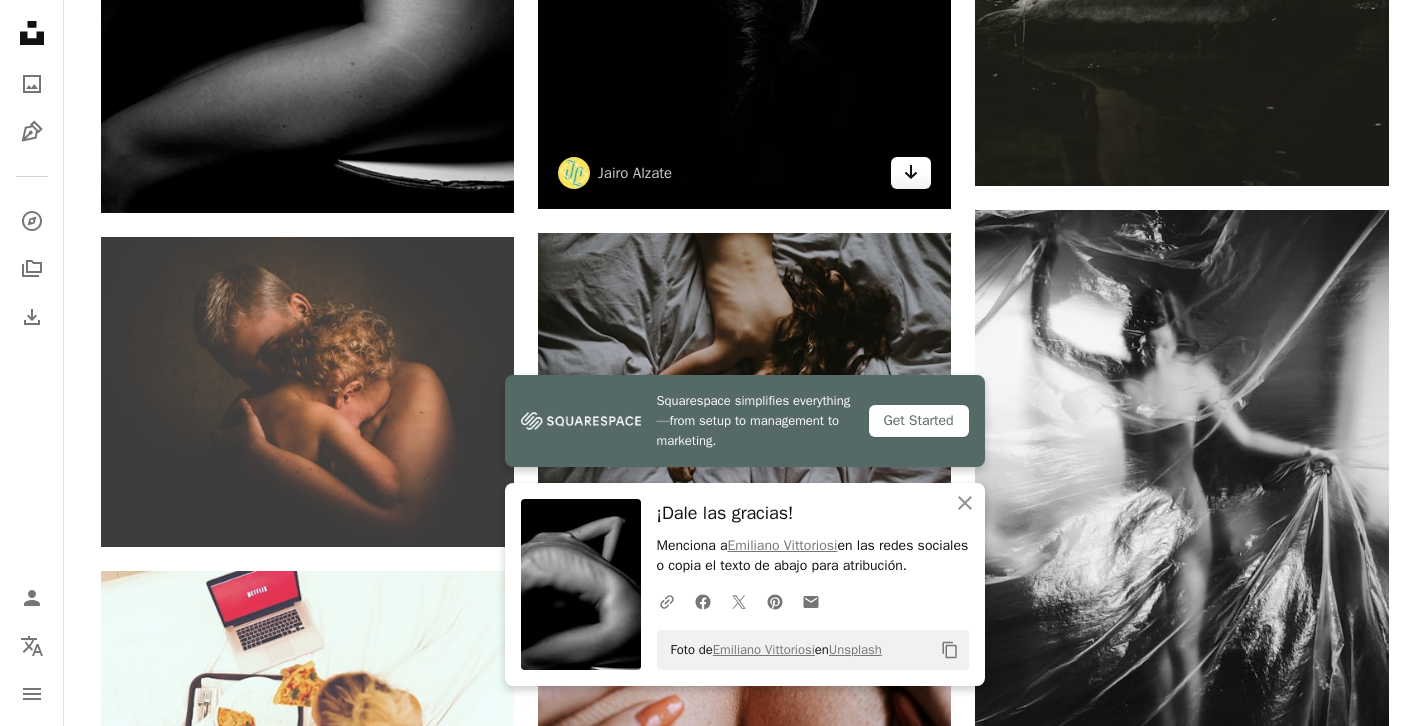 click on "Arrow pointing down" 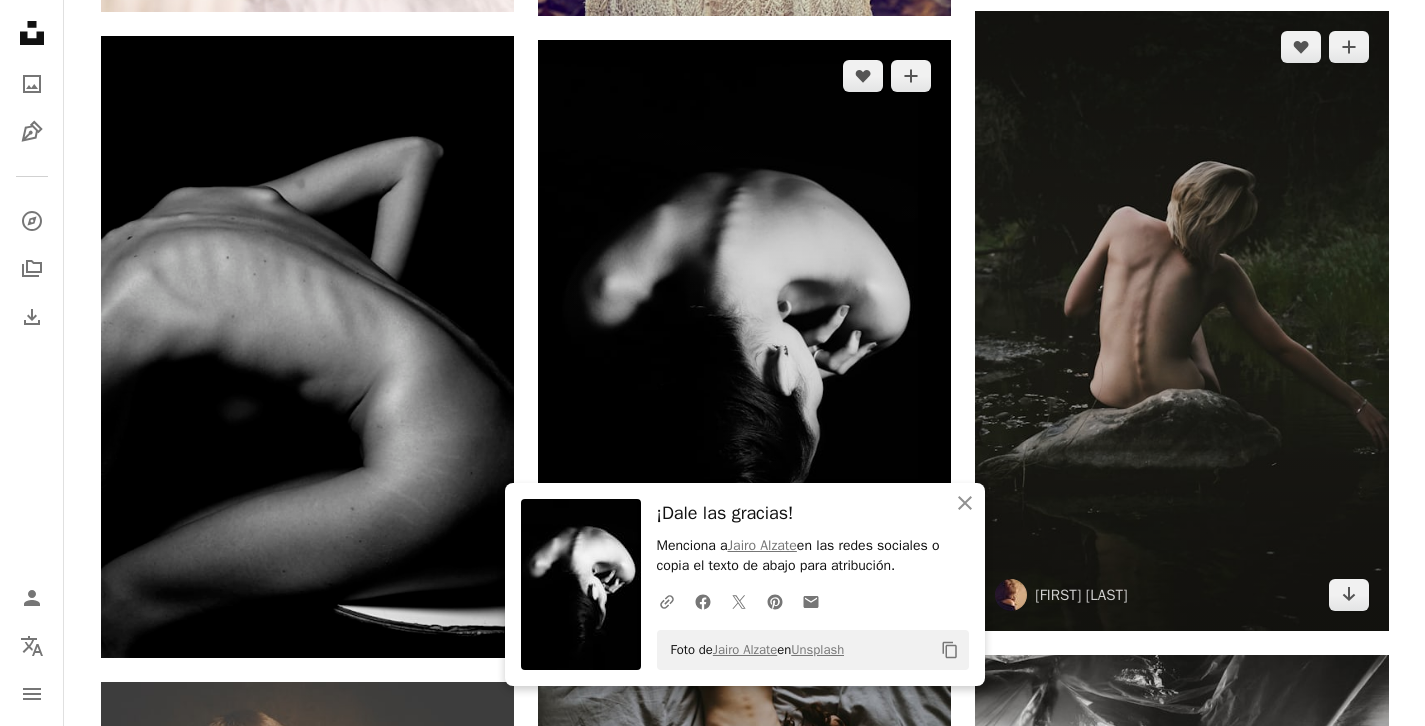 scroll, scrollTop: 1696, scrollLeft: 0, axis: vertical 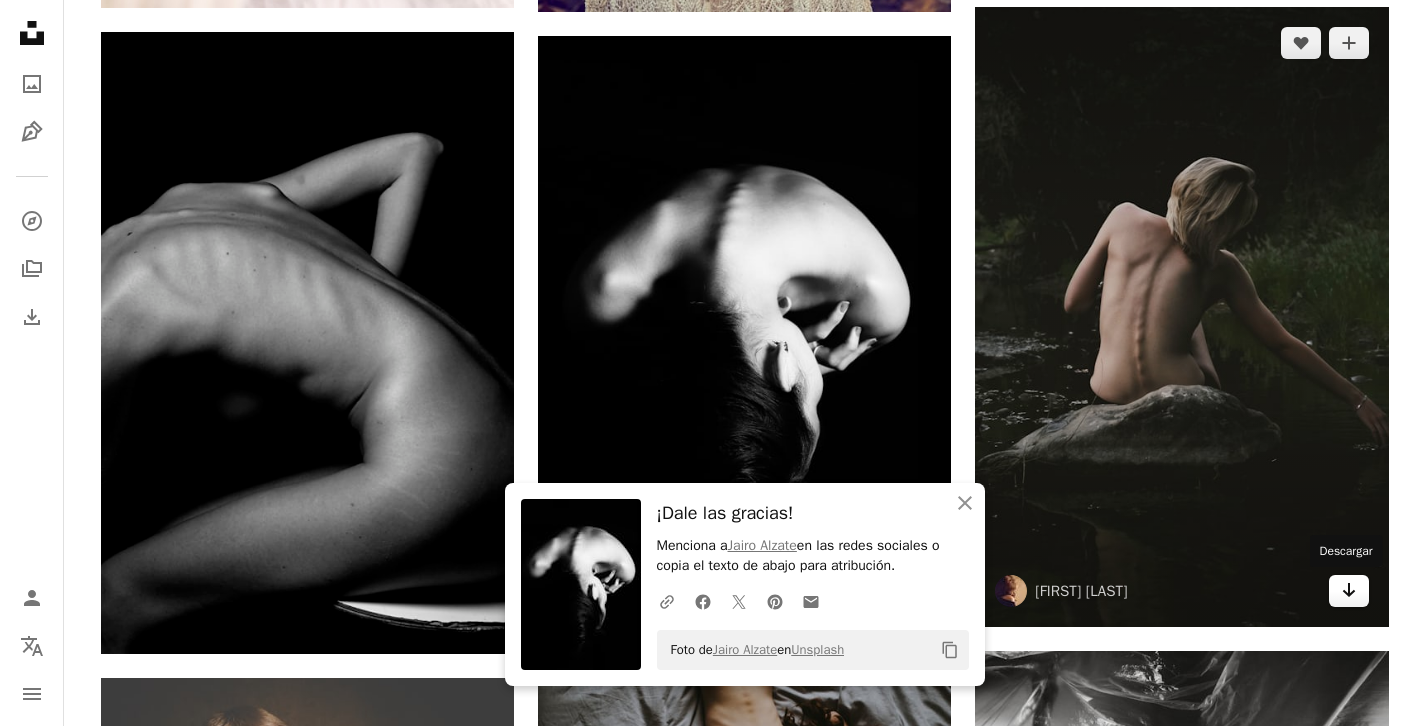 click on "Arrow pointing down" 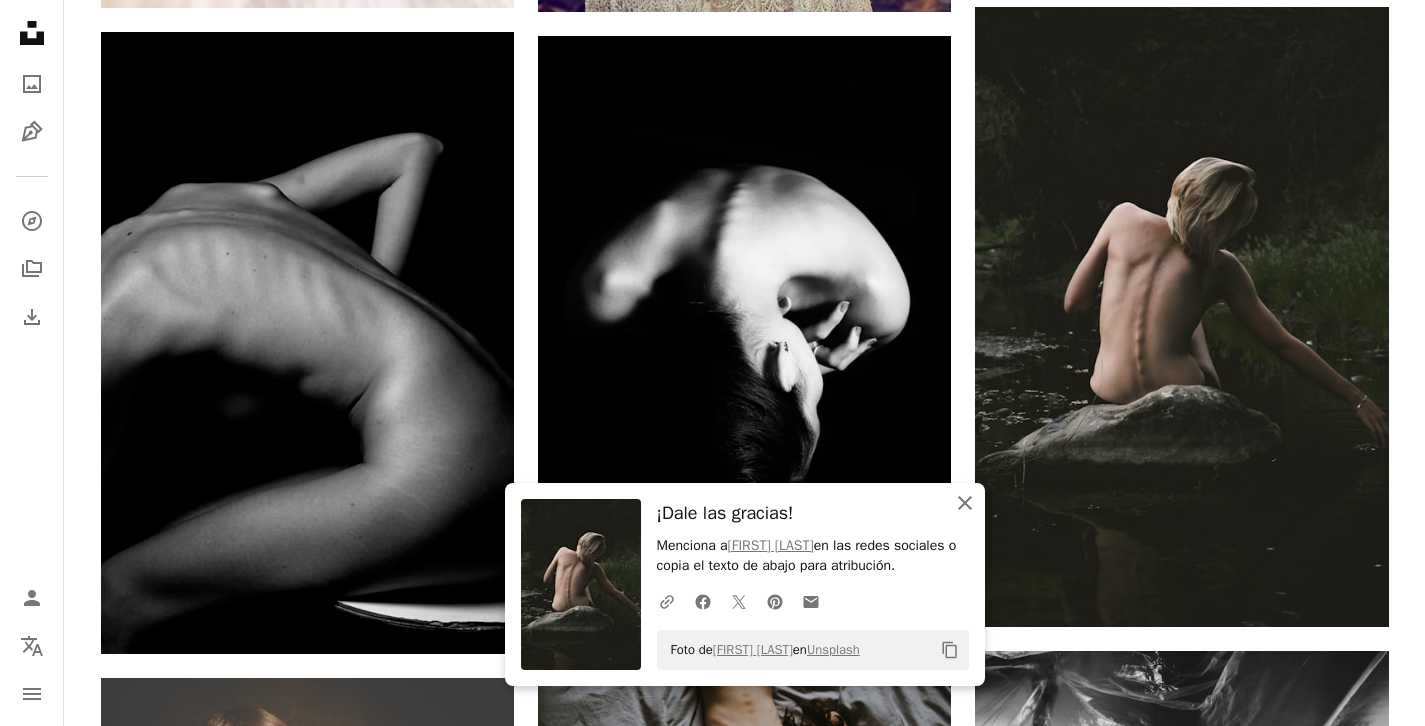 click 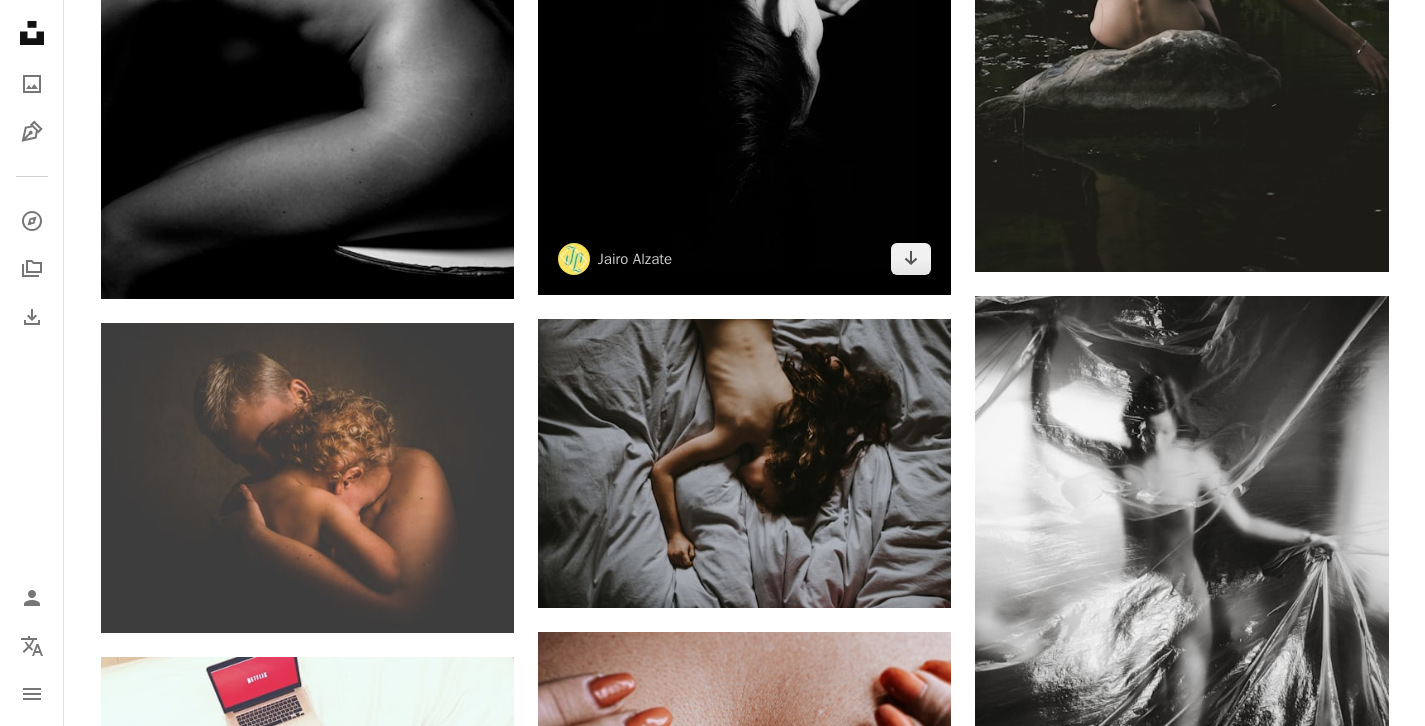 scroll, scrollTop: 2141, scrollLeft: 0, axis: vertical 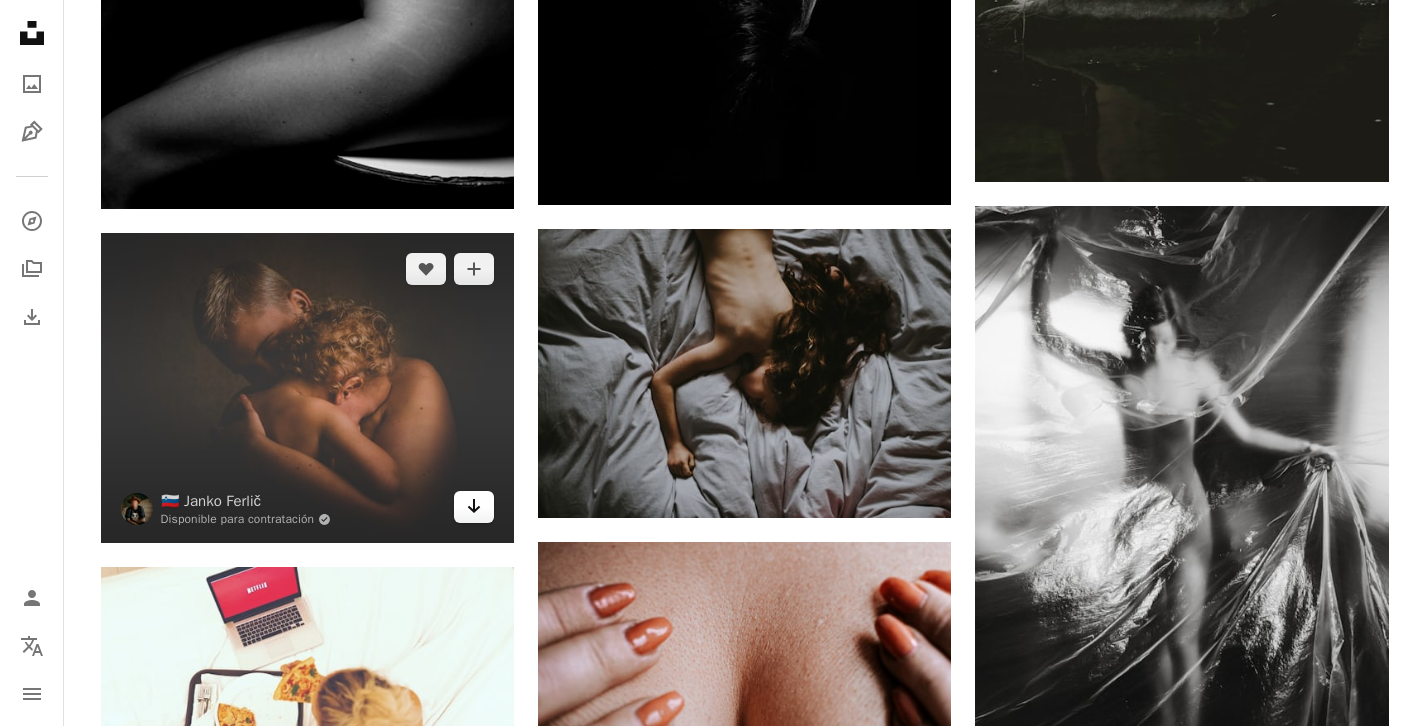 click on "Arrow pointing down" at bounding box center (474, 507) 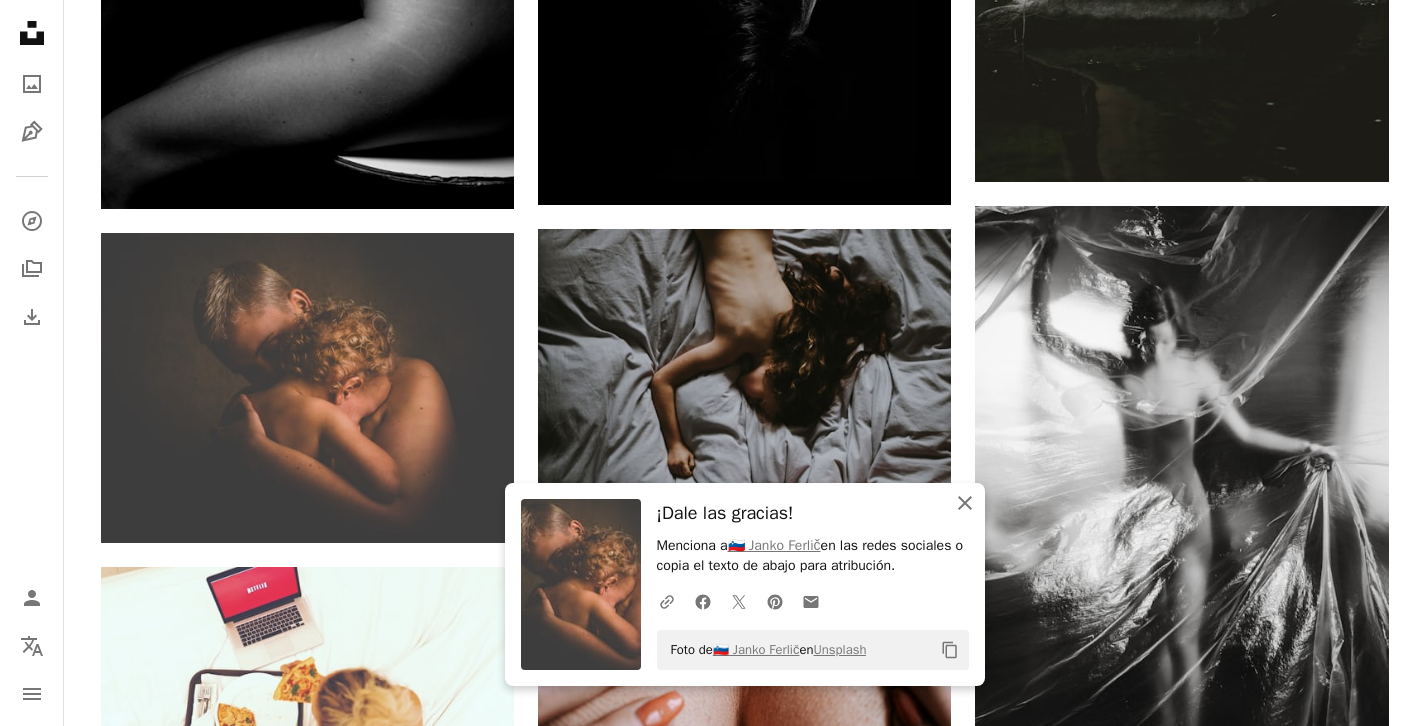 click on "An X shape" 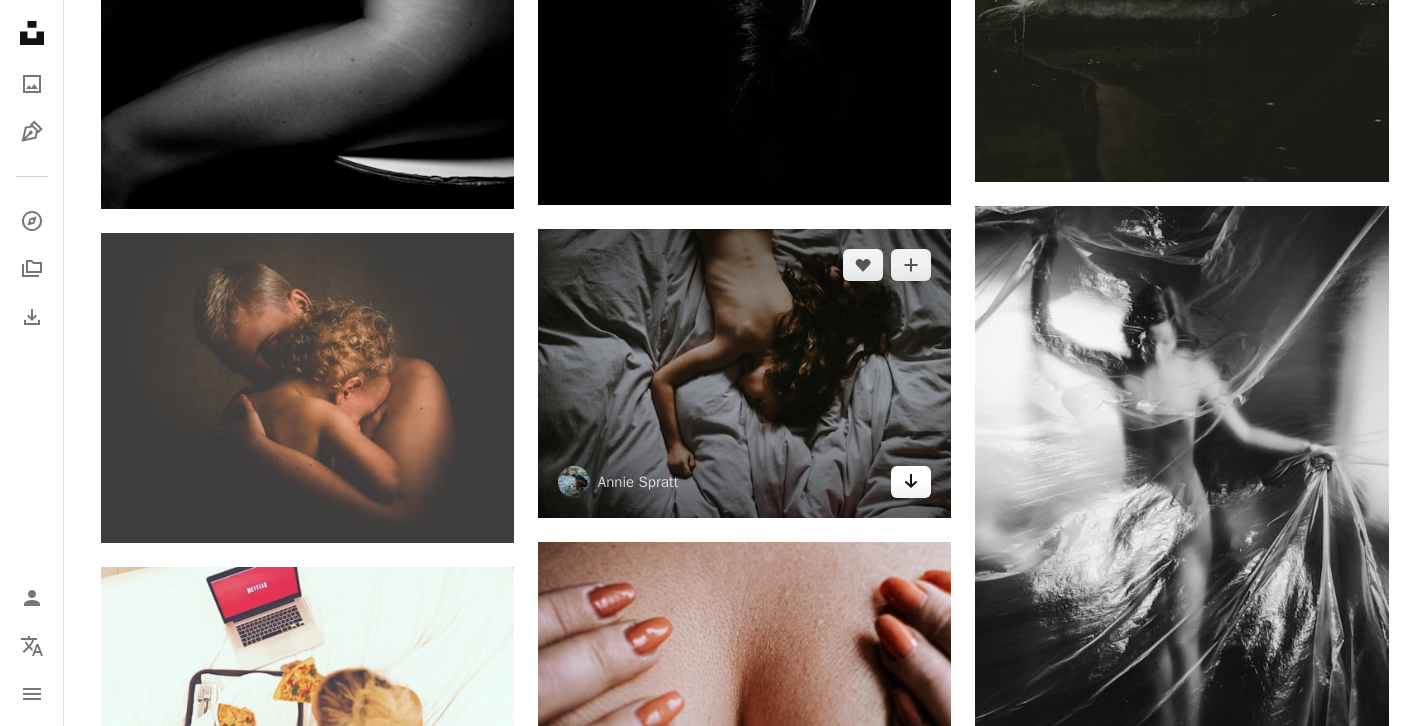 click on "Arrow pointing down" 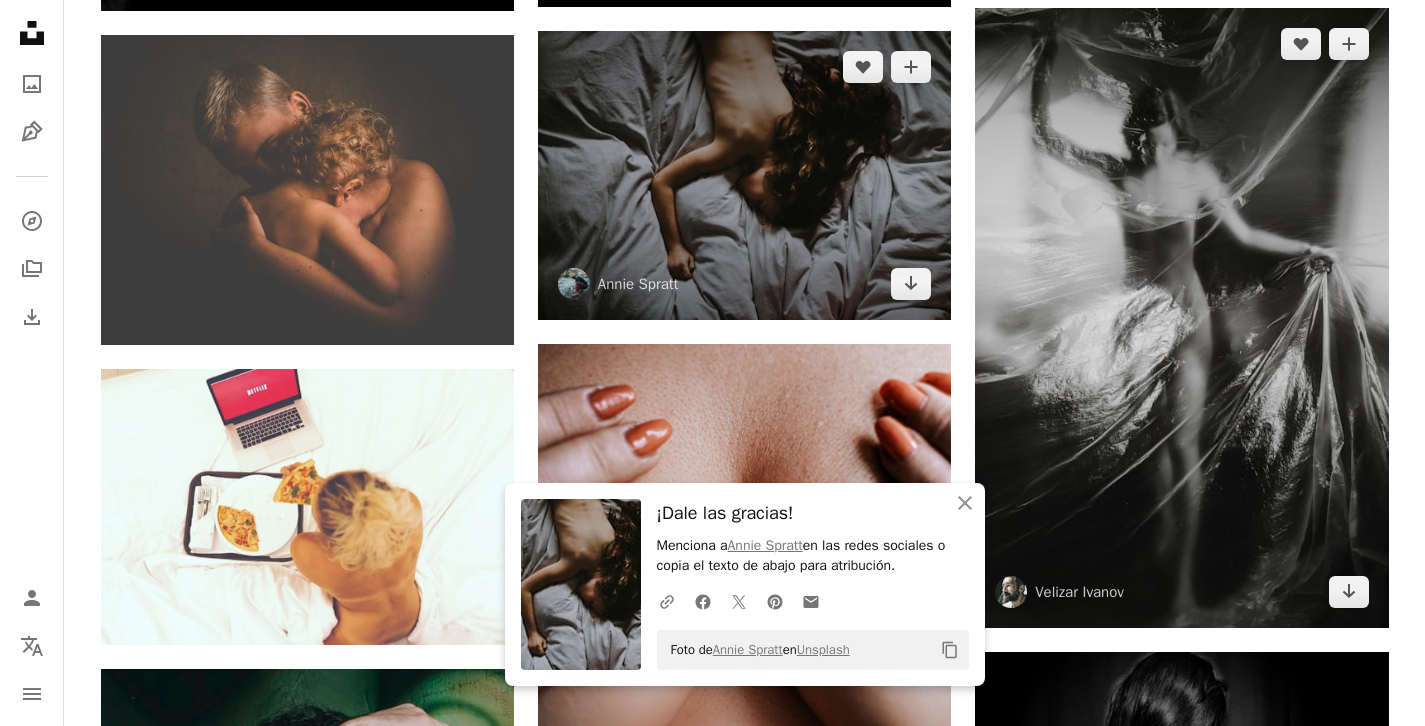 scroll, scrollTop: 2391, scrollLeft: 0, axis: vertical 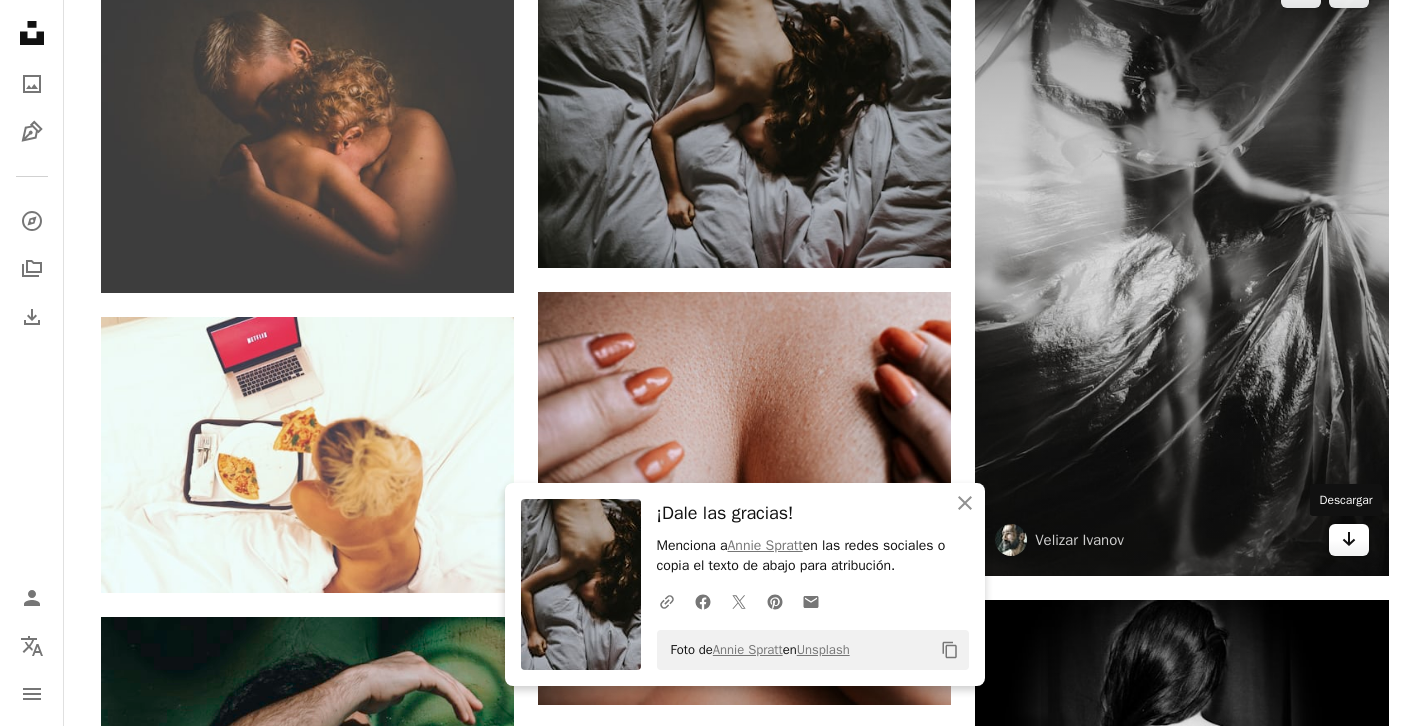 click 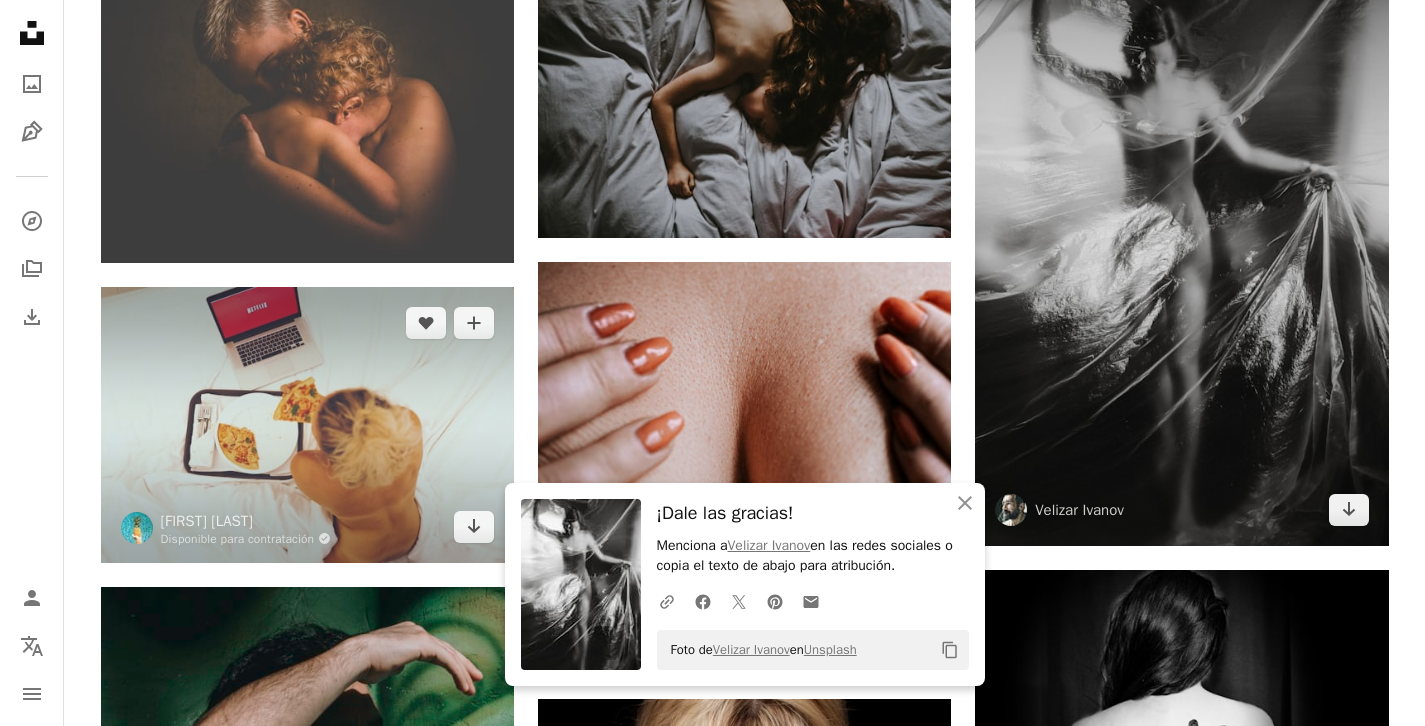 scroll, scrollTop: 2422, scrollLeft: 0, axis: vertical 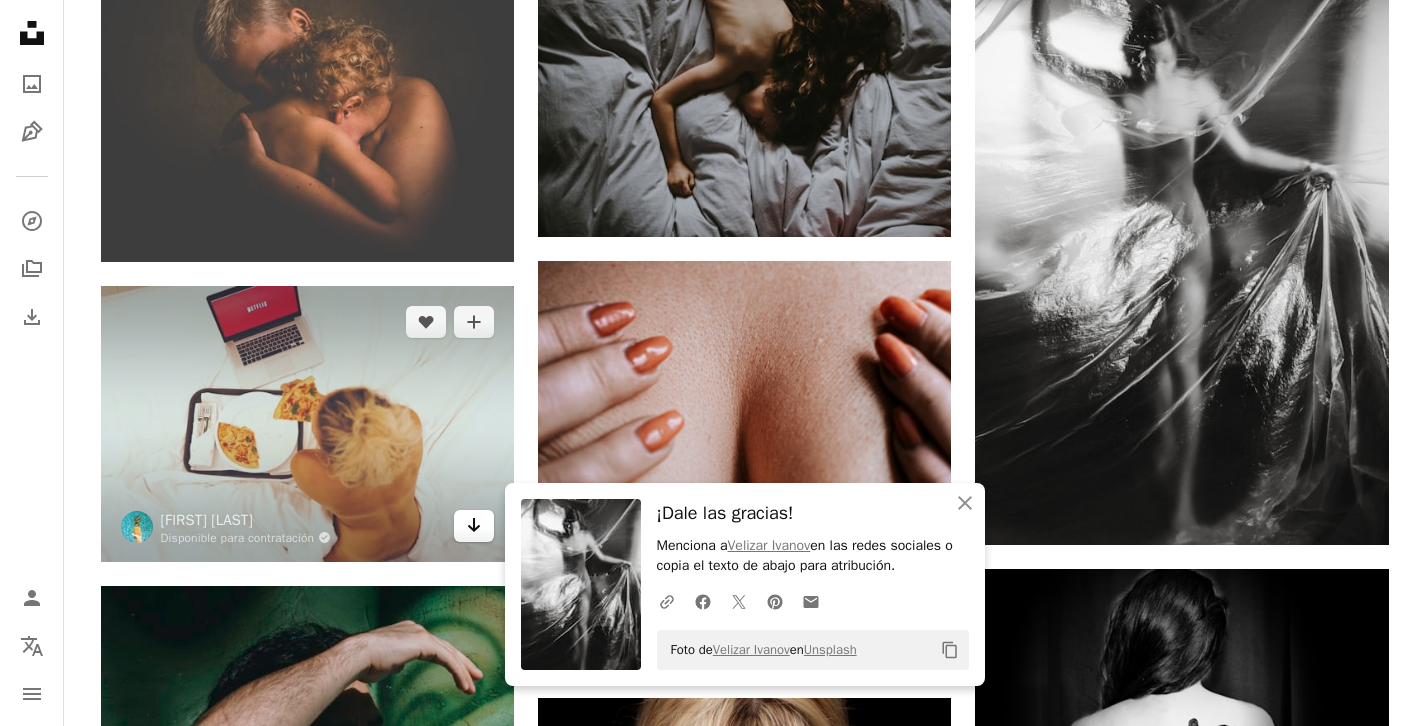 click on "Arrow pointing down" 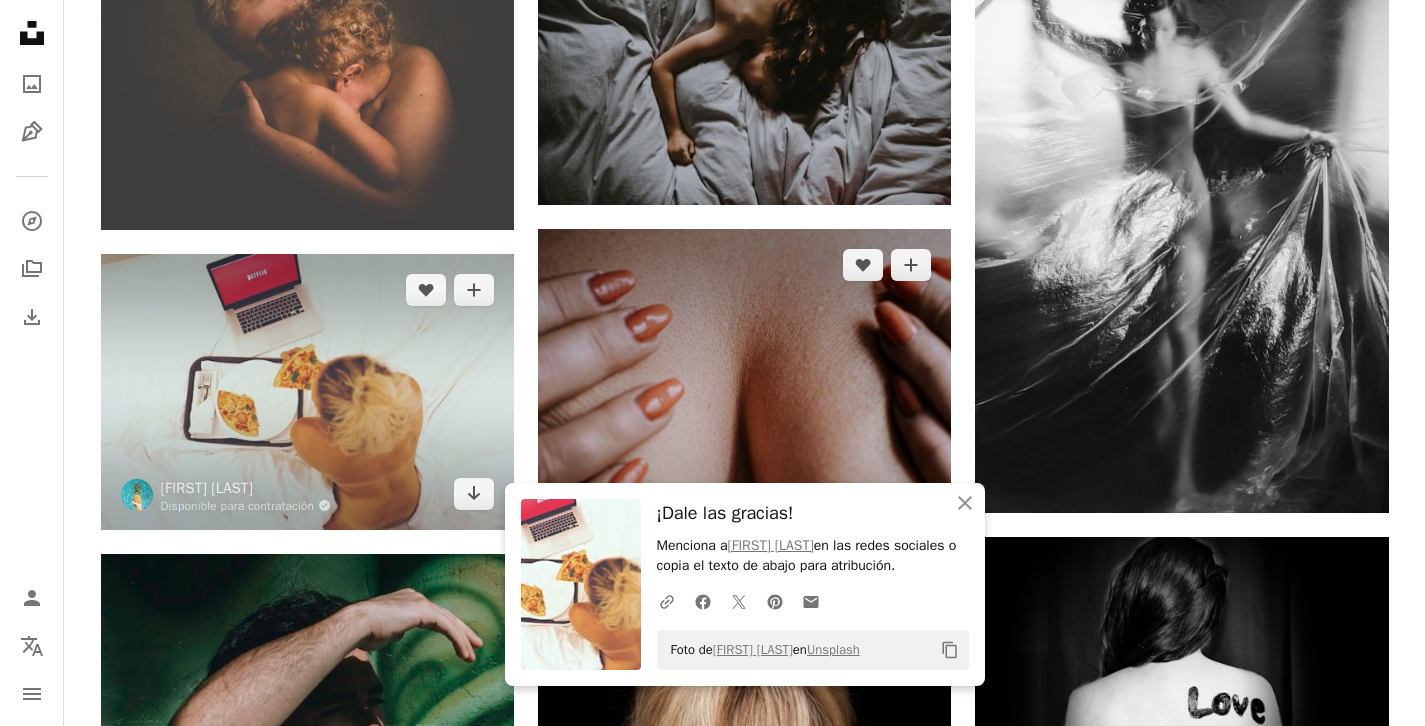 scroll, scrollTop: 2498, scrollLeft: 0, axis: vertical 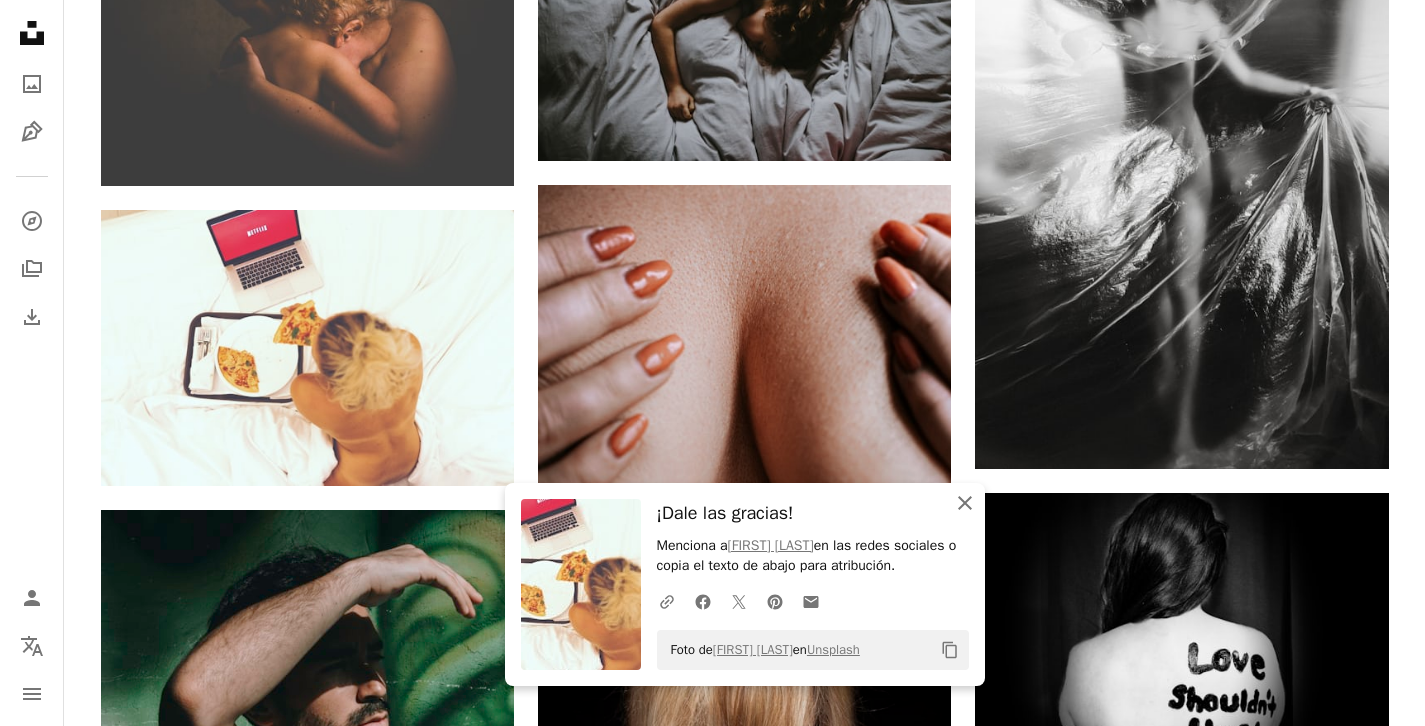 click on "An X shape" 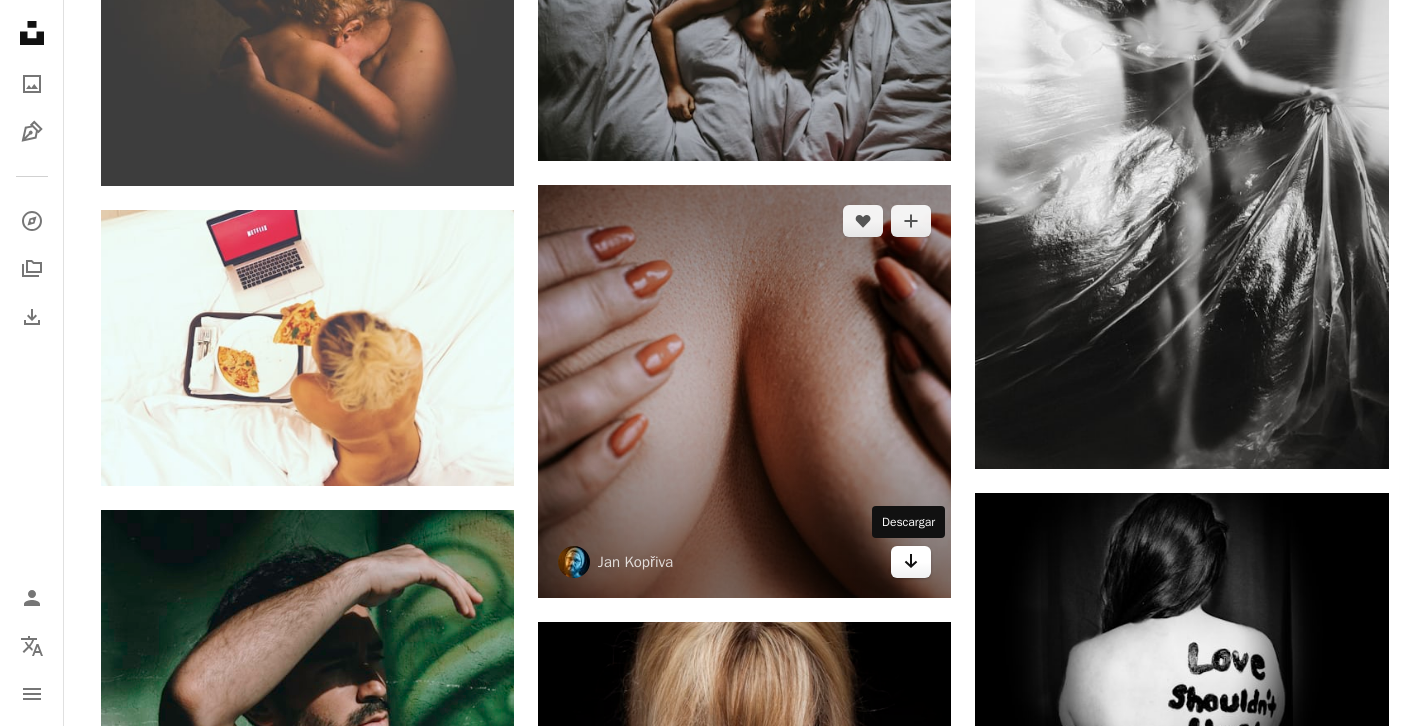 click on "Arrow pointing down" 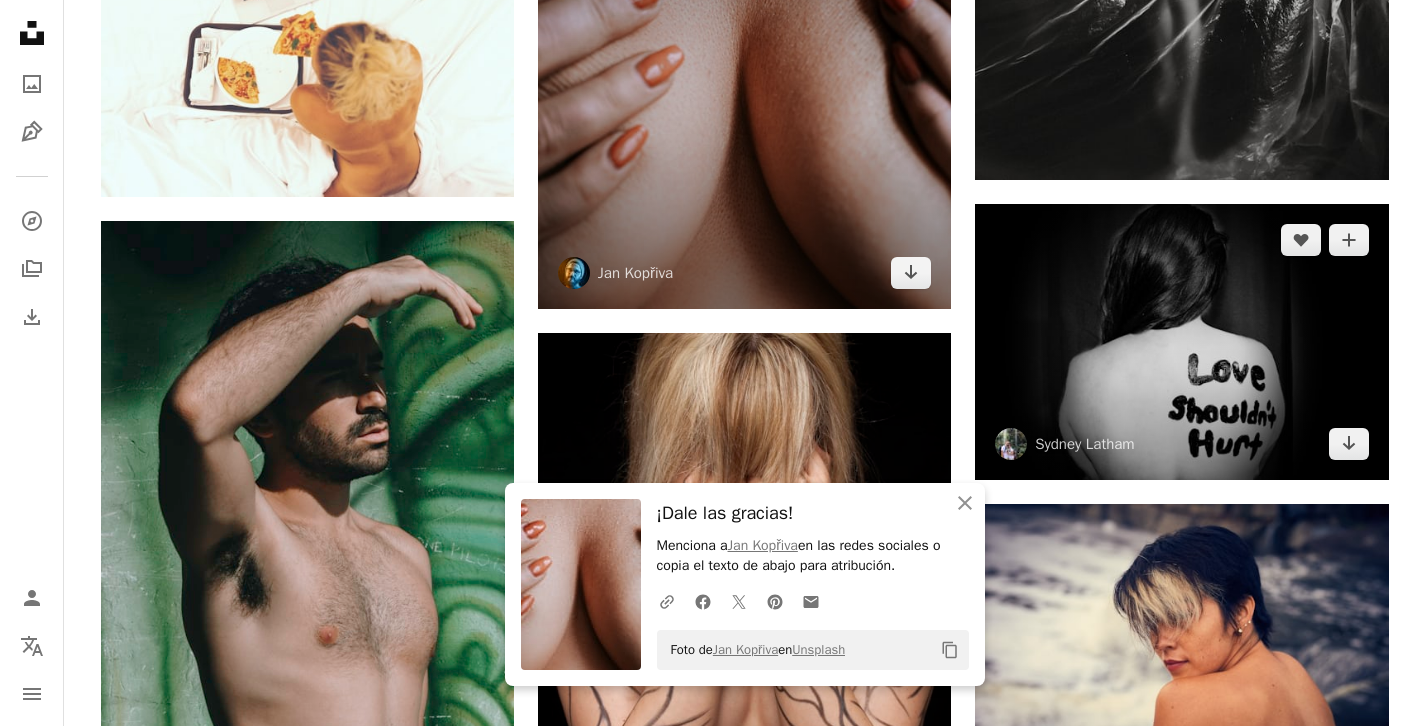 scroll, scrollTop: 2786, scrollLeft: 0, axis: vertical 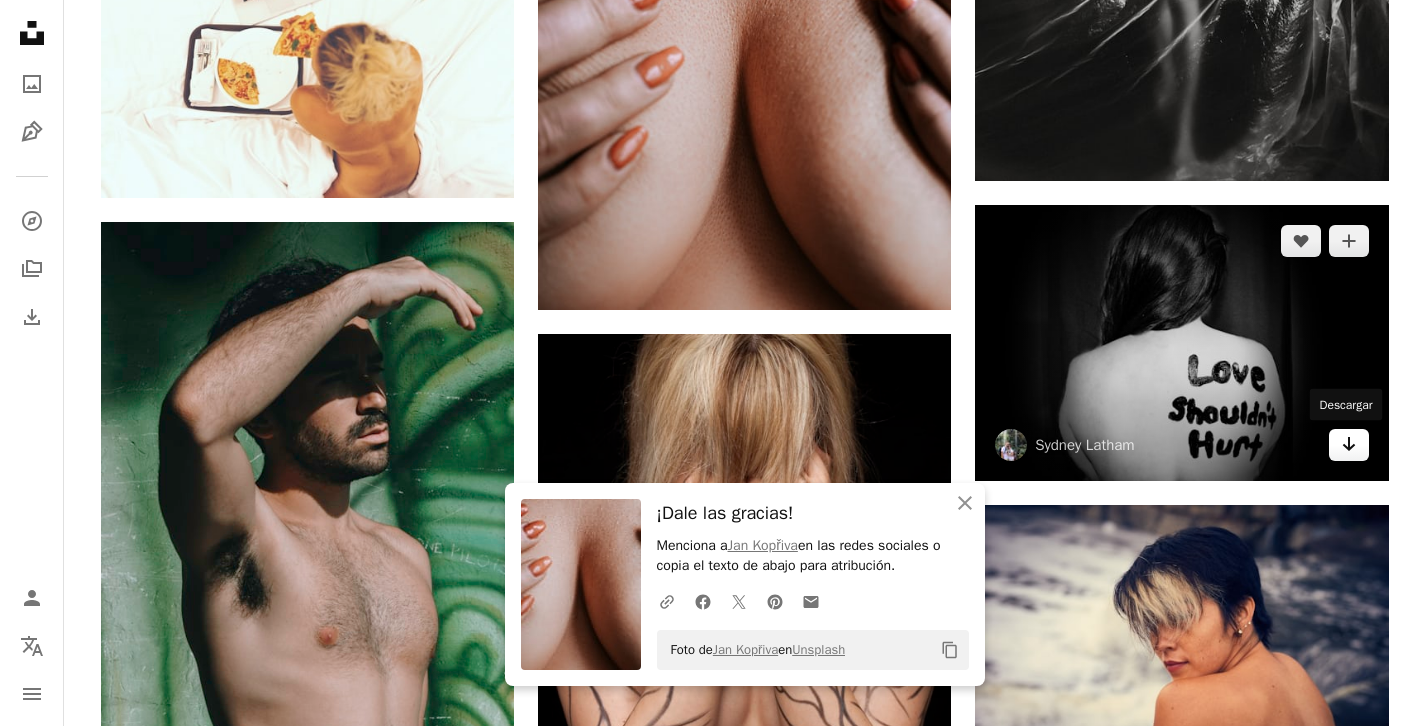 click on "Arrow pointing down" 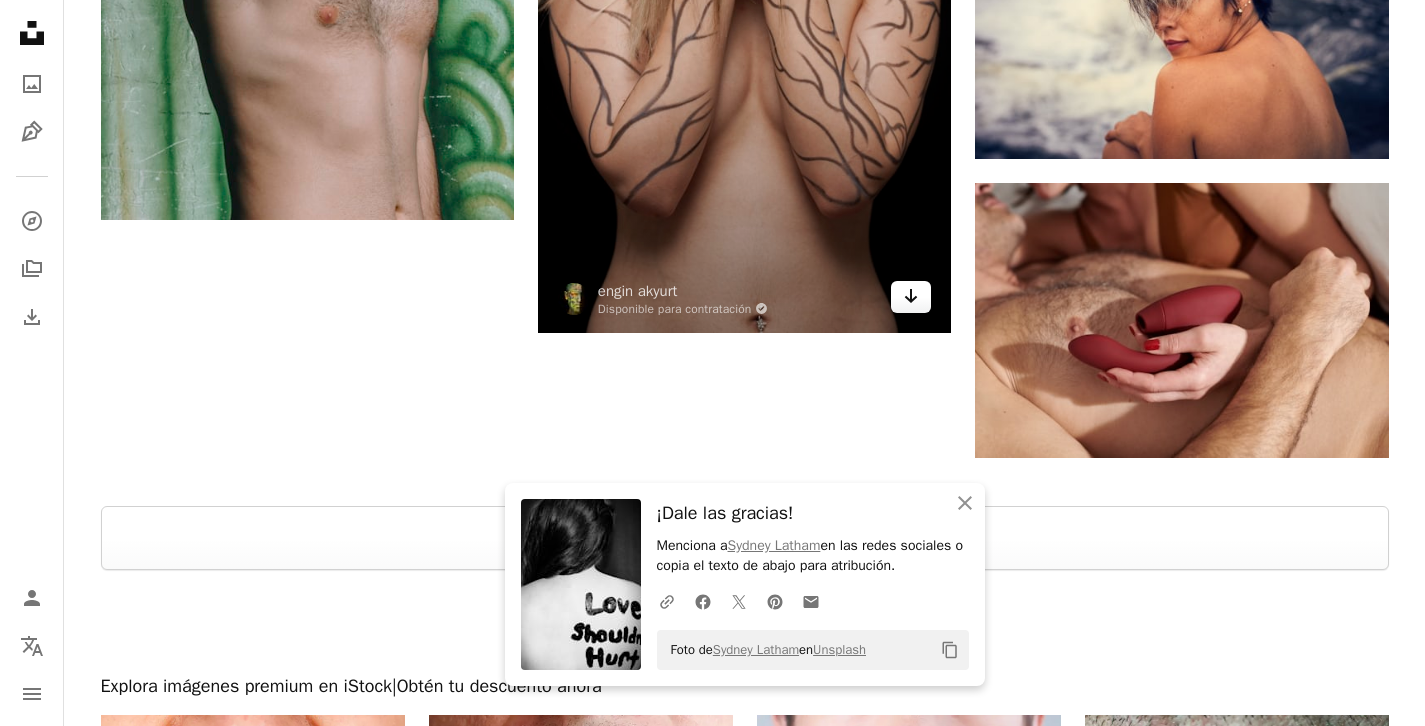 scroll, scrollTop: 3291, scrollLeft: 0, axis: vertical 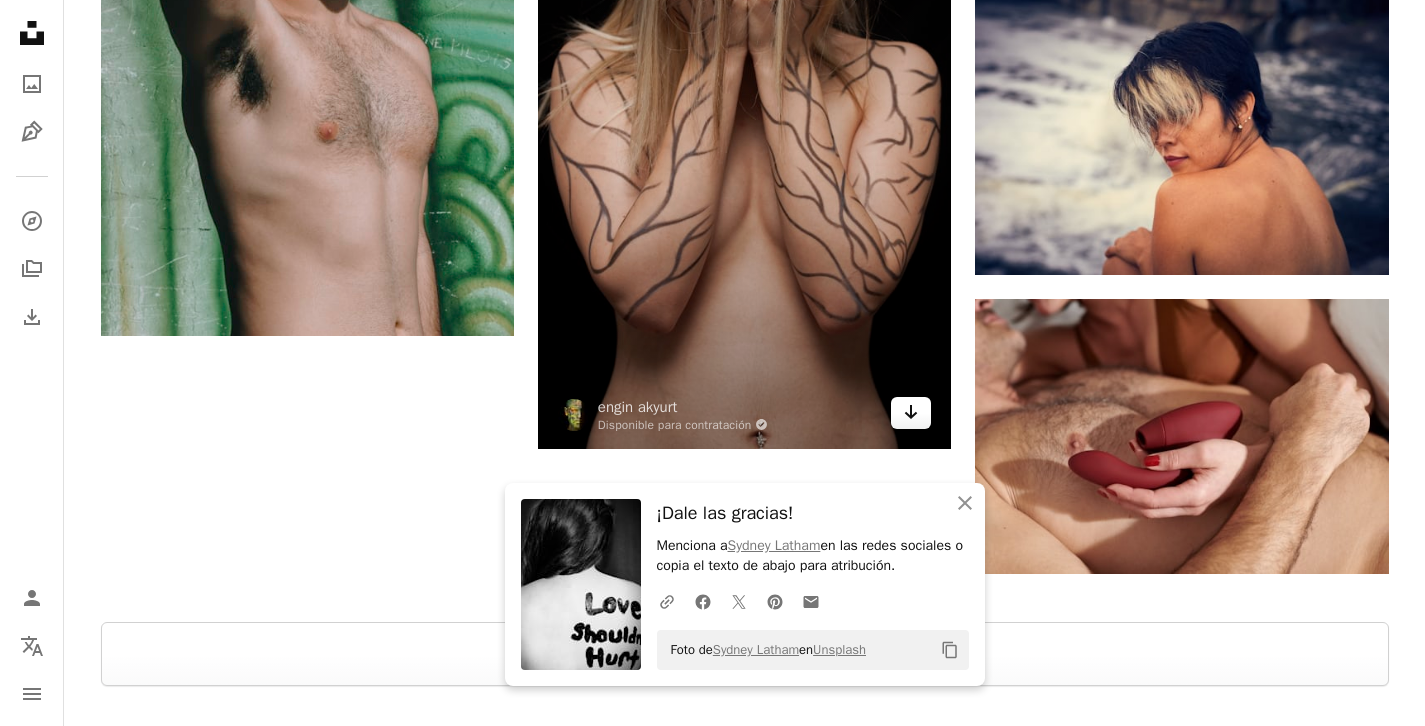 click on "Arrow pointing down" 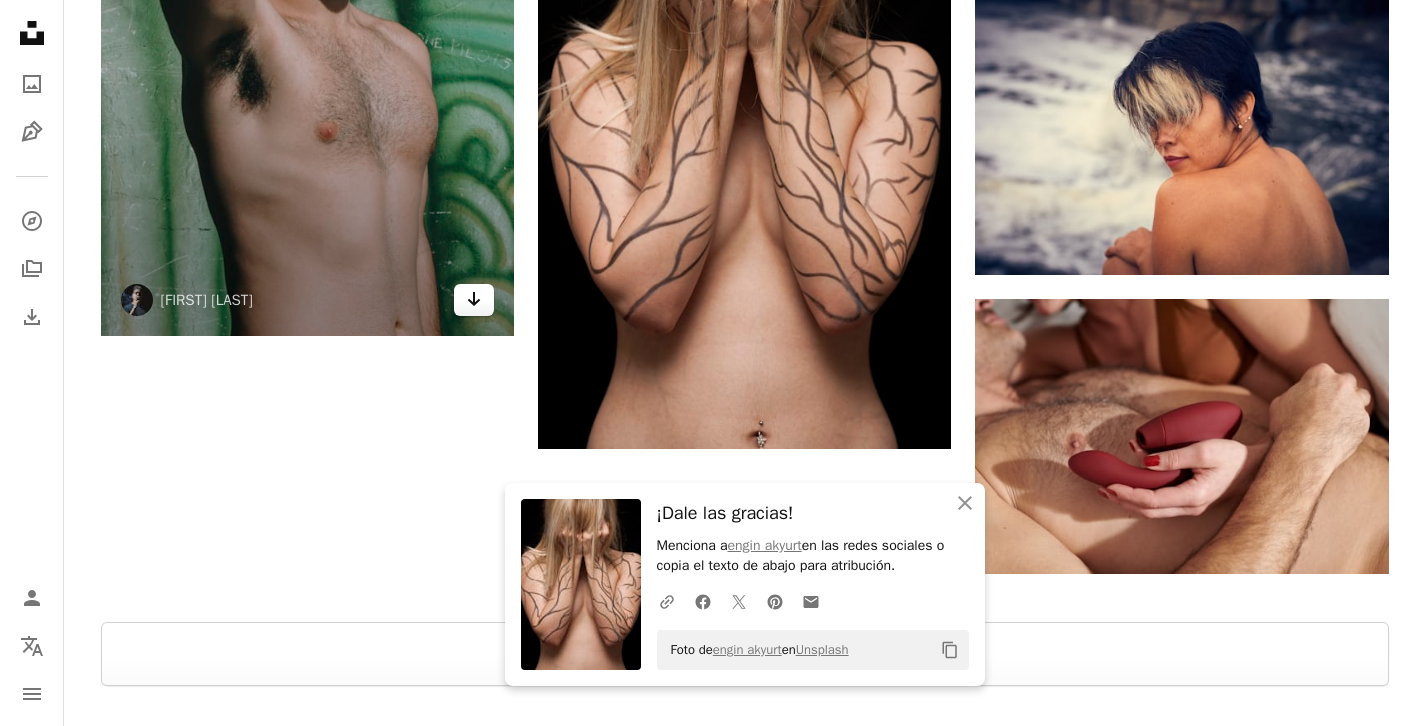 click on "Arrow pointing down" 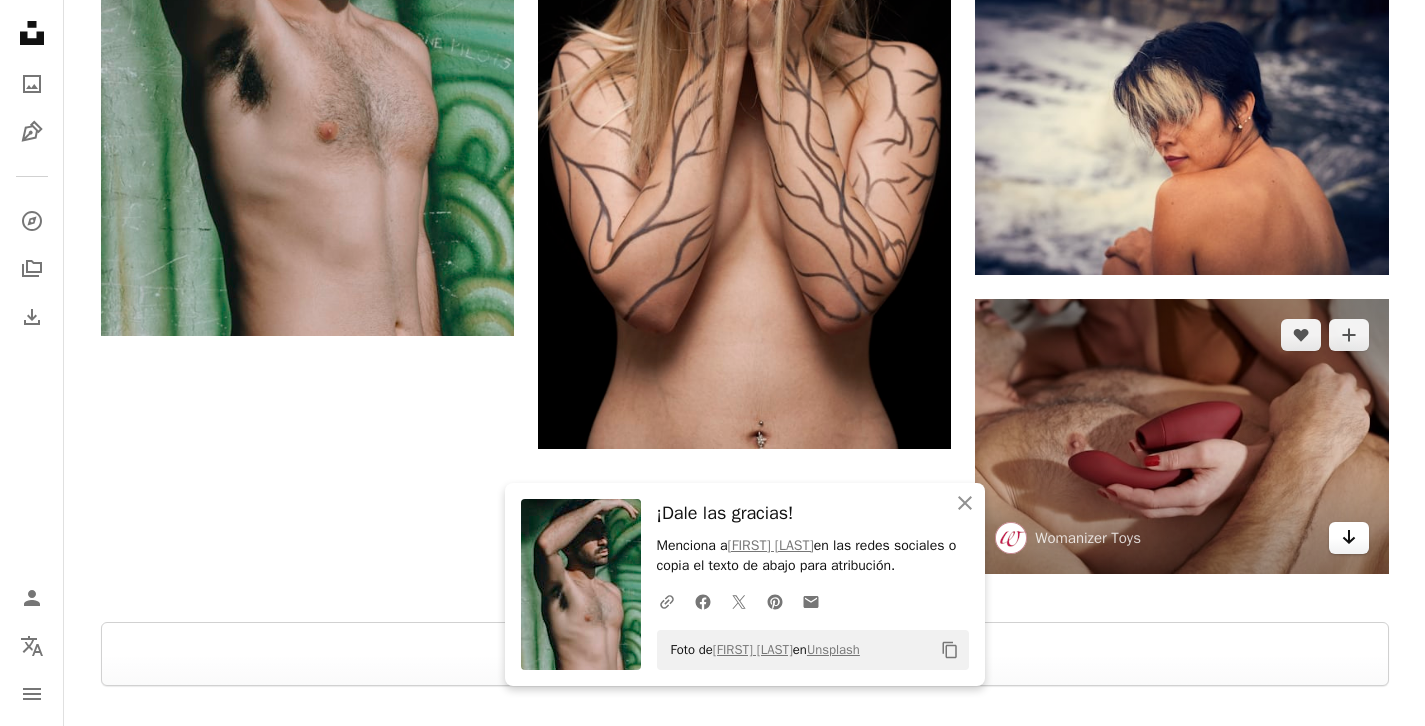 click on "Arrow pointing down" 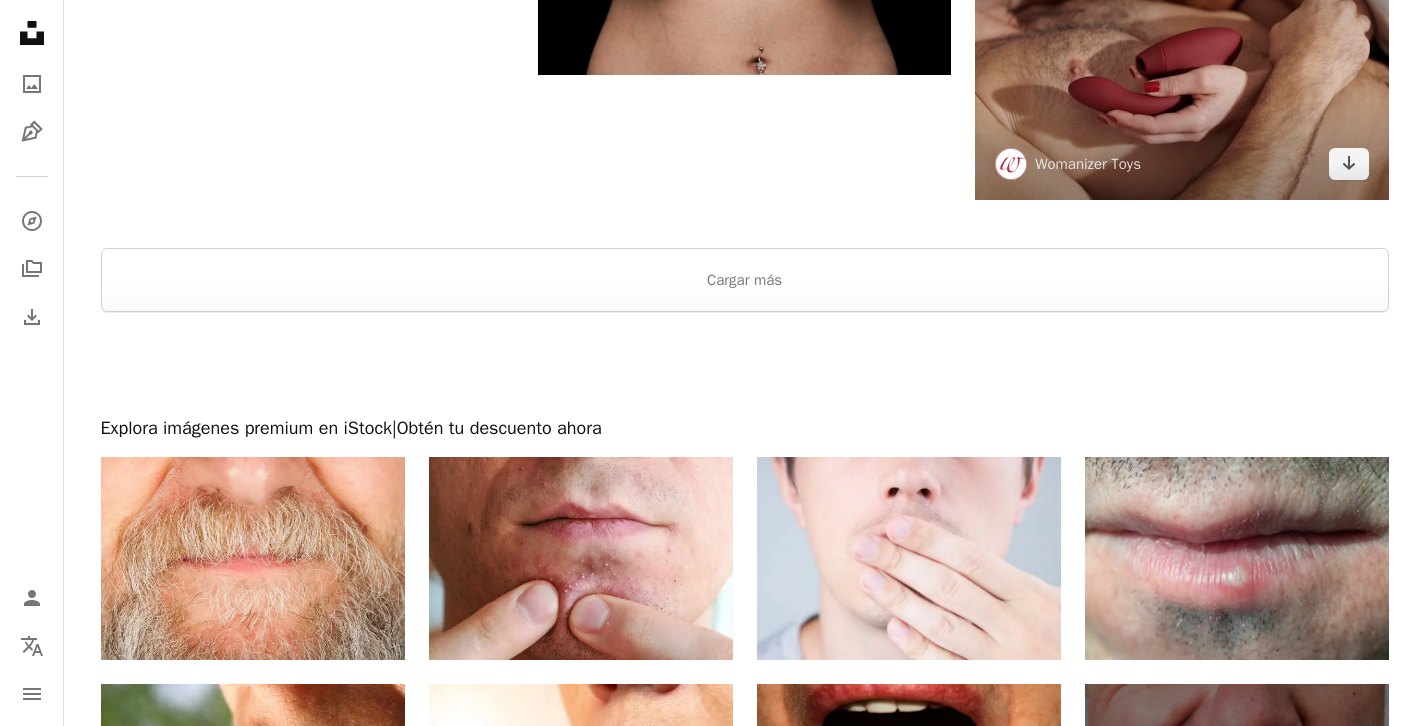 scroll, scrollTop: 3636, scrollLeft: 0, axis: vertical 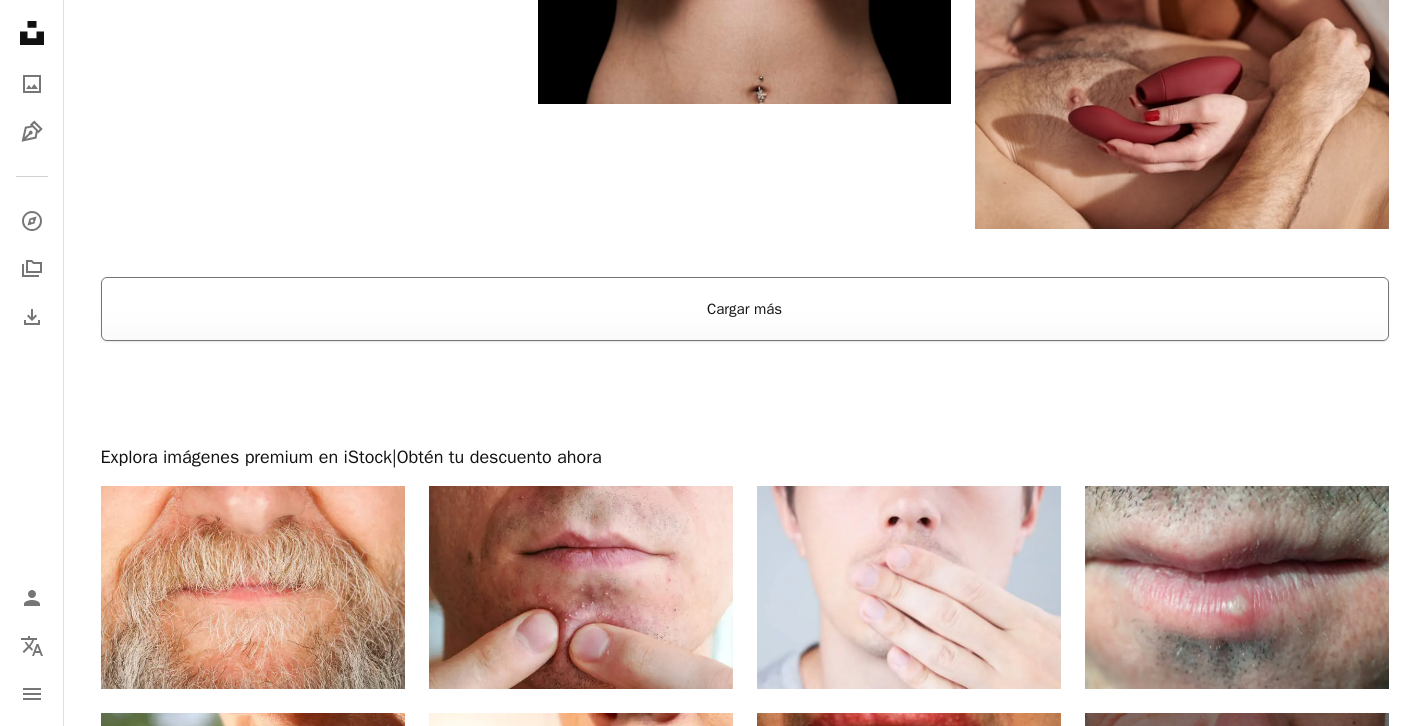 click on "Cargar más" at bounding box center [745, 309] 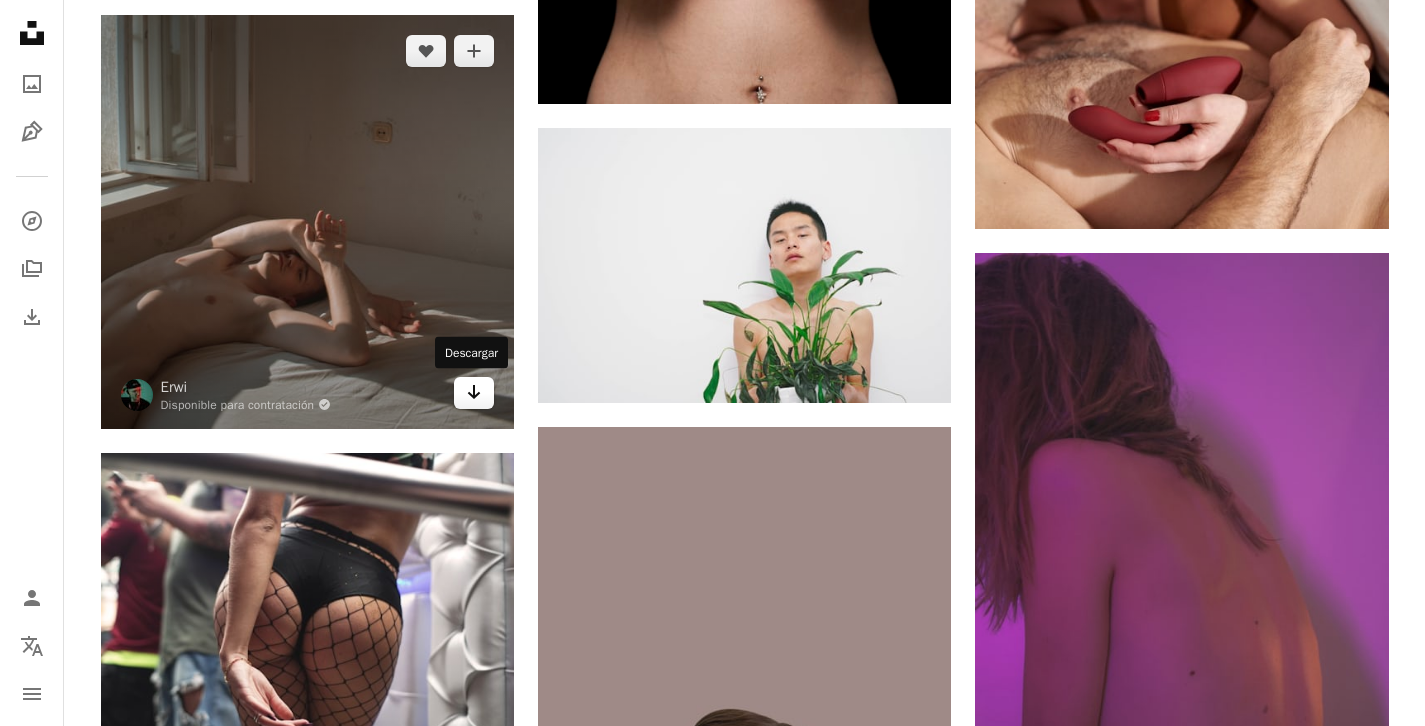 click on "Arrow pointing down" 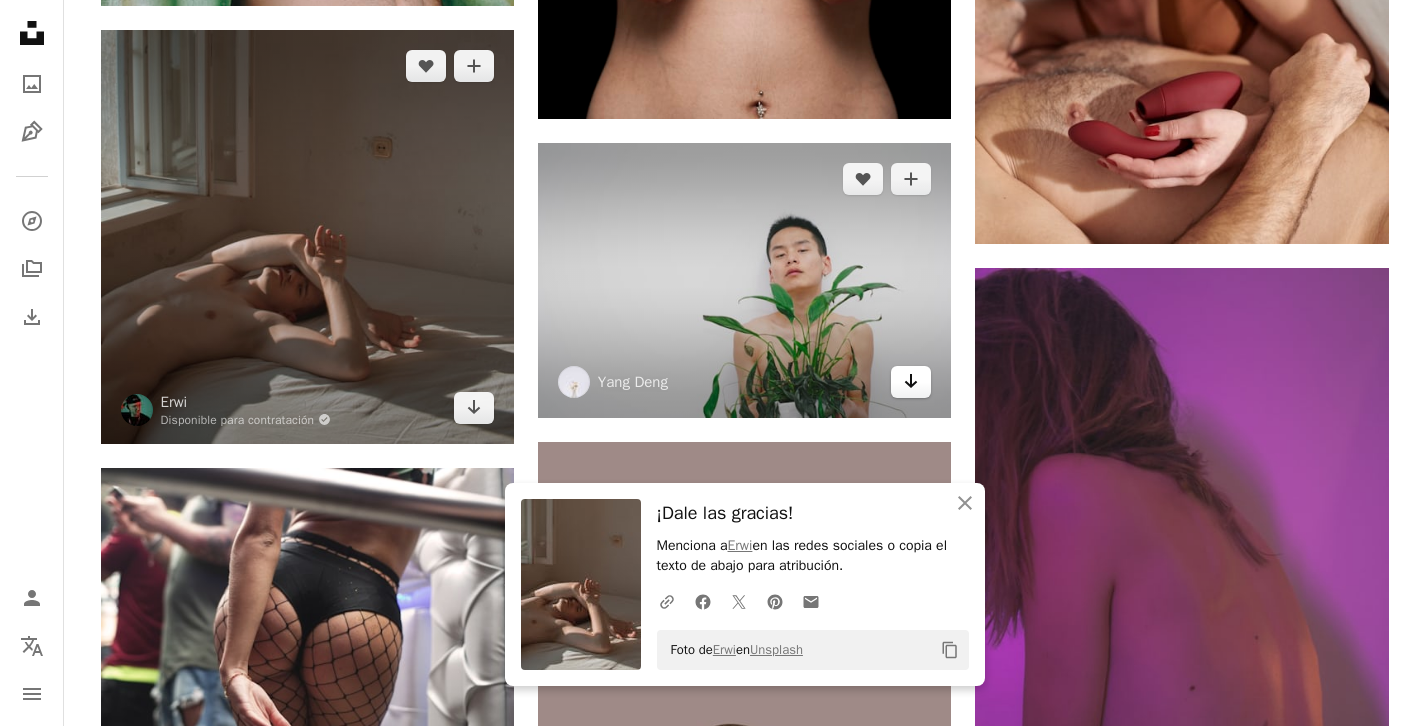 scroll, scrollTop: 3620, scrollLeft: 0, axis: vertical 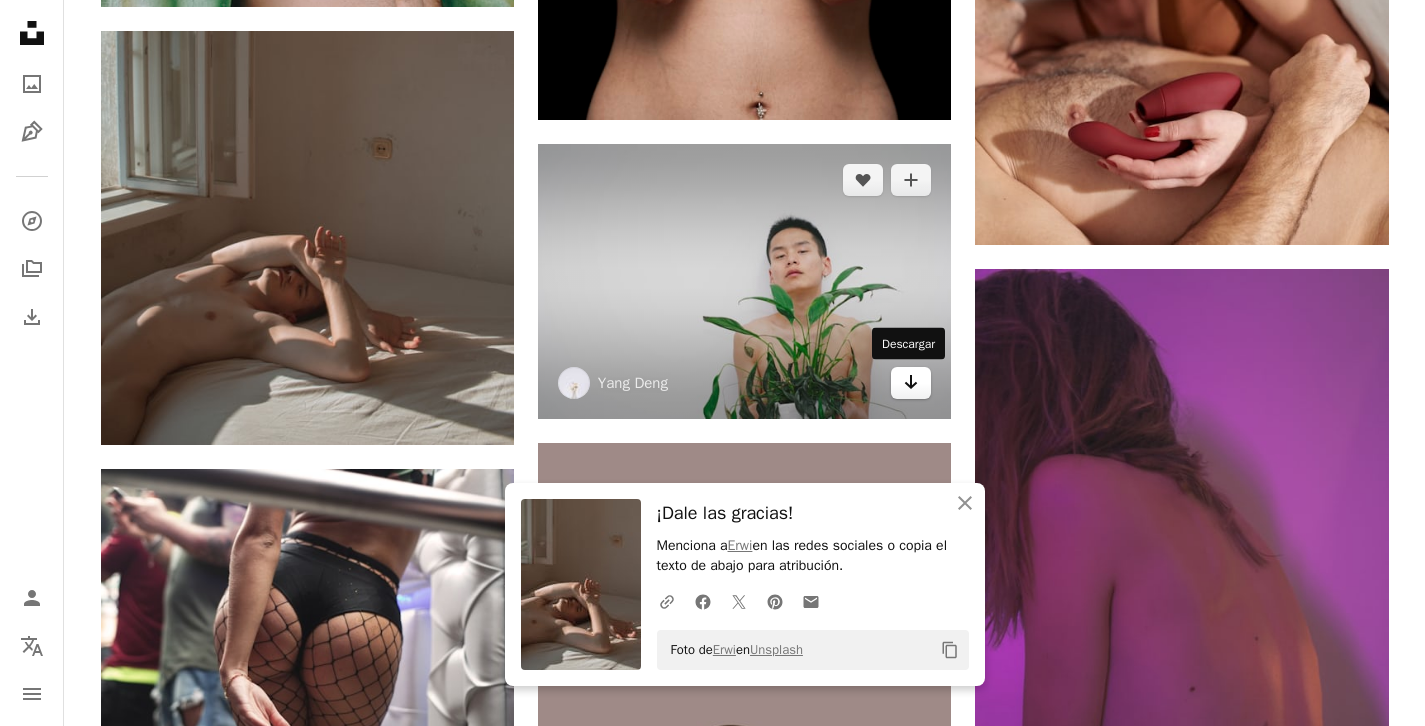 click on "Arrow pointing down" at bounding box center (911, 383) 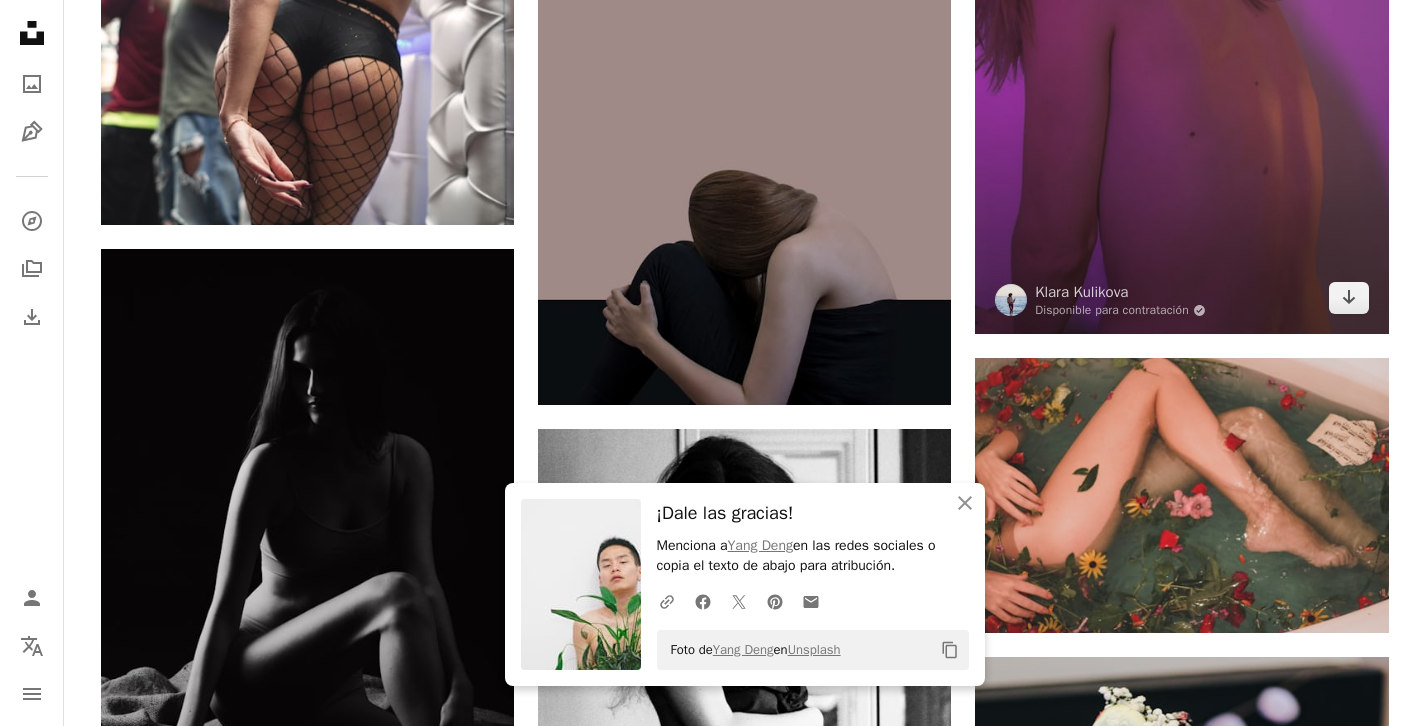 scroll, scrollTop: 4178, scrollLeft: 0, axis: vertical 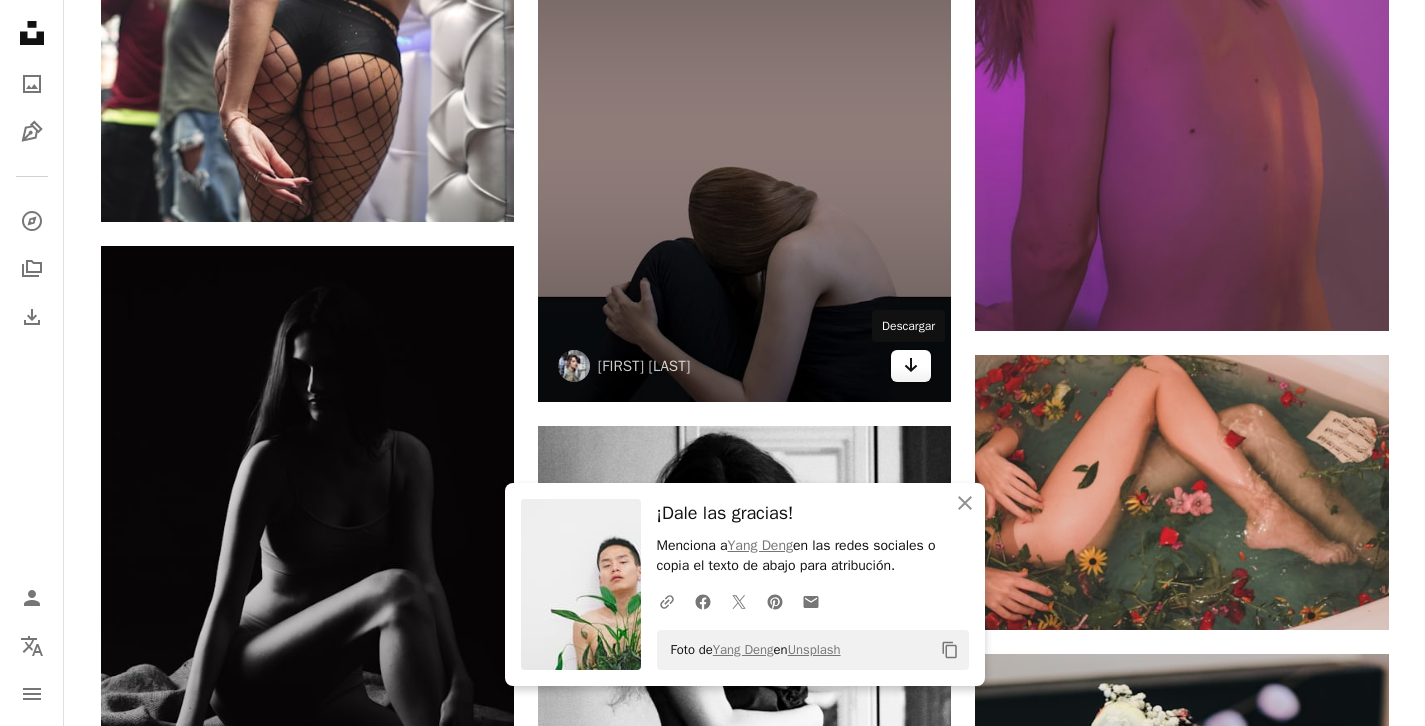 click on "Arrow pointing down" at bounding box center [911, 366] 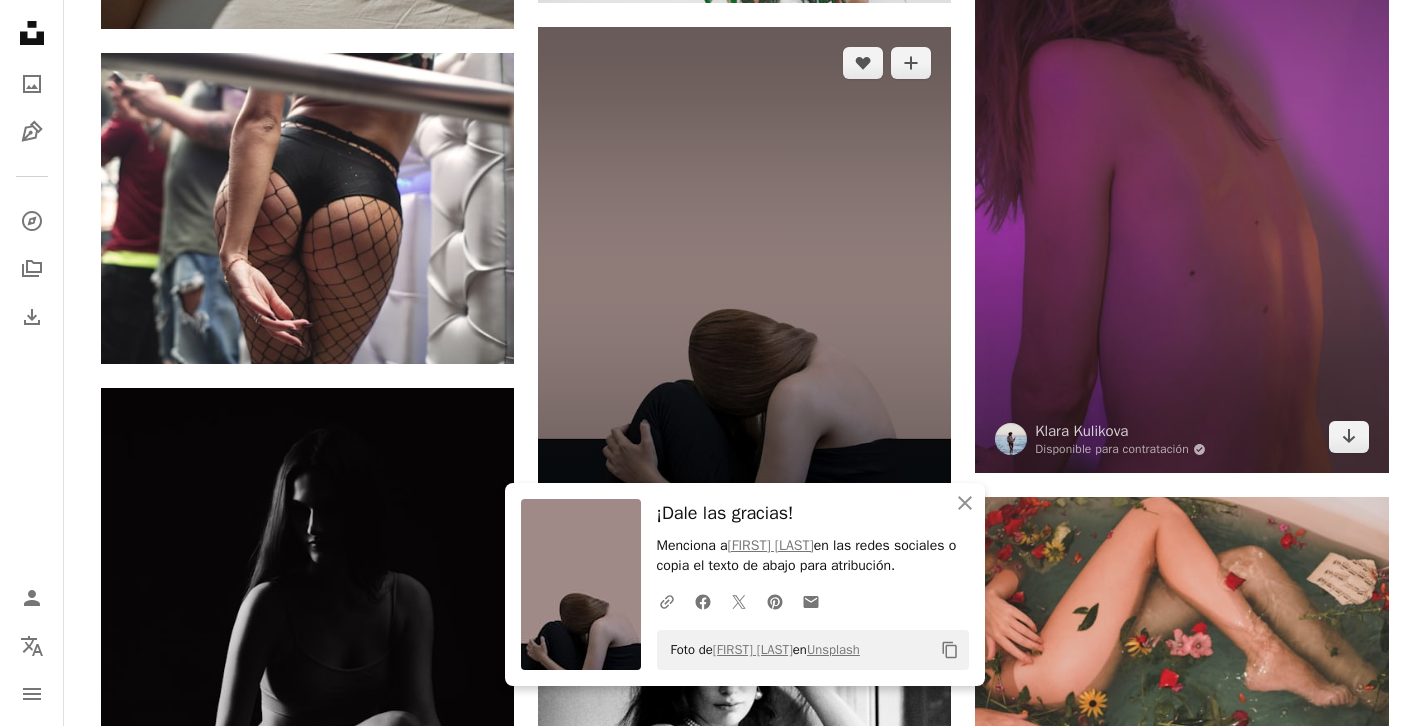 scroll, scrollTop: 4035, scrollLeft: 0, axis: vertical 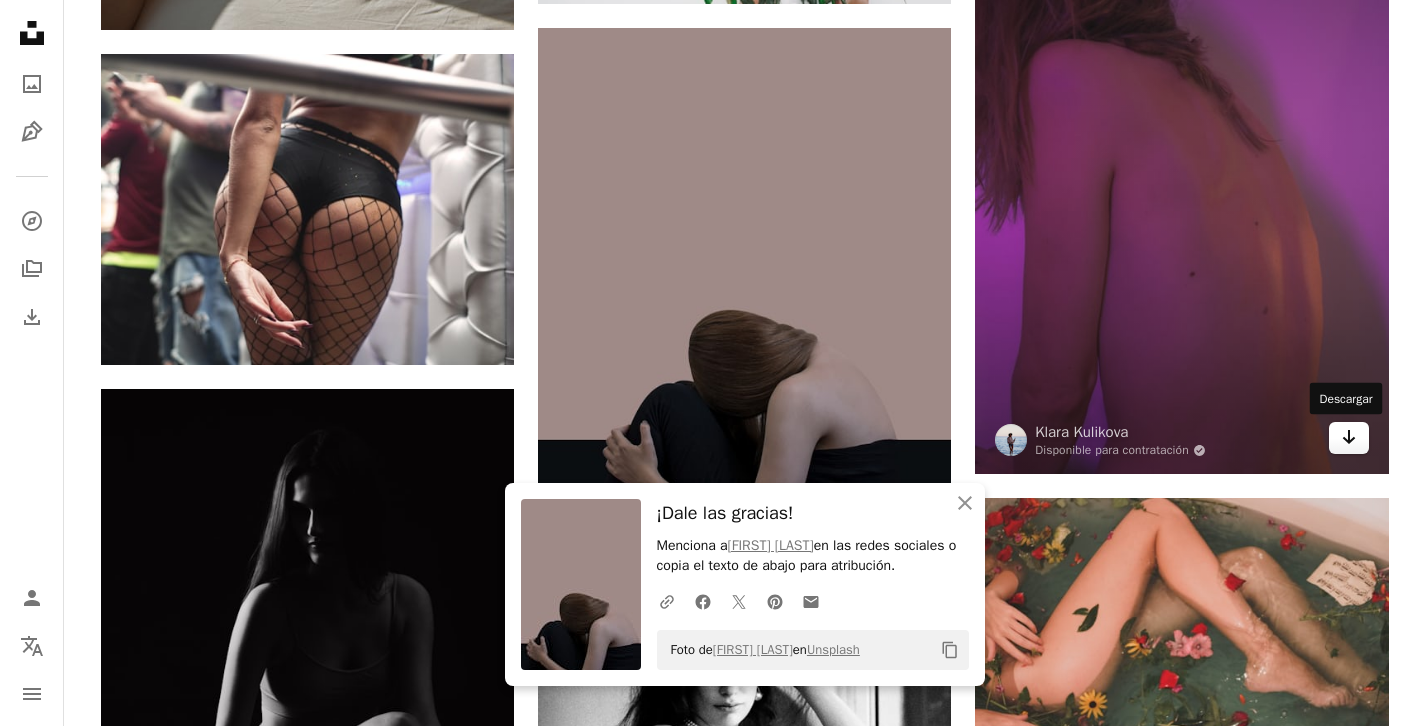 click on "Arrow pointing down" 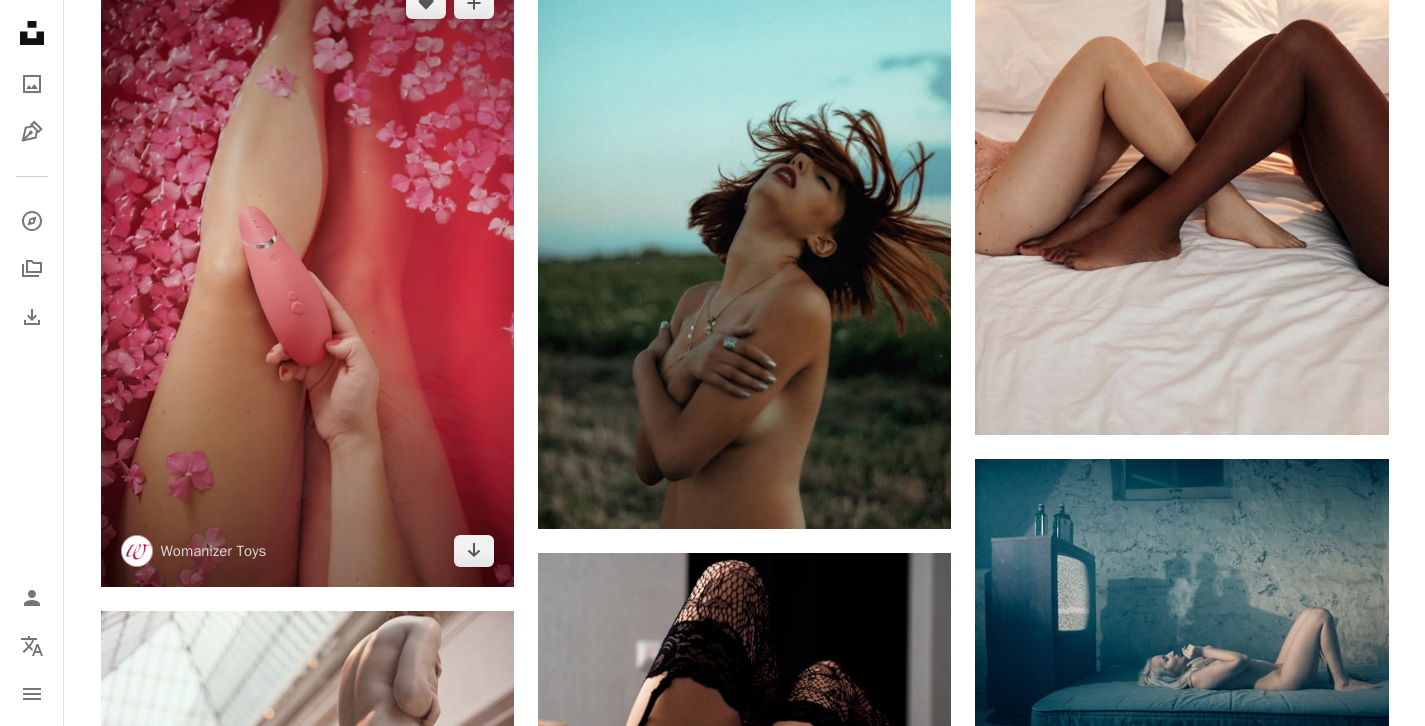 scroll, scrollTop: 5664, scrollLeft: 0, axis: vertical 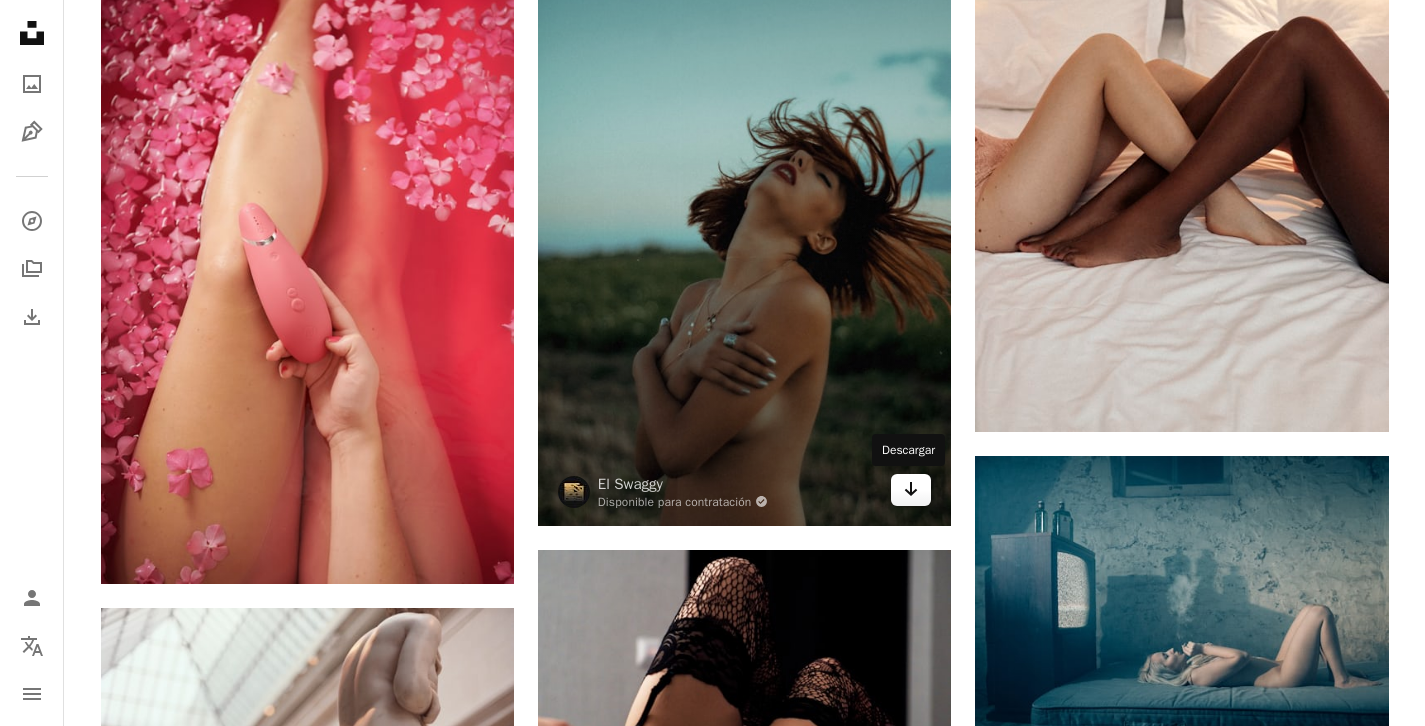 click on "Arrow pointing down" at bounding box center [911, 490] 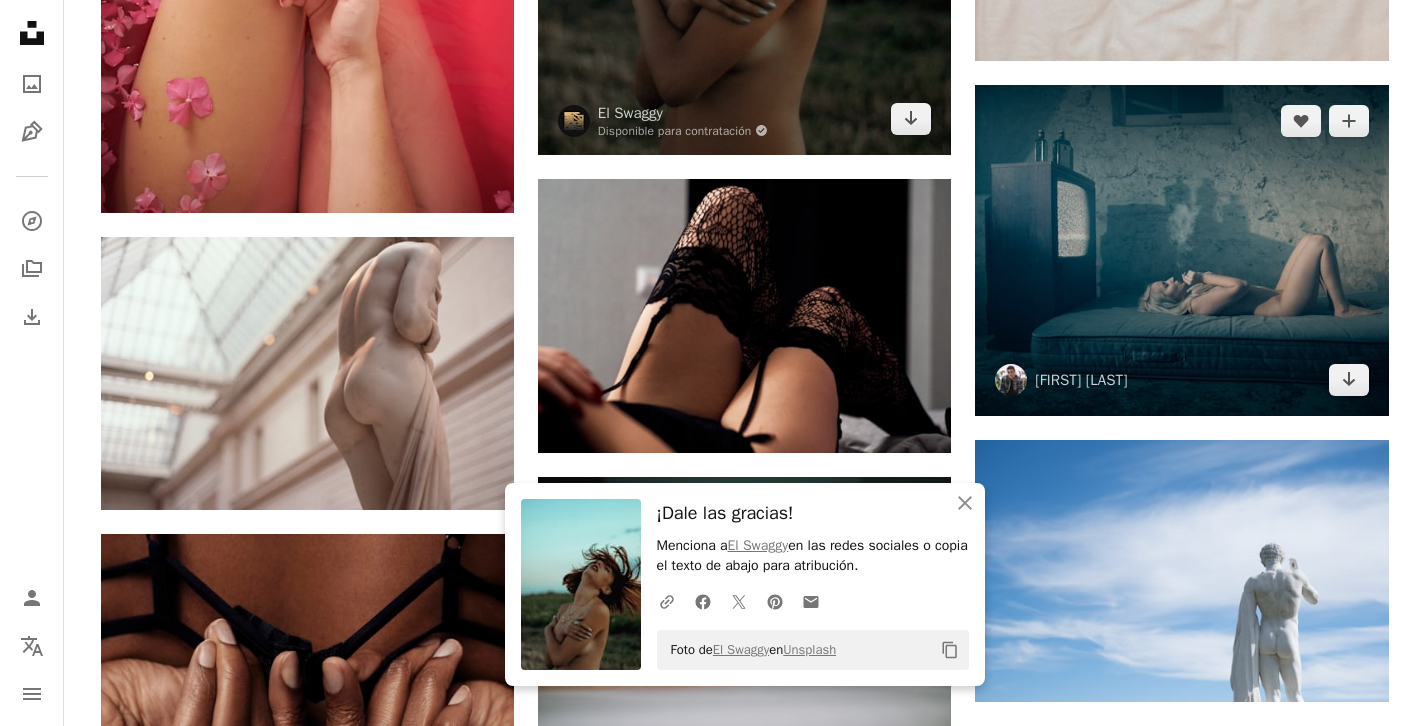 scroll, scrollTop: 6088, scrollLeft: 0, axis: vertical 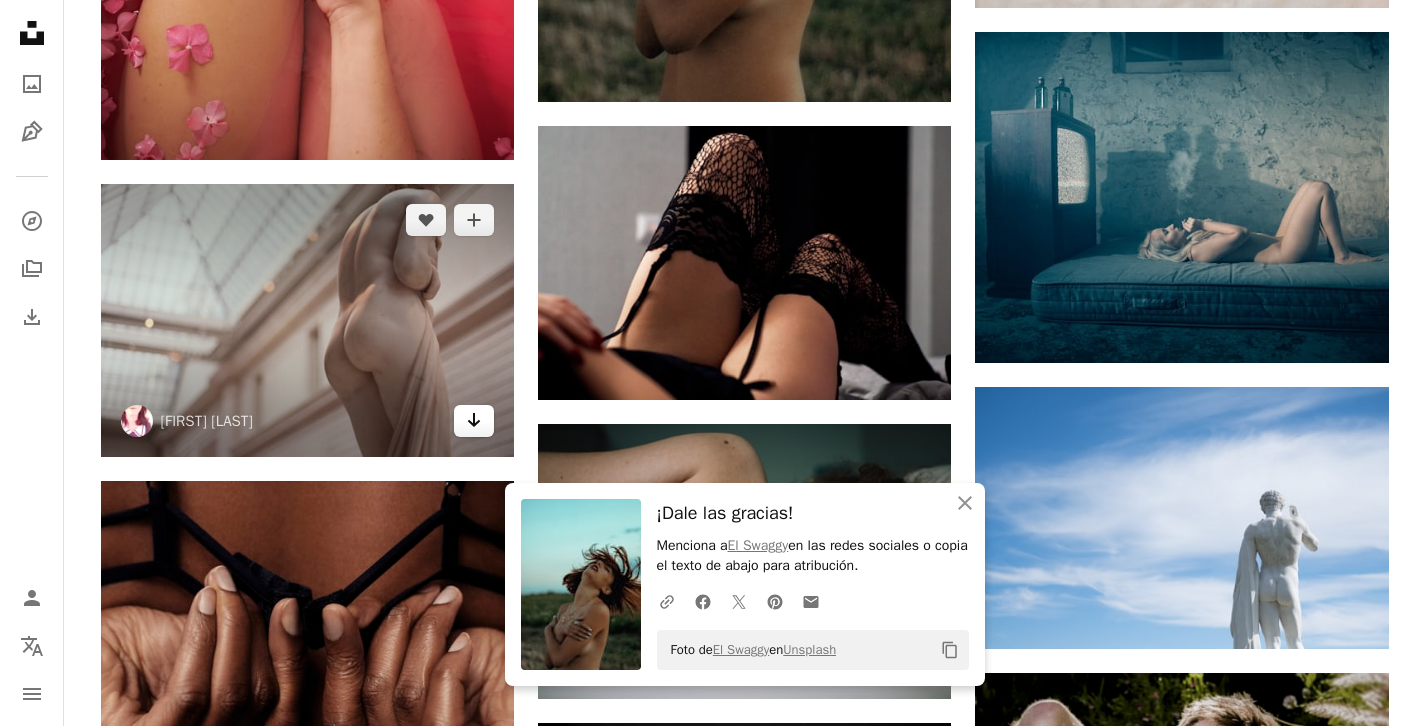 click 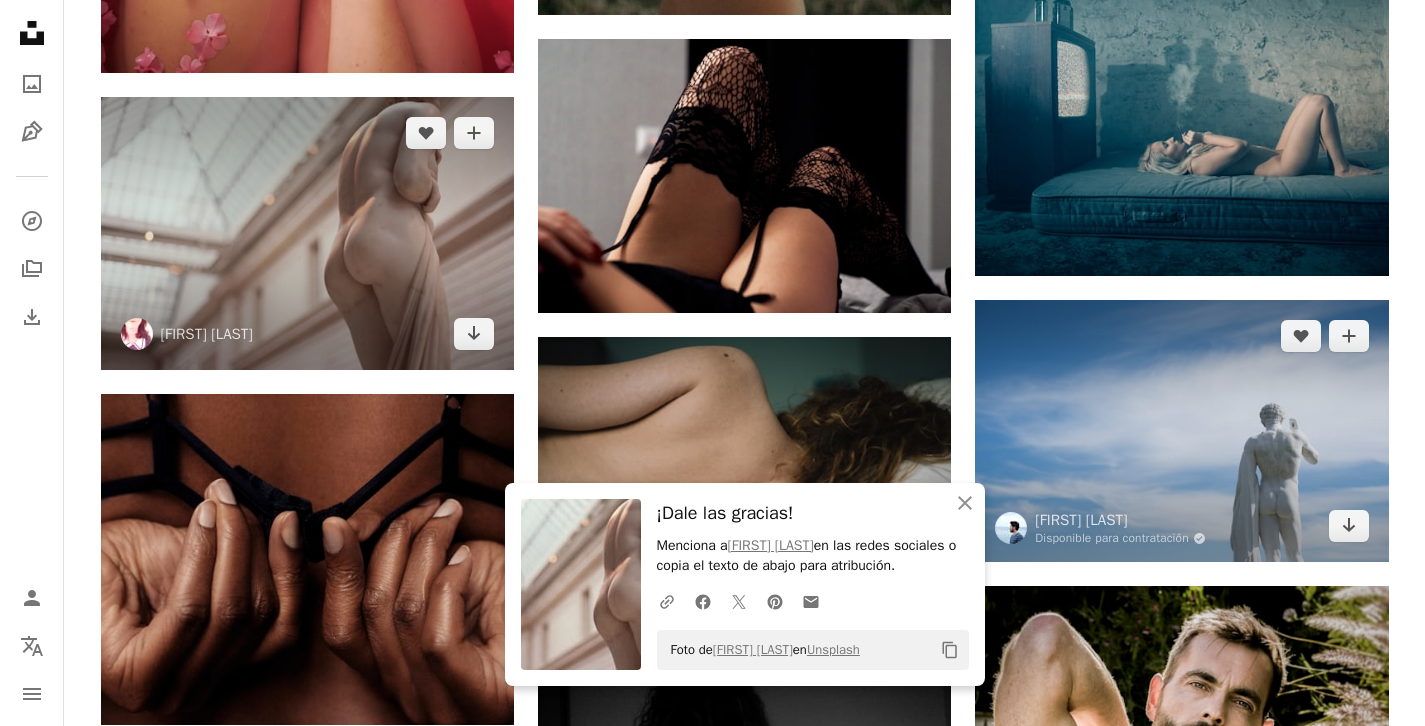 scroll, scrollTop: 6209, scrollLeft: 0, axis: vertical 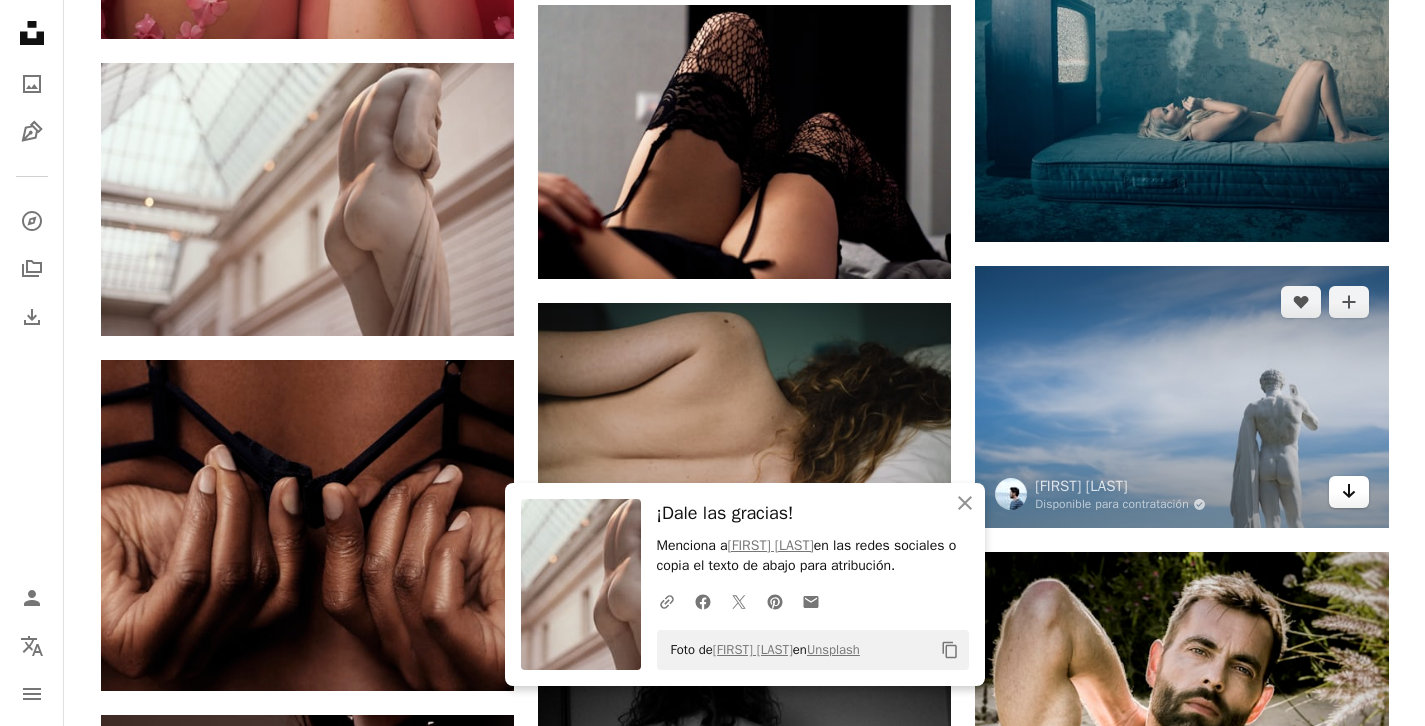 click on "Arrow pointing down" at bounding box center (1349, 492) 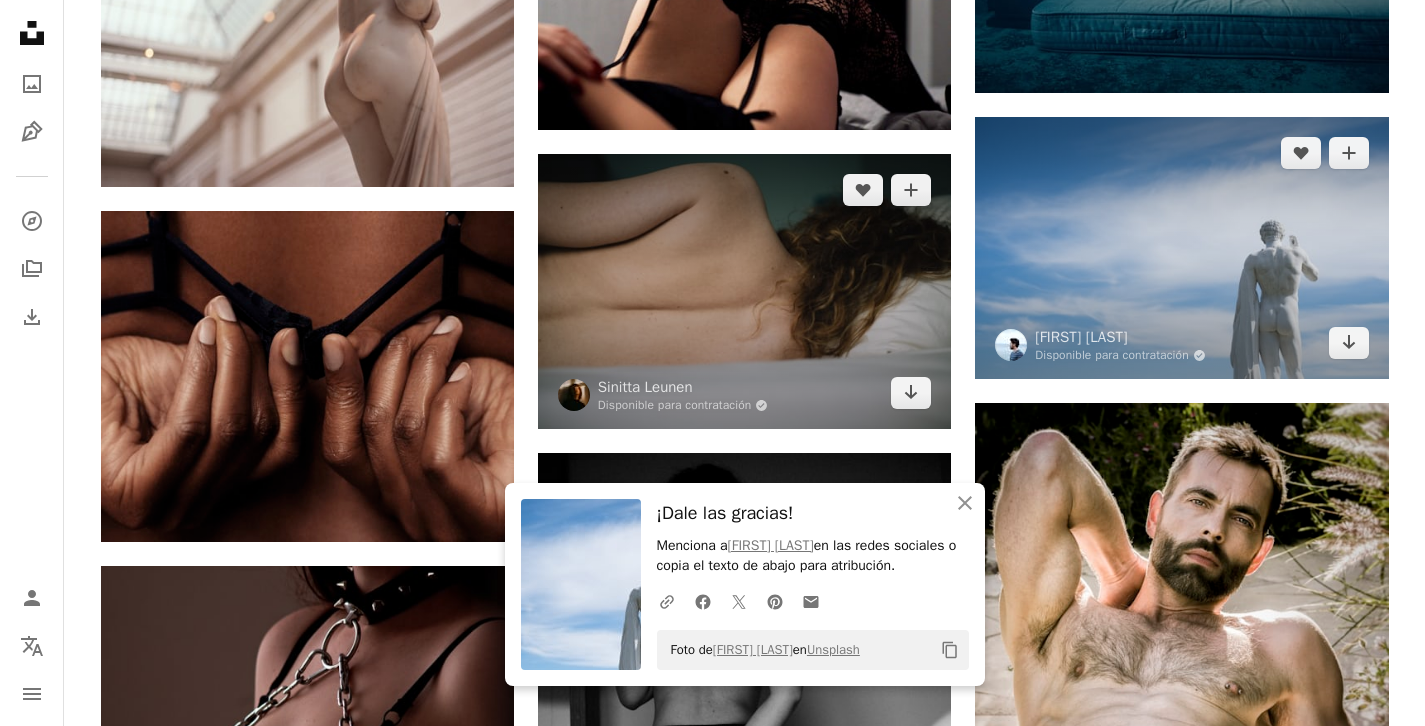 scroll, scrollTop: 6359, scrollLeft: 0, axis: vertical 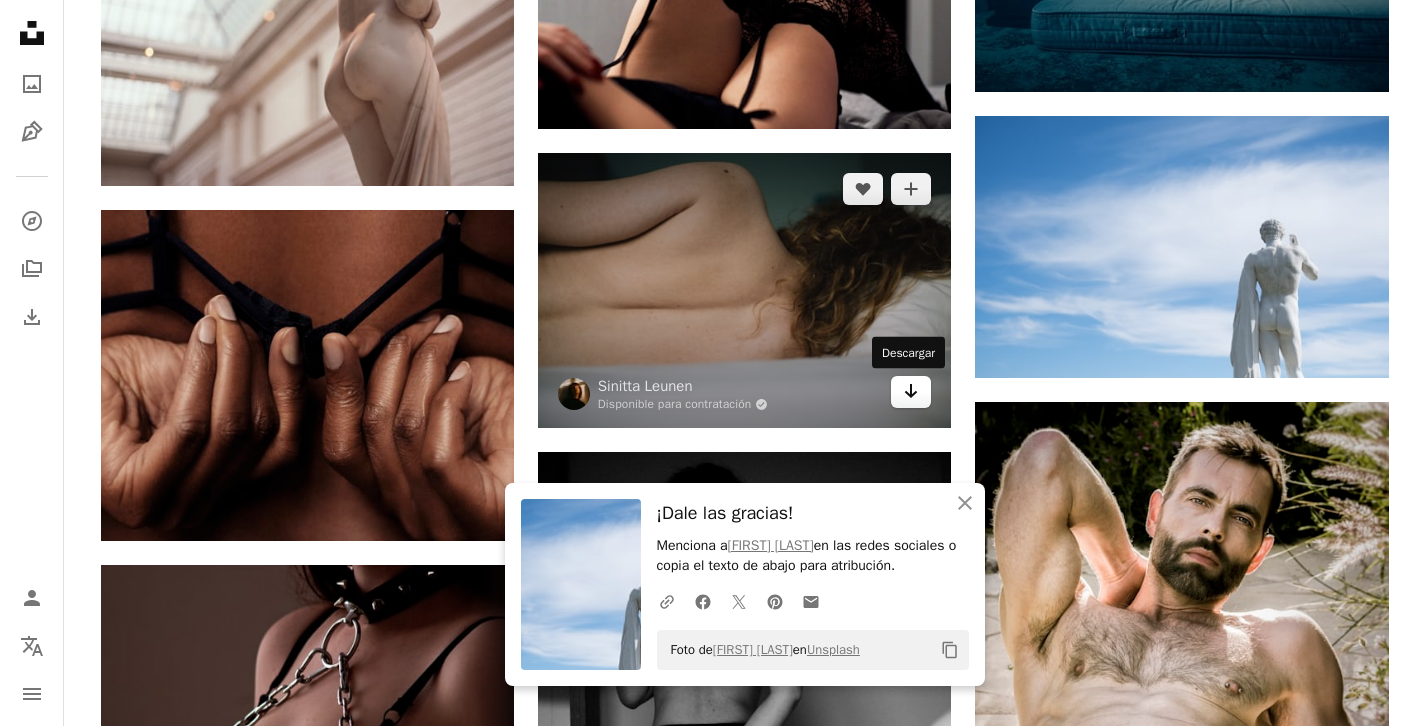 click on "Arrow pointing down" 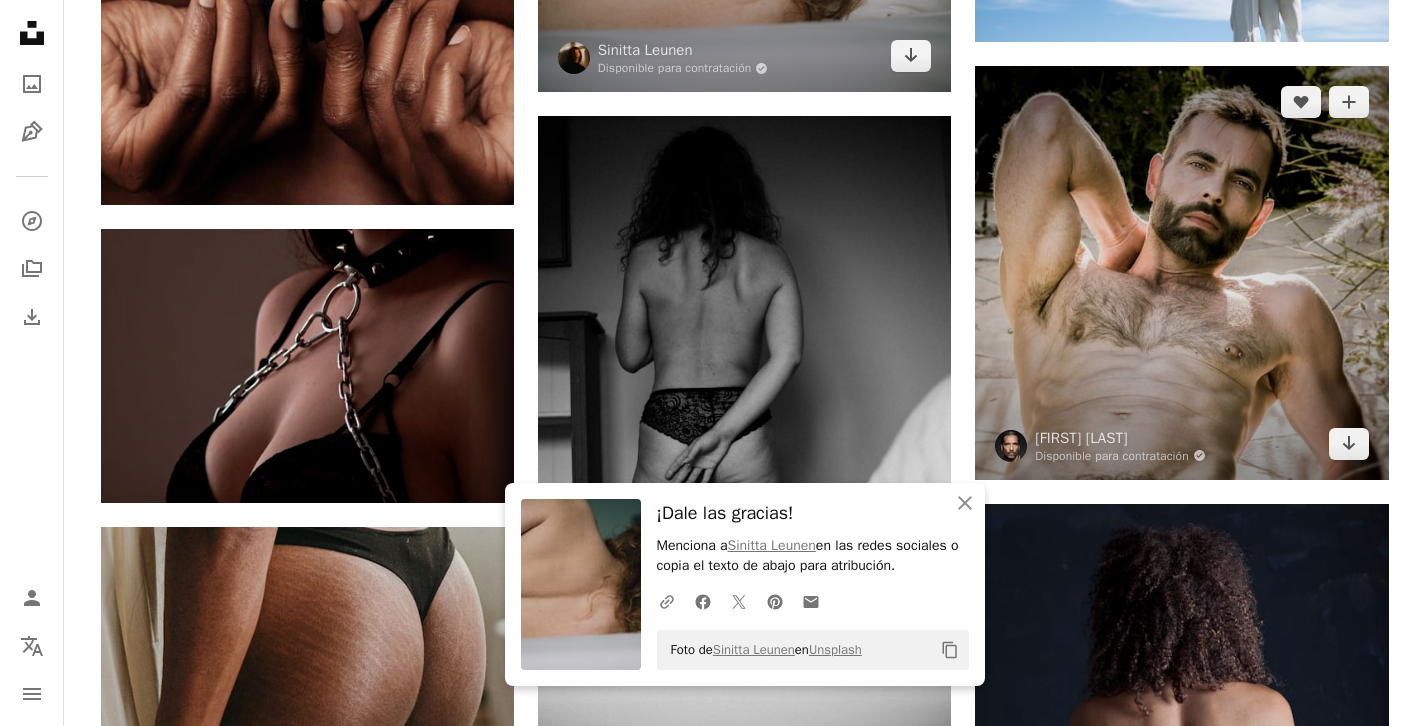 scroll, scrollTop: 6697, scrollLeft: 0, axis: vertical 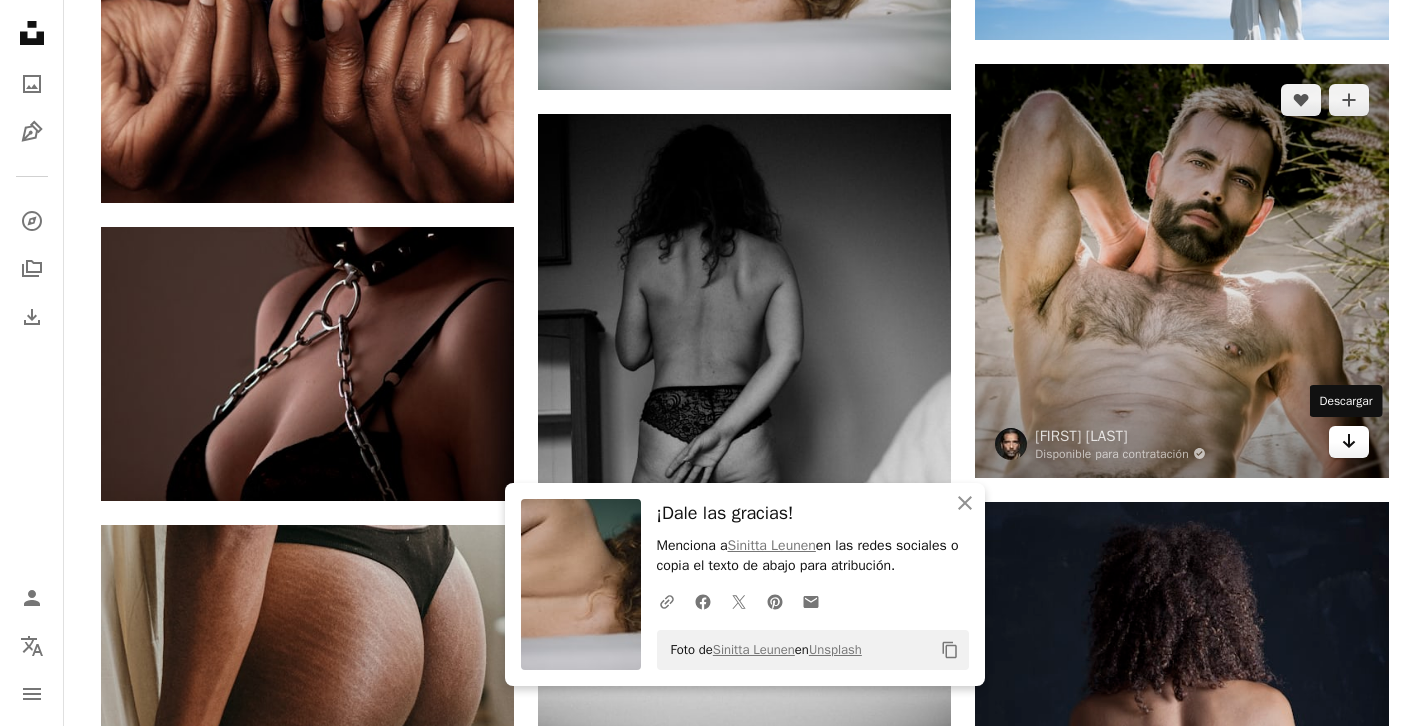 click on "Arrow pointing down" at bounding box center [1349, 442] 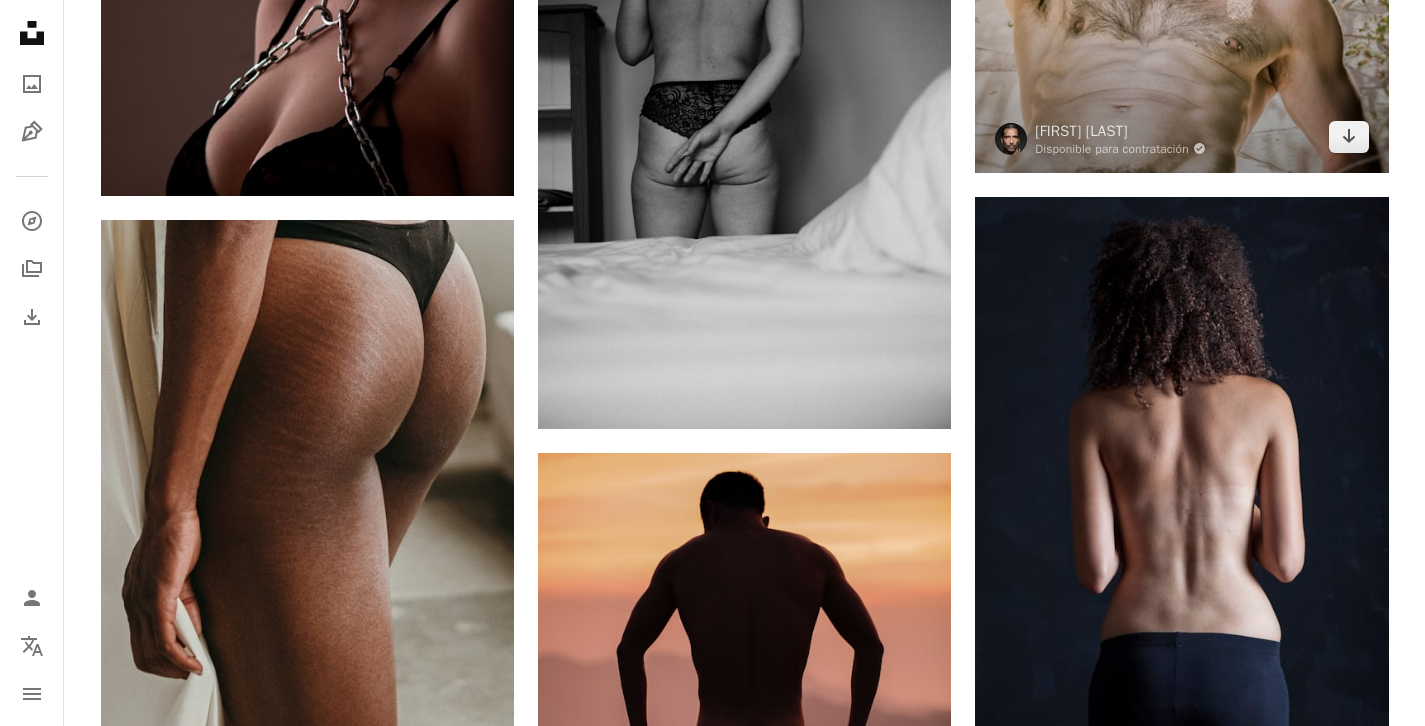 scroll, scrollTop: 7104, scrollLeft: 0, axis: vertical 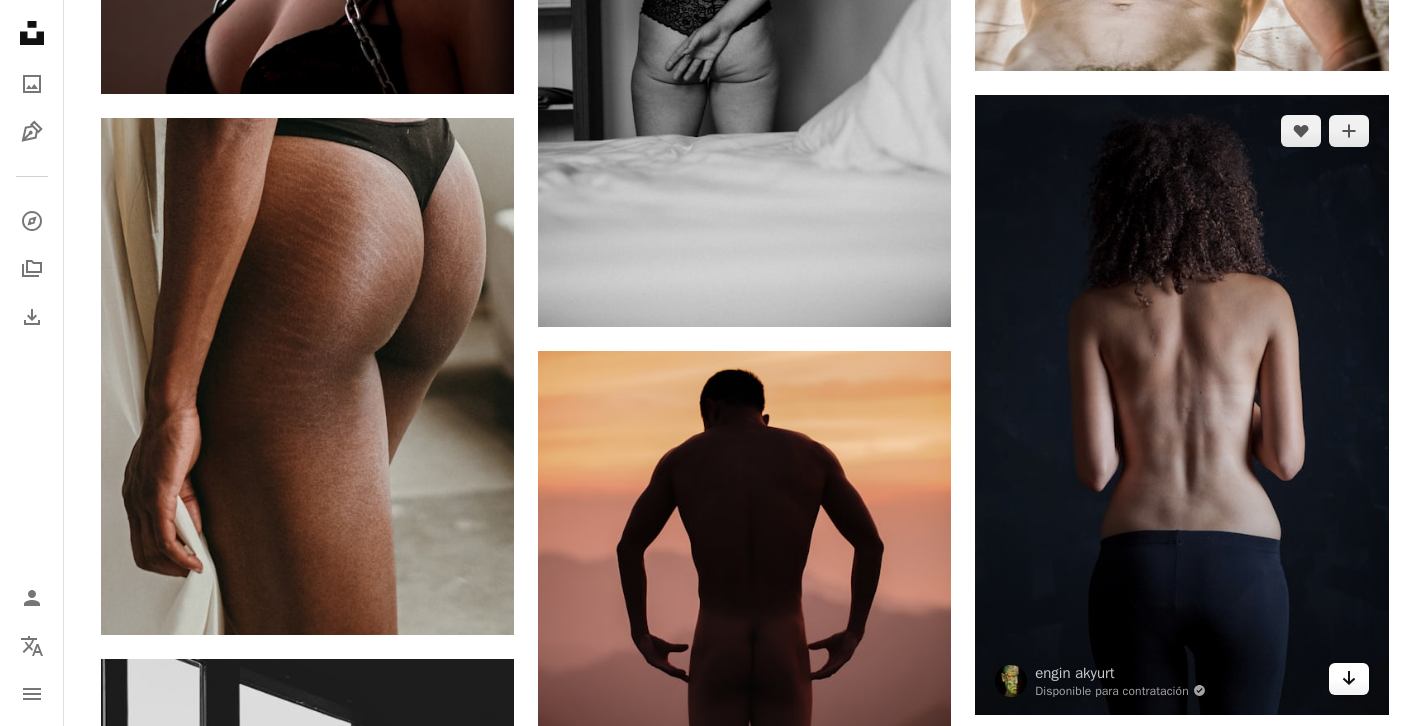 click on "Arrow pointing down" 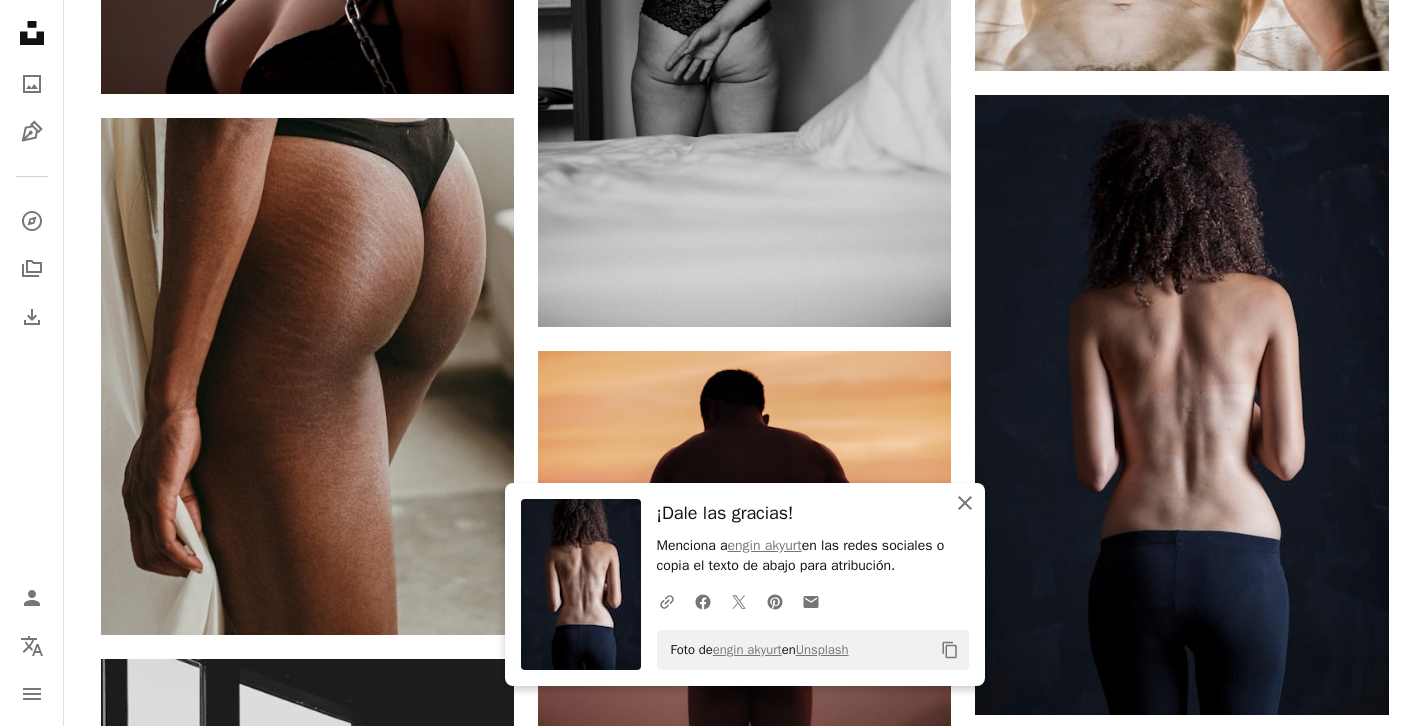 click 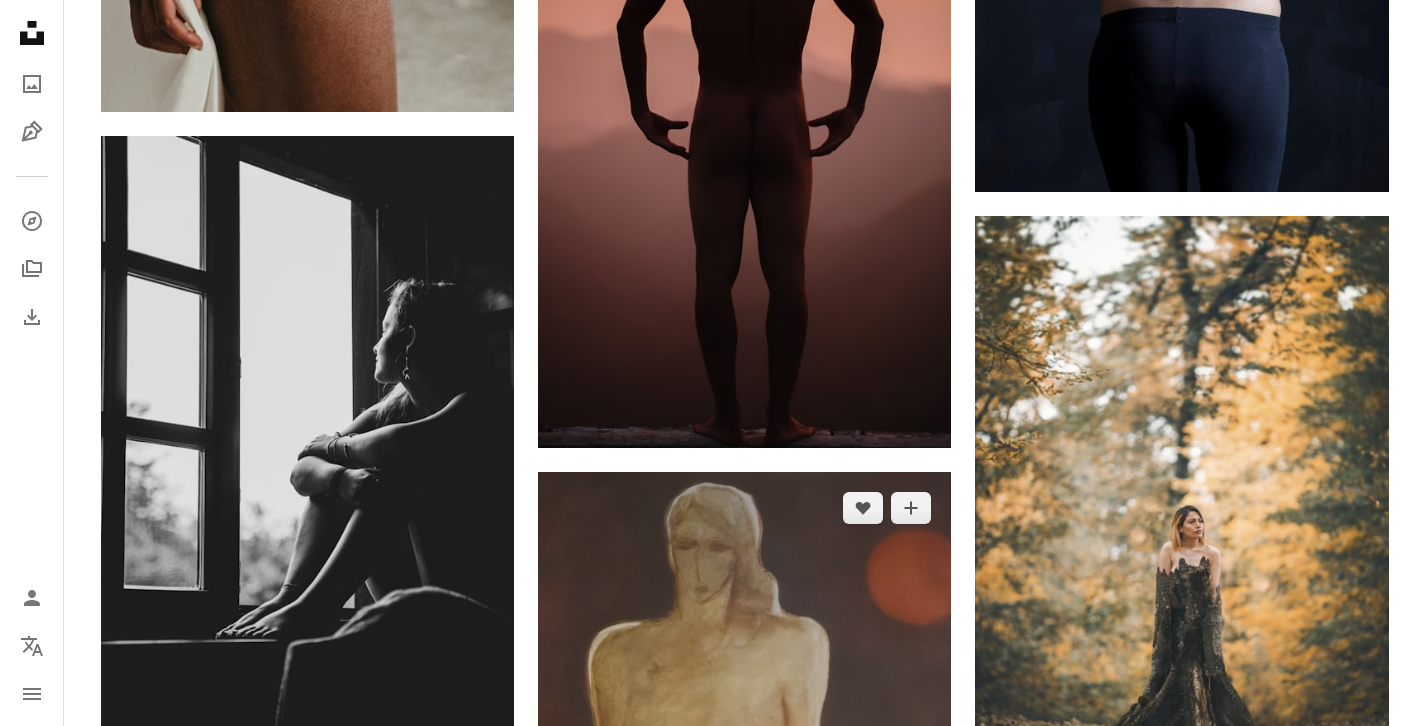 scroll, scrollTop: 7608, scrollLeft: 0, axis: vertical 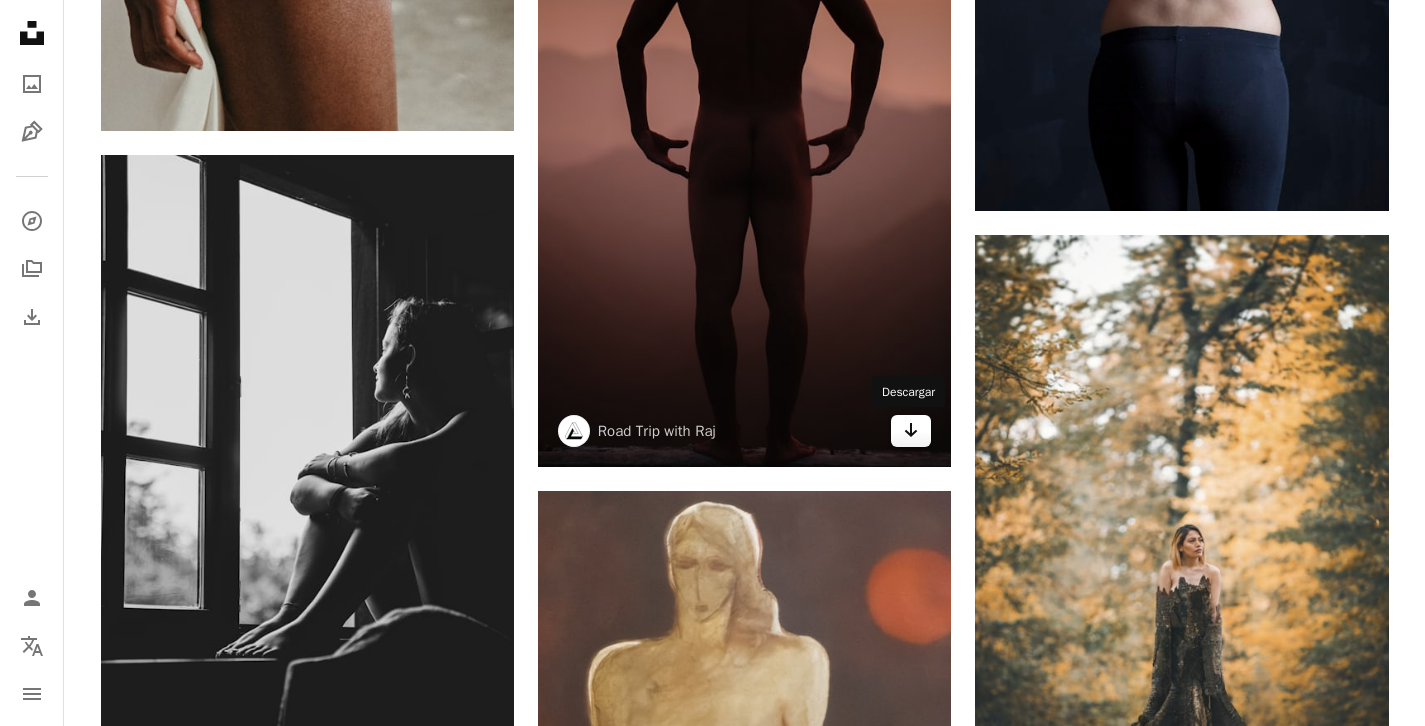 click on "Arrow pointing down" 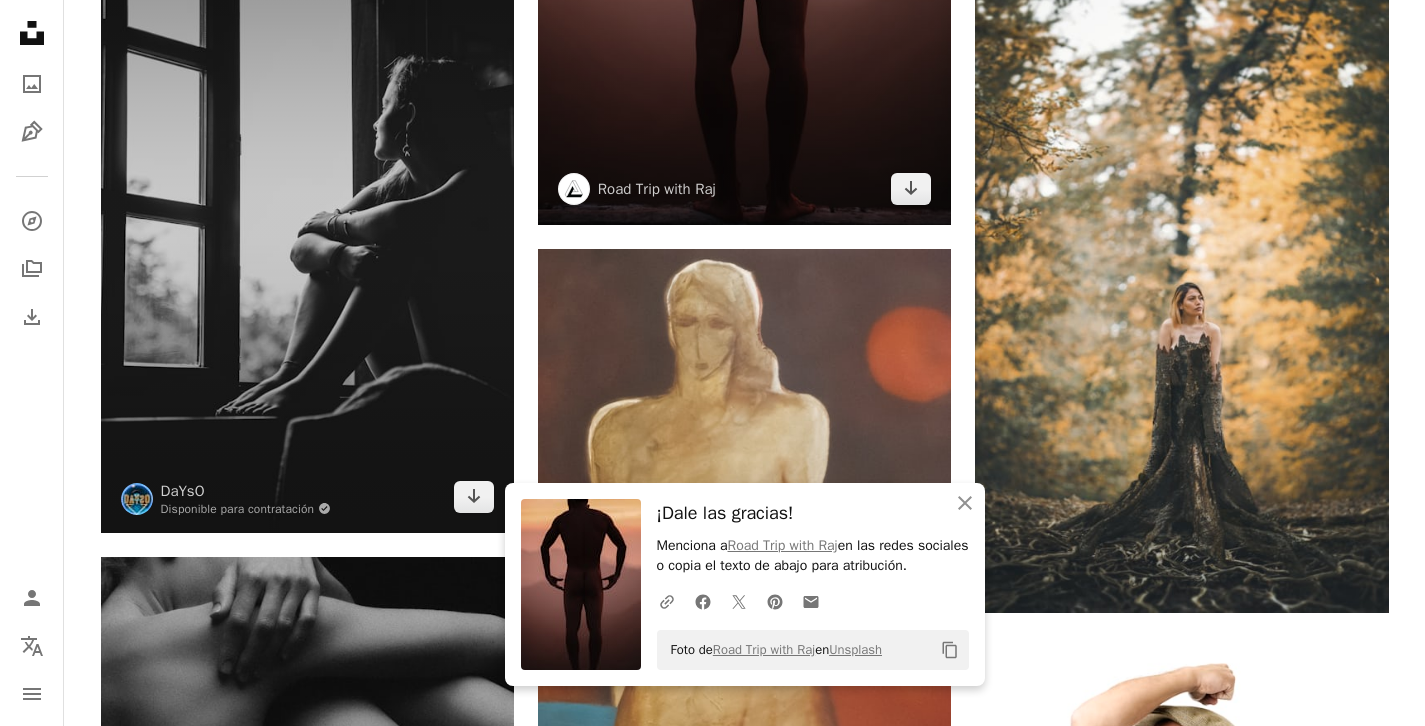 scroll, scrollTop: 7931, scrollLeft: 0, axis: vertical 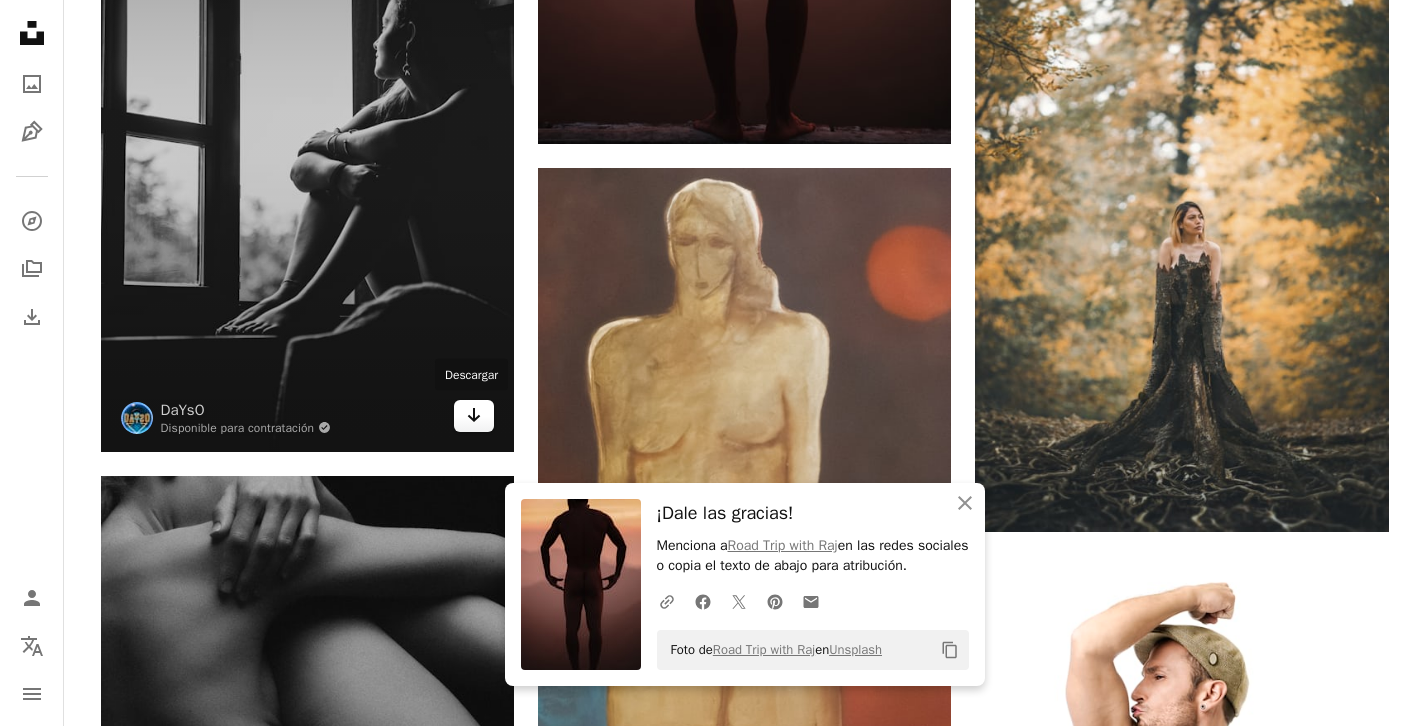 click on "Arrow pointing down" at bounding box center [474, 416] 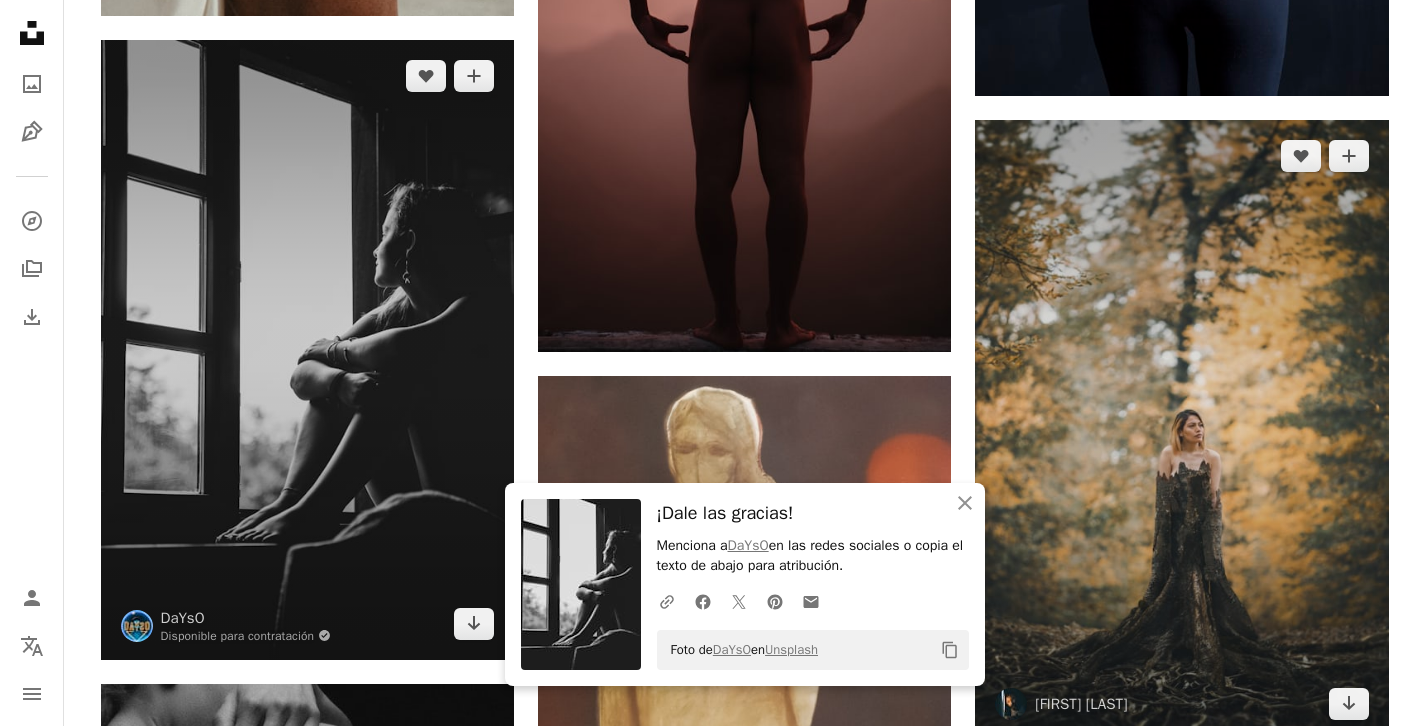 scroll, scrollTop: 7725, scrollLeft: 0, axis: vertical 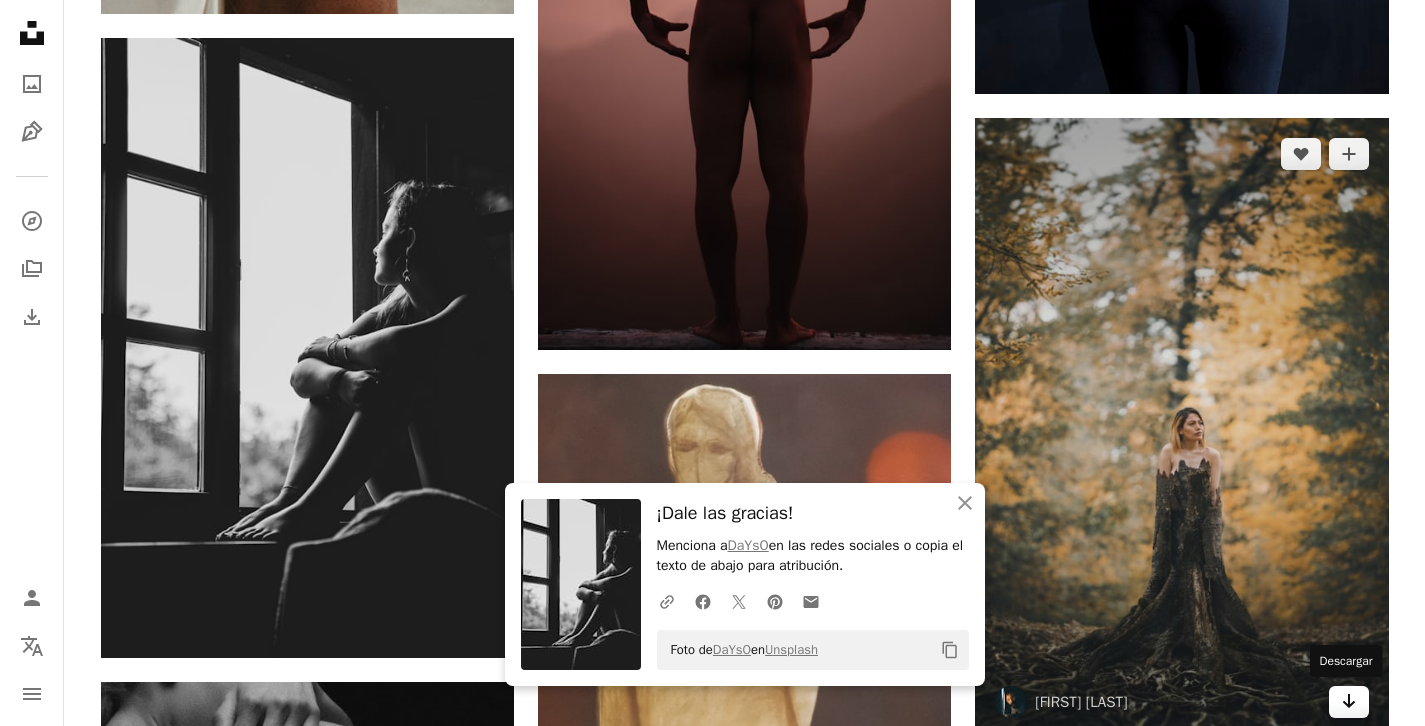 click on "Arrow pointing down" 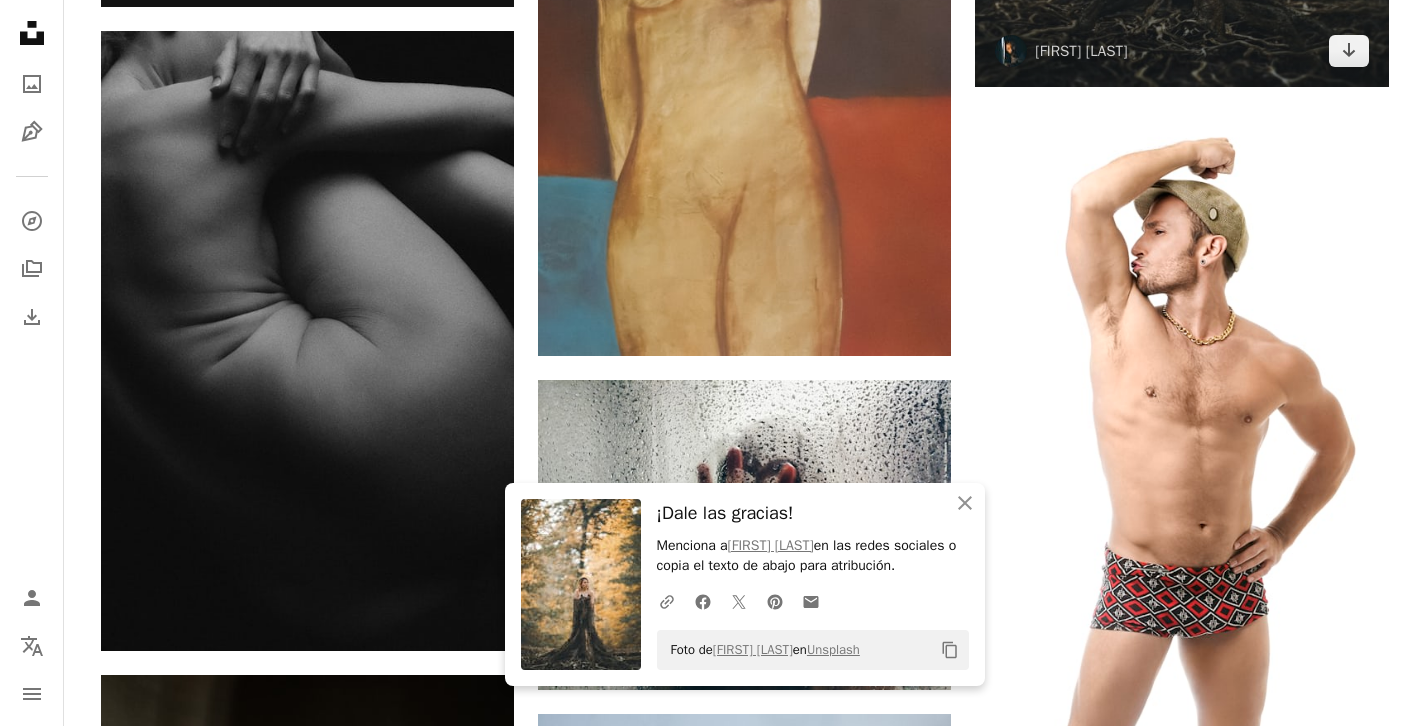 scroll, scrollTop: 8377, scrollLeft: 0, axis: vertical 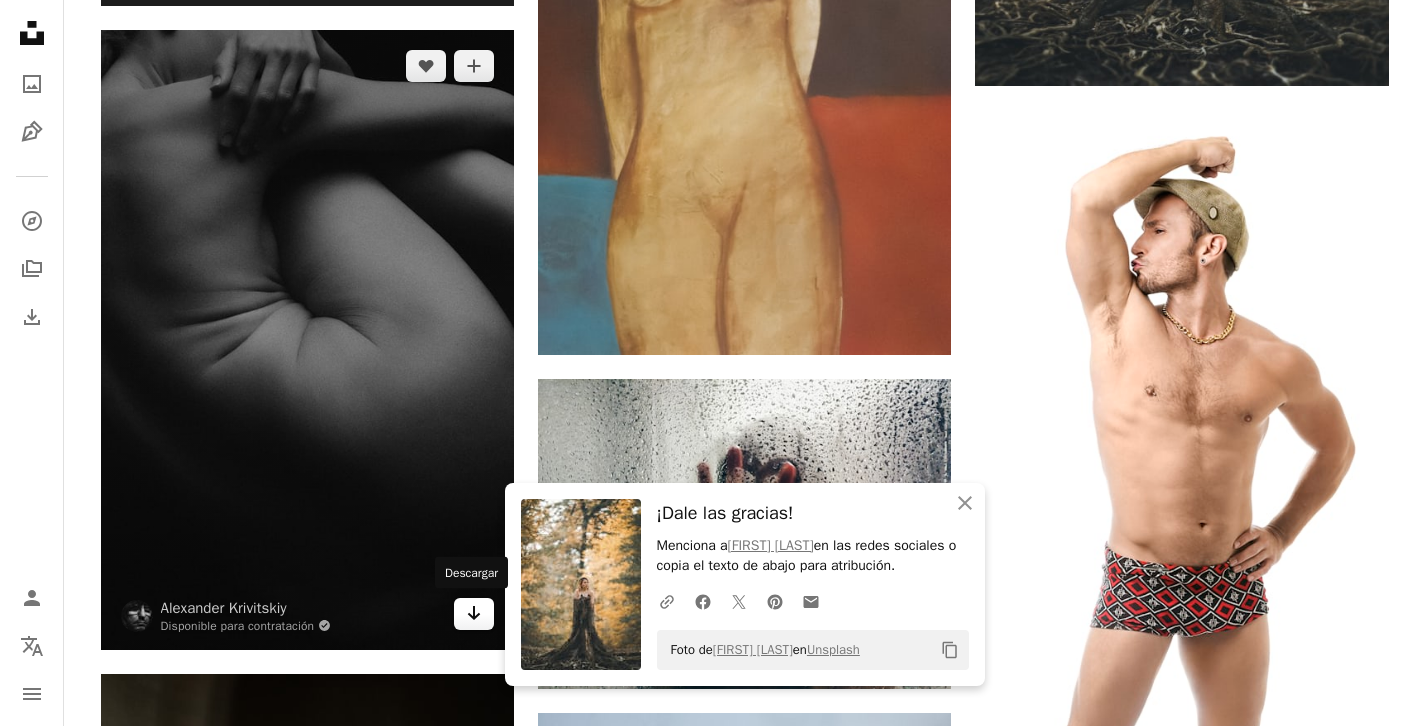 click on "Arrow pointing down" 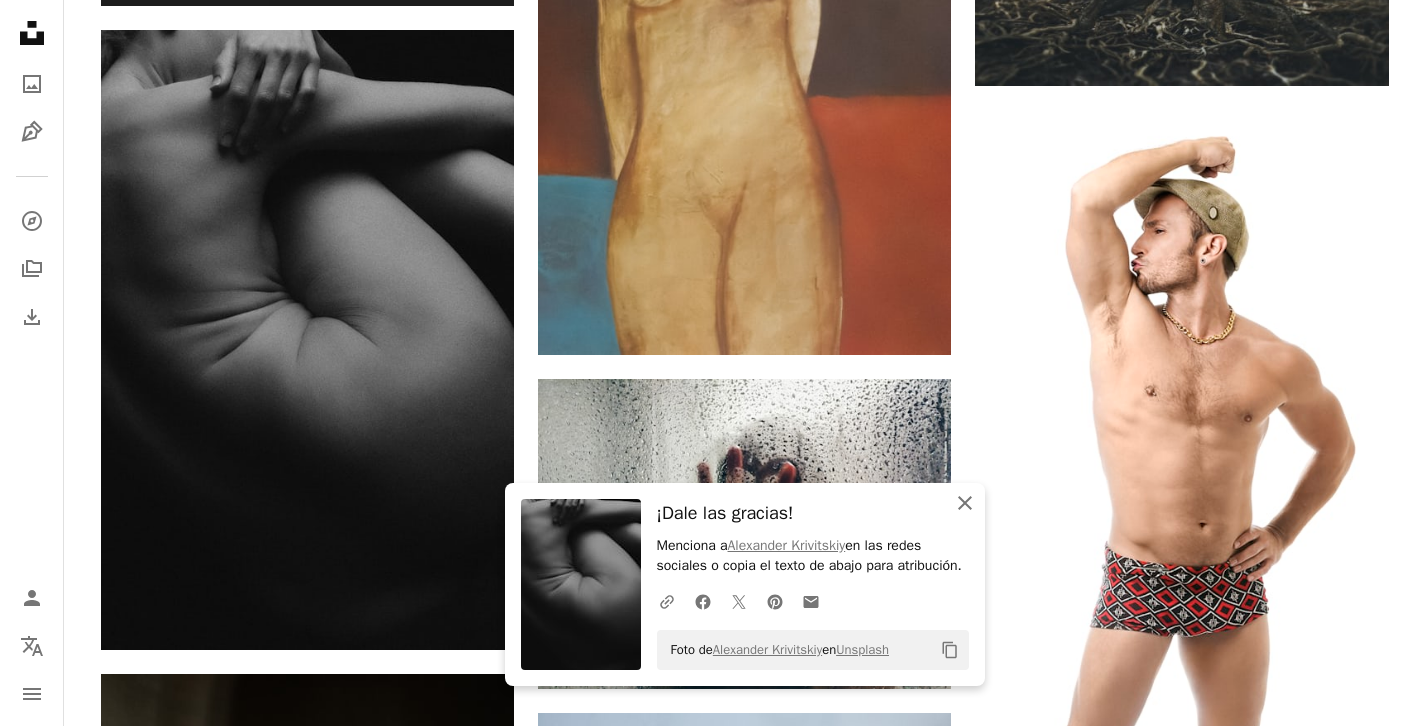 click 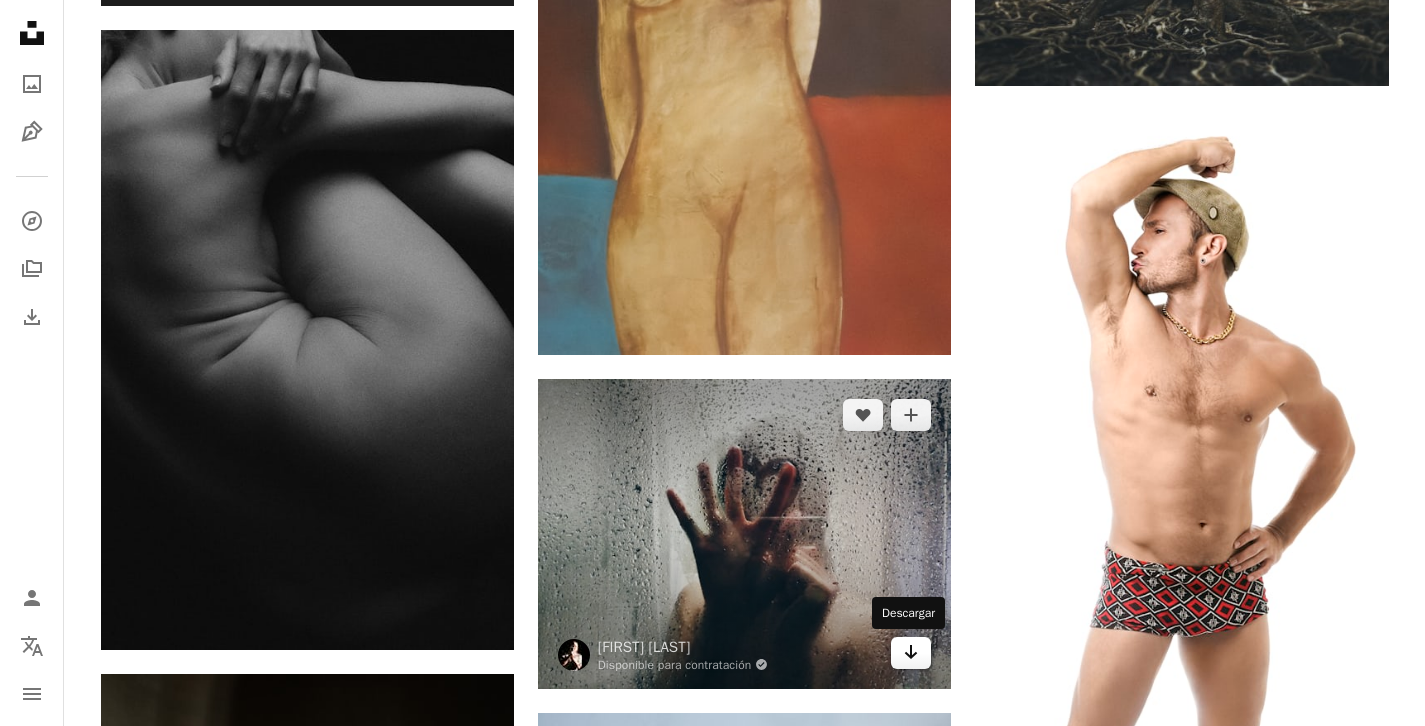 click on "Arrow pointing down" 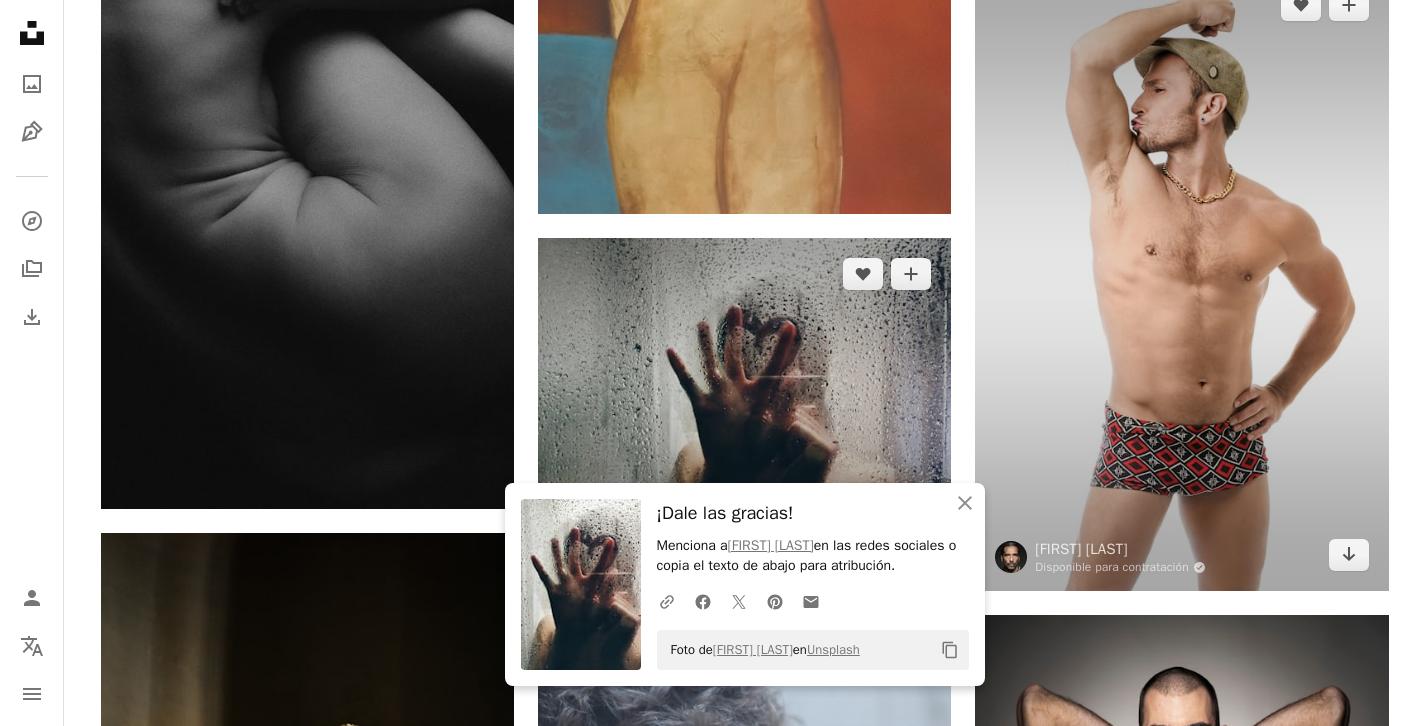 scroll, scrollTop: 8522, scrollLeft: 0, axis: vertical 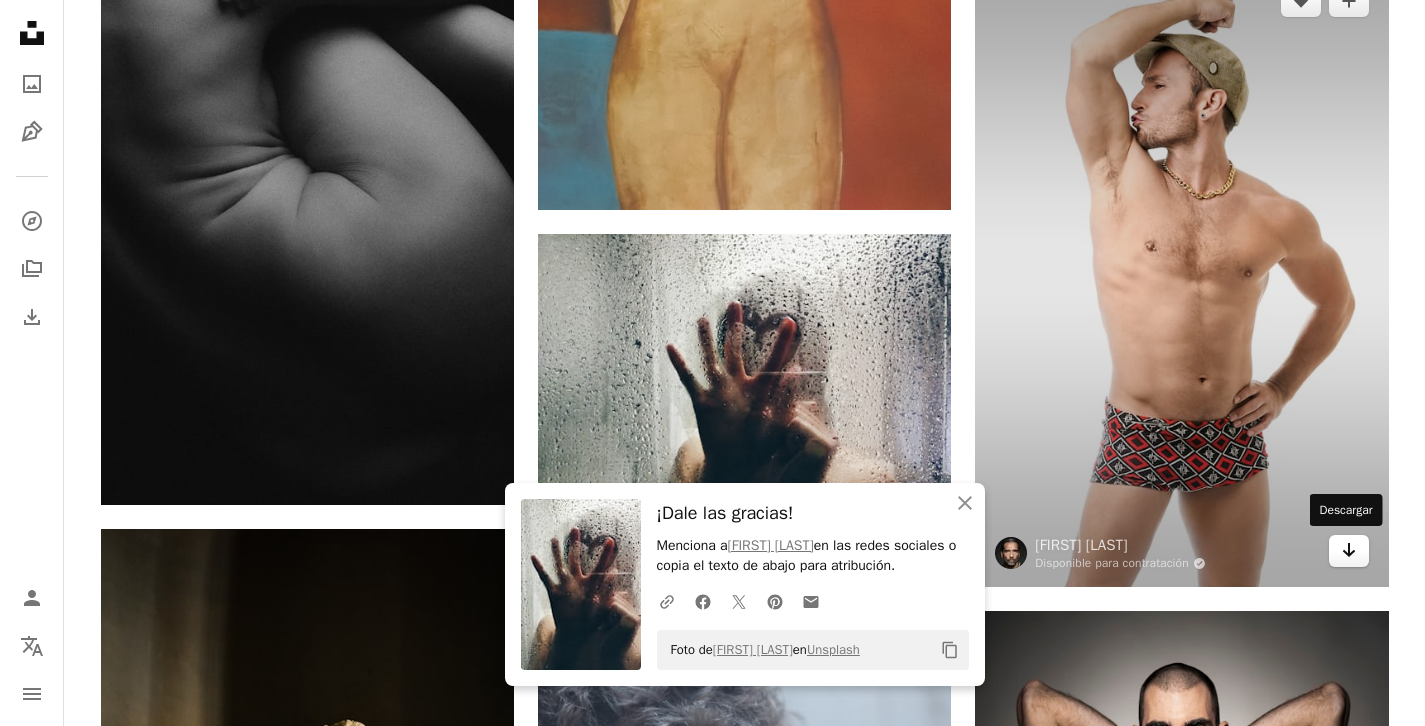 click 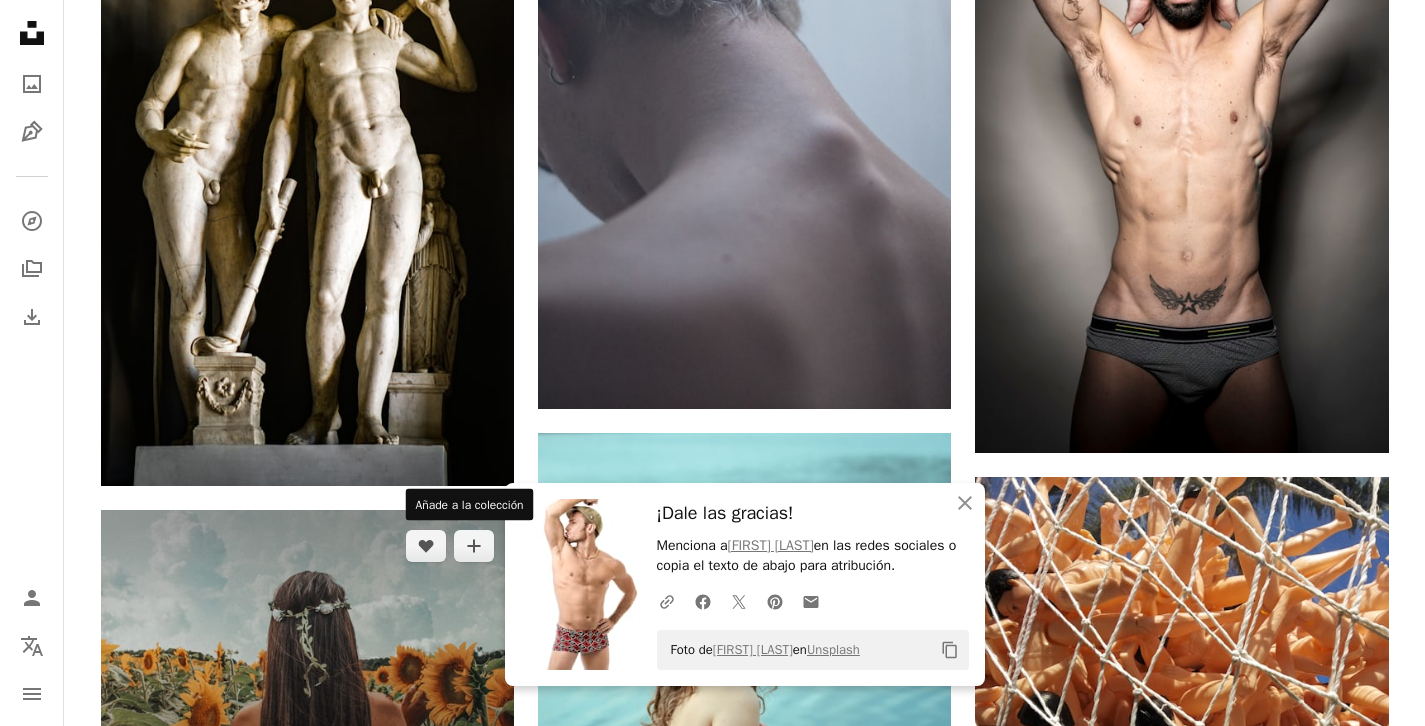 scroll, scrollTop: 9301, scrollLeft: 0, axis: vertical 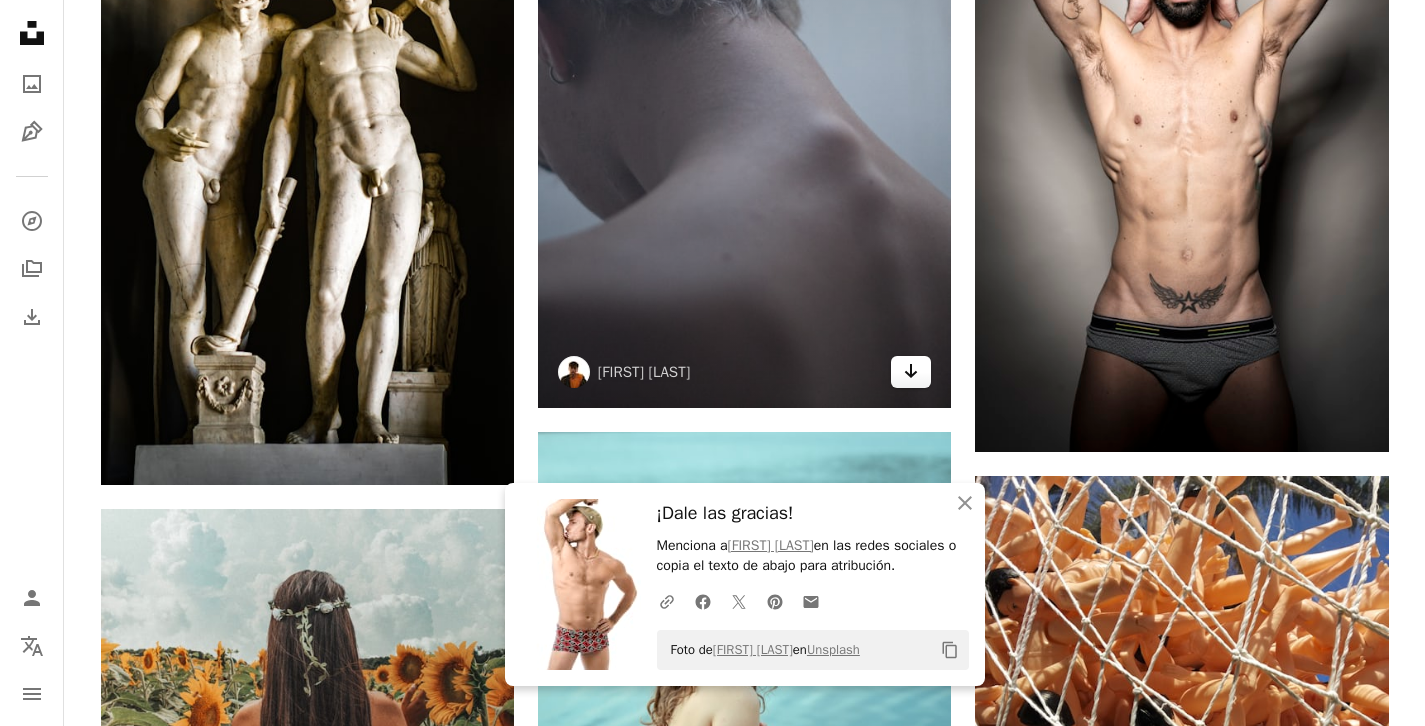 click on "Arrow pointing down" 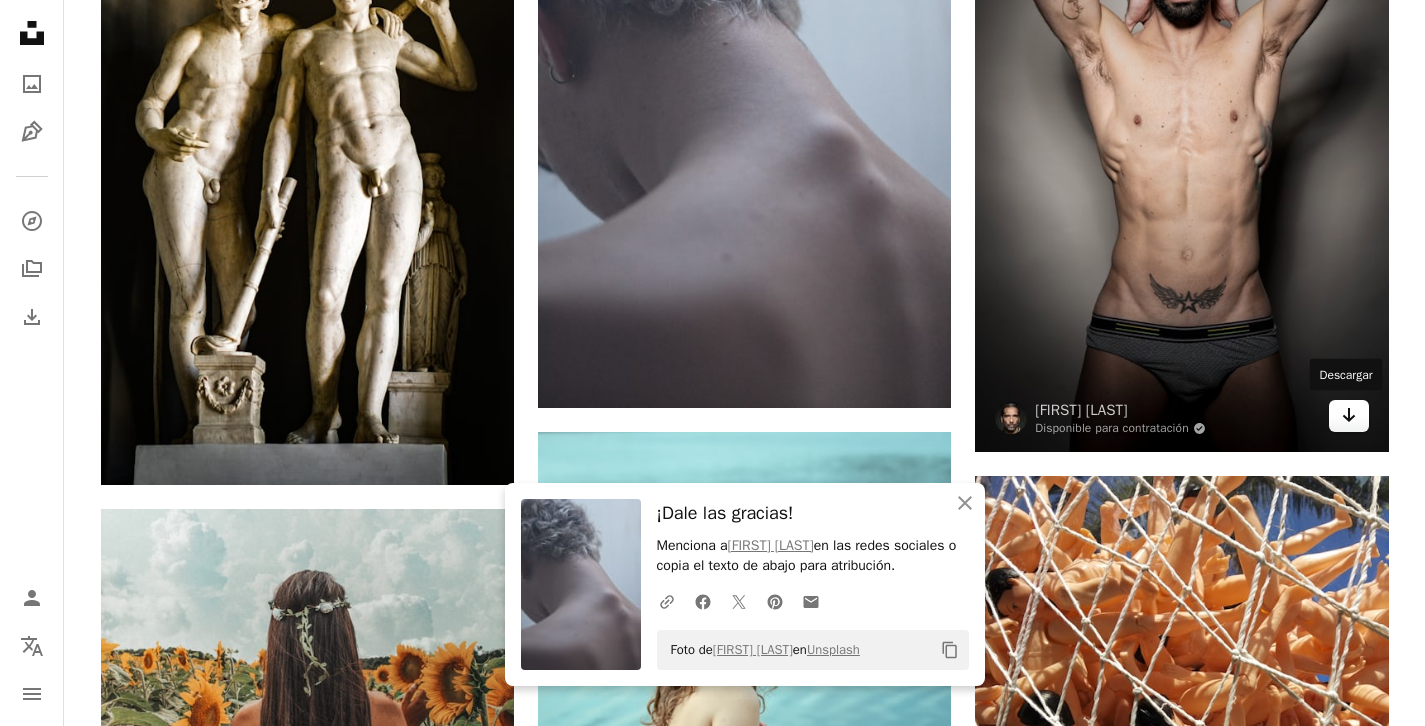 click on "Arrow pointing down" 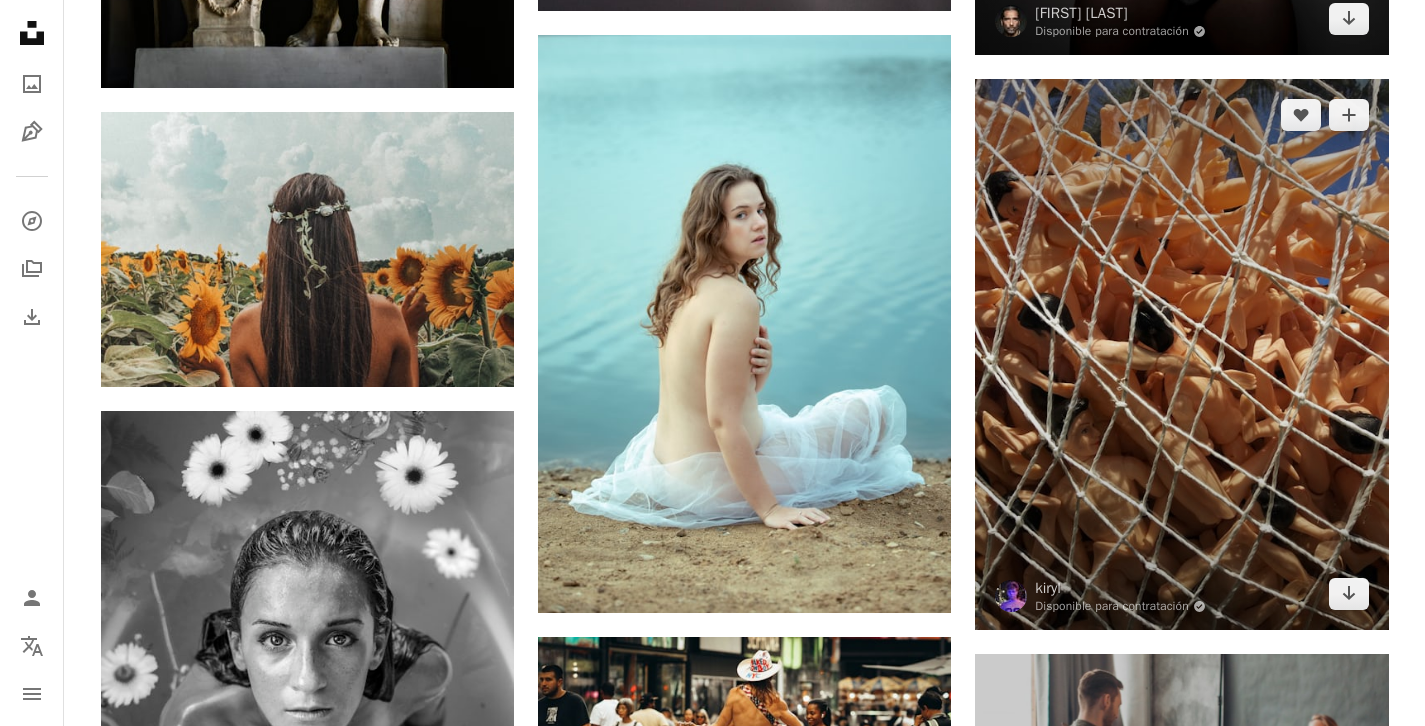 scroll, scrollTop: 9702, scrollLeft: 0, axis: vertical 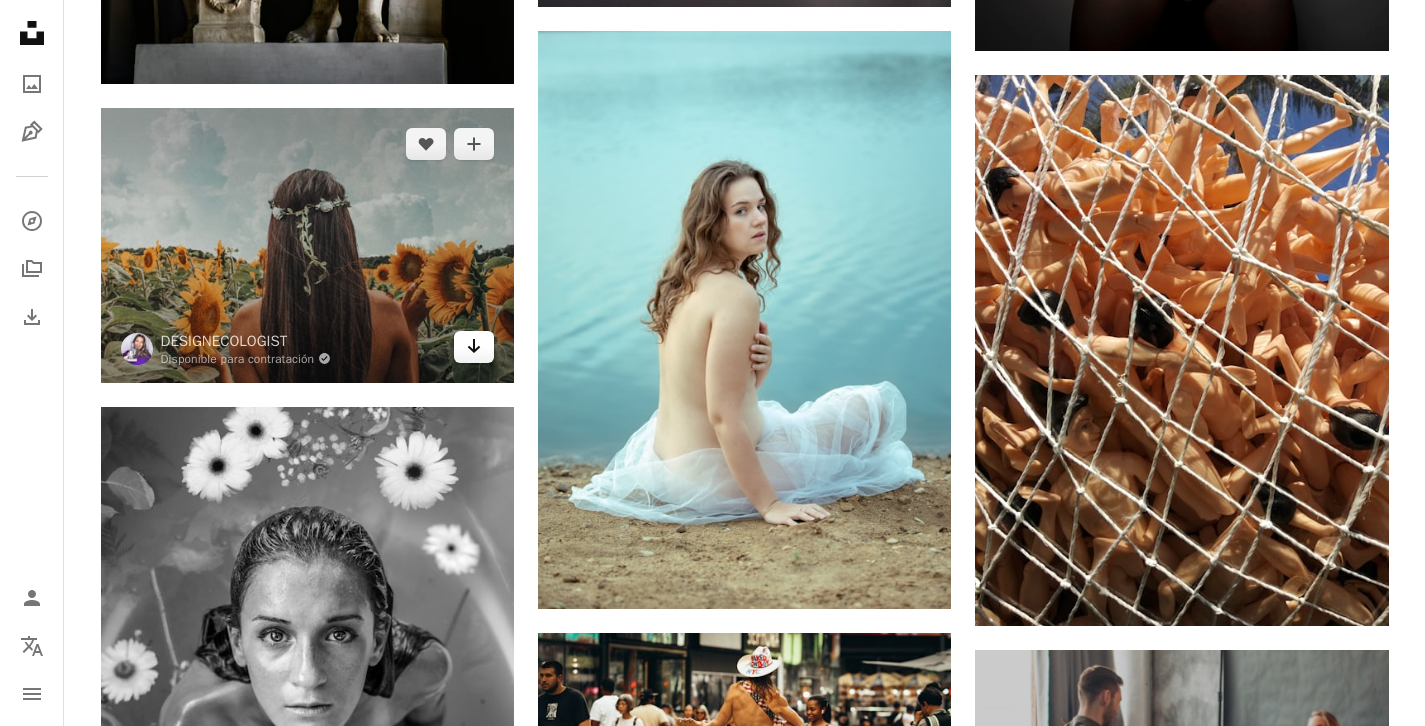click on "Arrow pointing down" 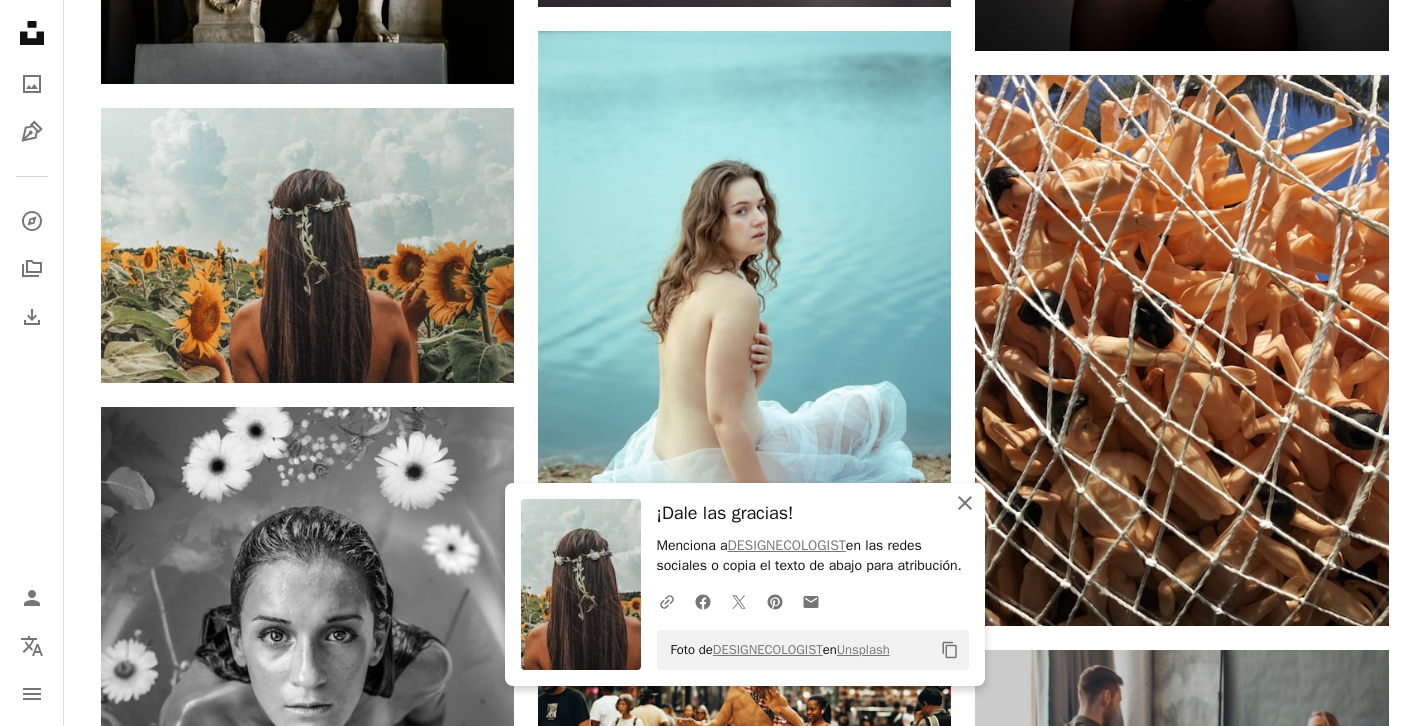 click on "An X shape" 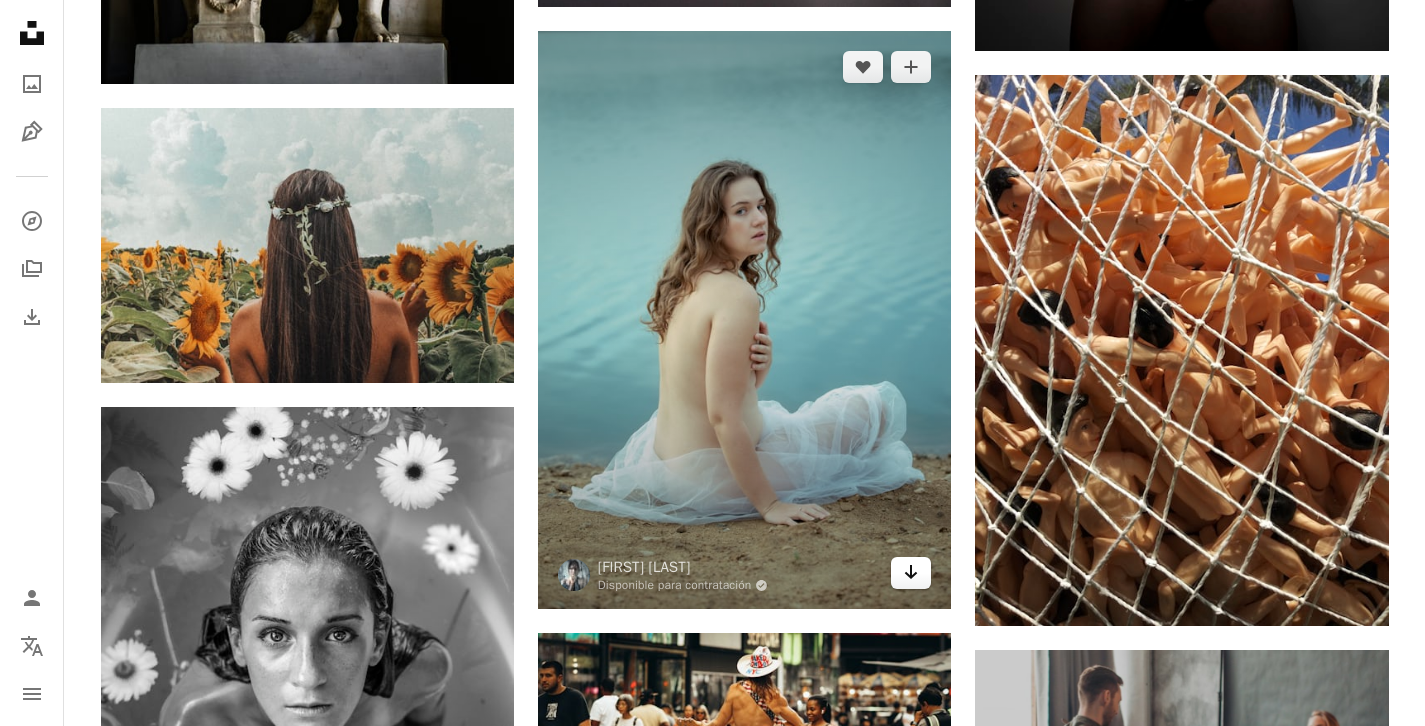 click 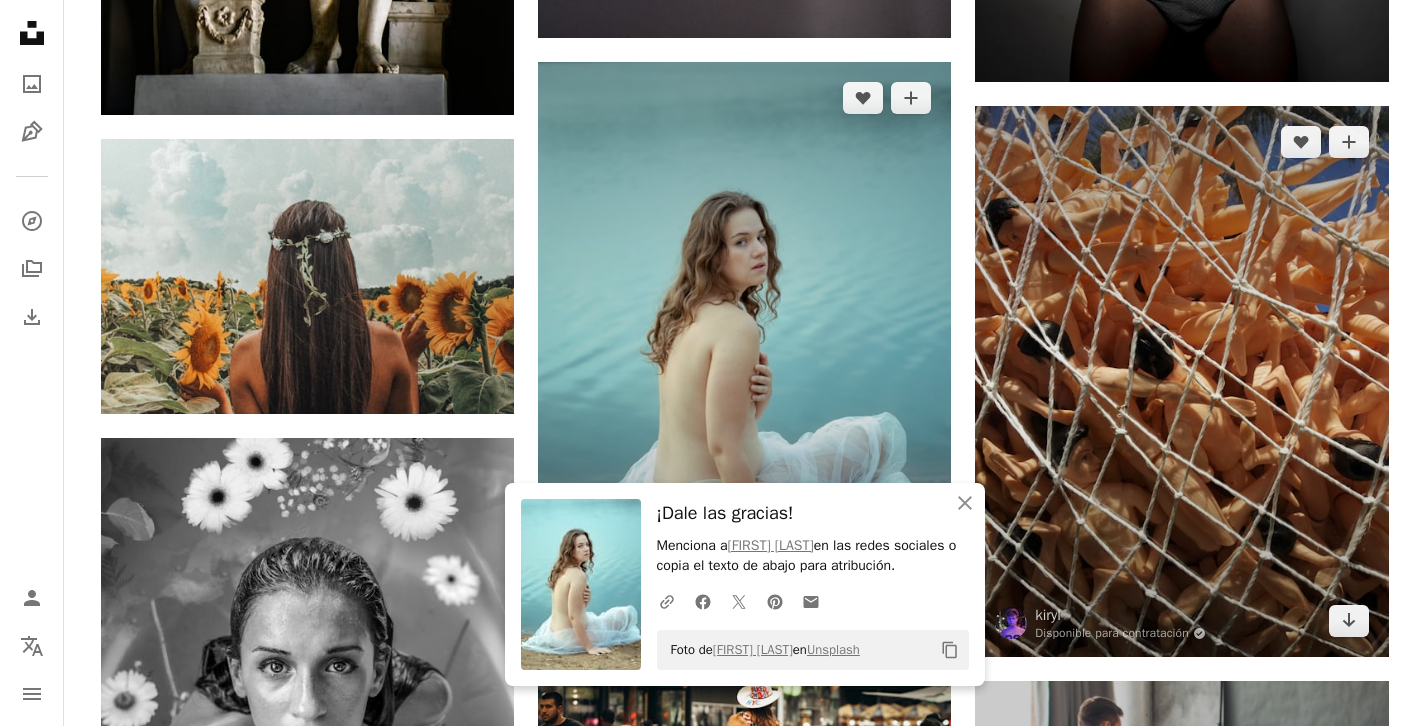 scroll, scrollTop: 9672, scrollLeft: 0, axis: vertical 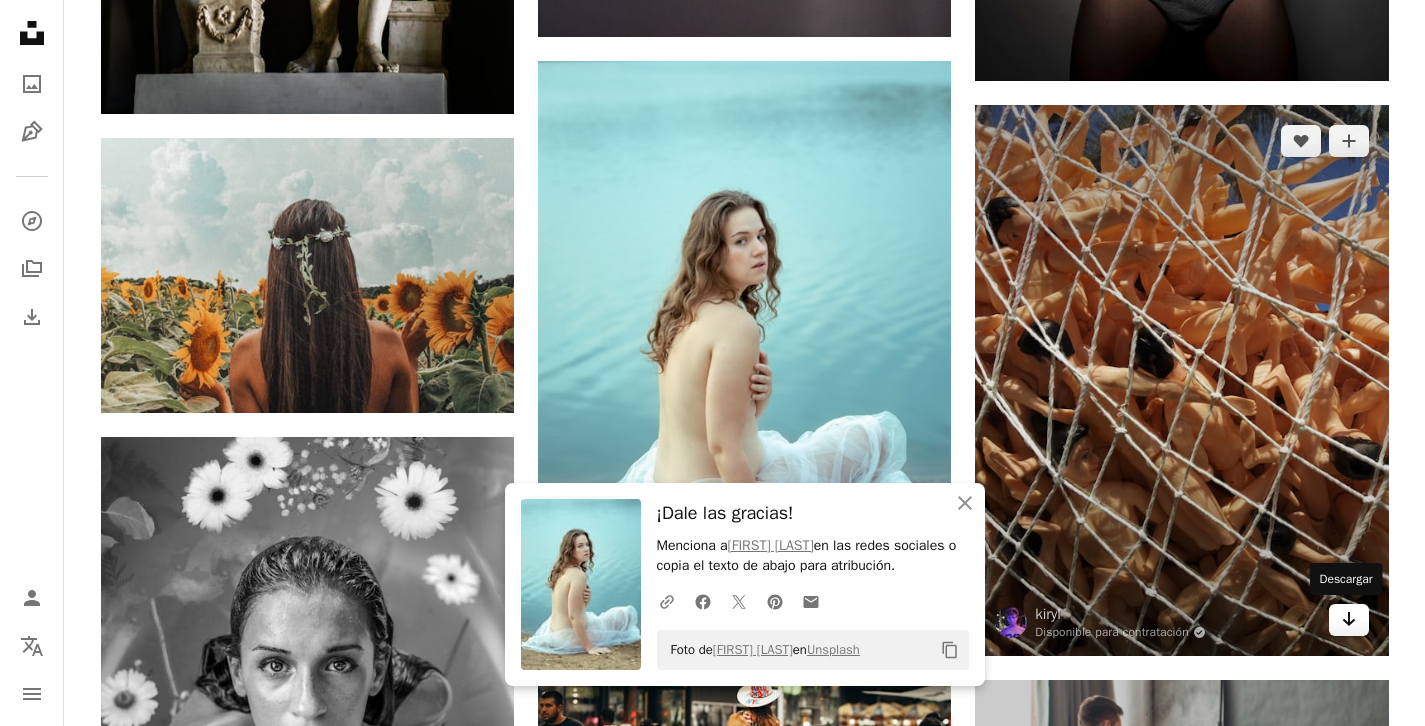 click on "Arrow pointing down" at bounding box center (1349, 620) 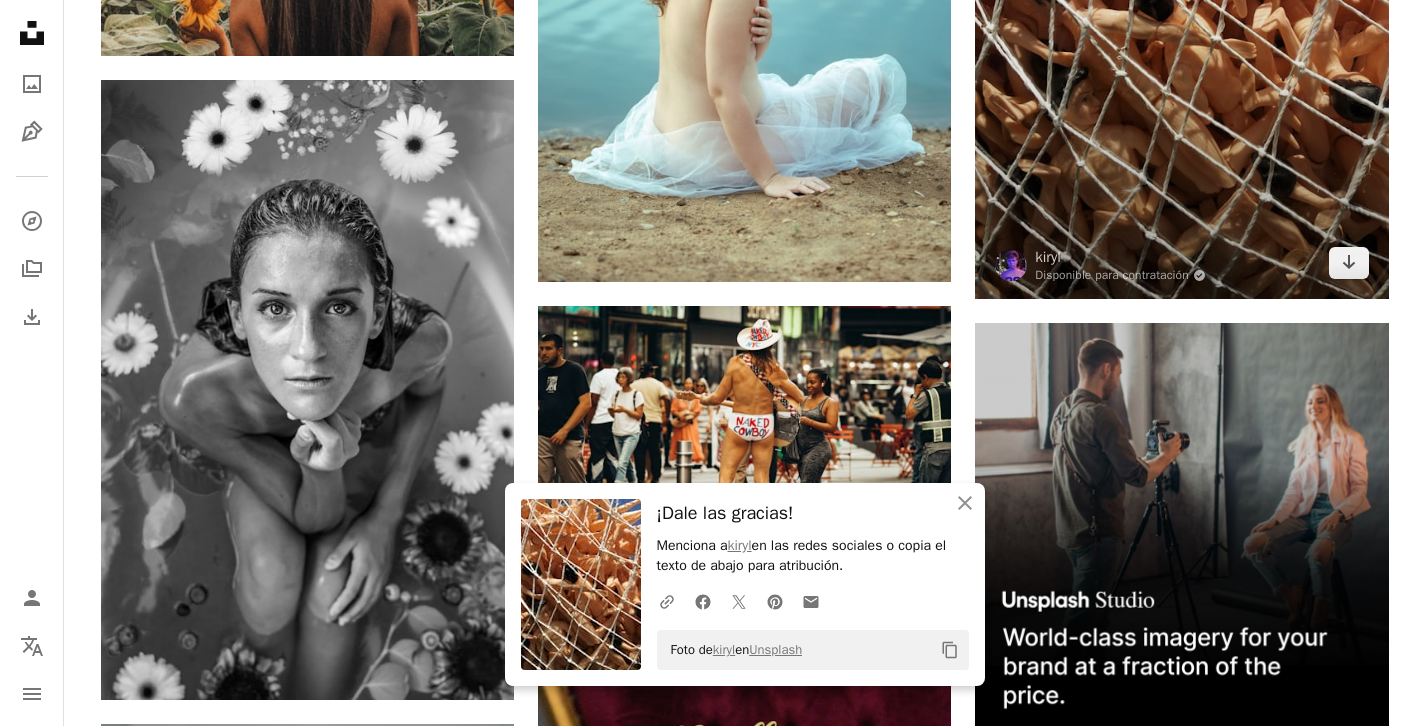 scroll, scrollTop: 10032, scrollLeft: 0, axis: vertical 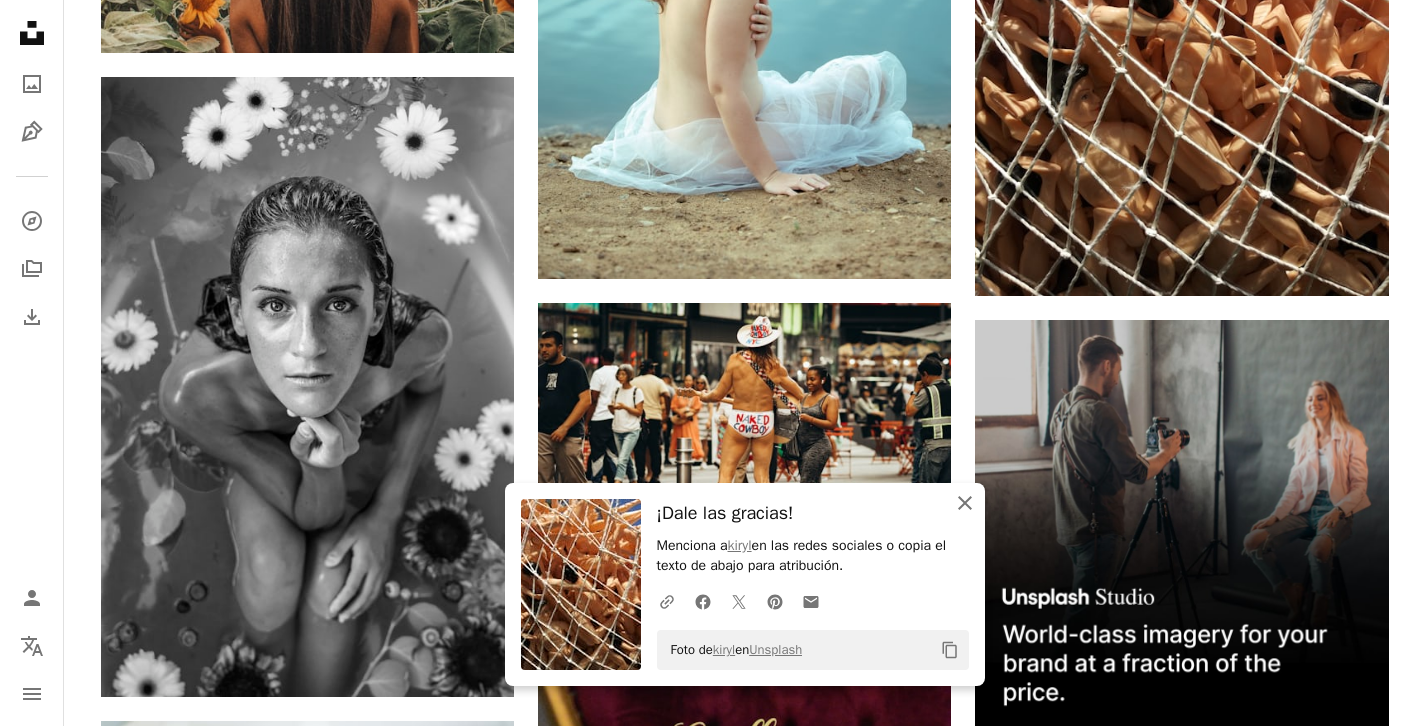 click 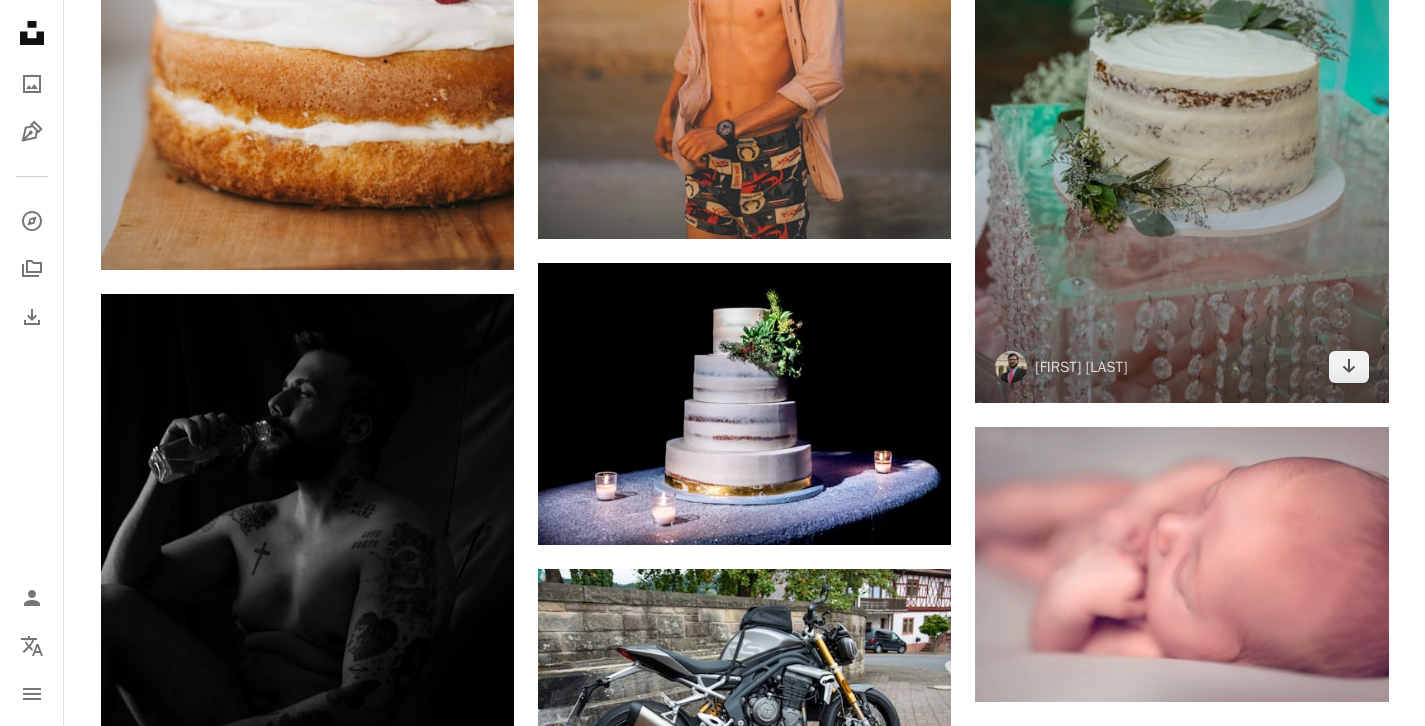 scroll, scrollTop: 13593, scrollLeft: 0, axis: vertical 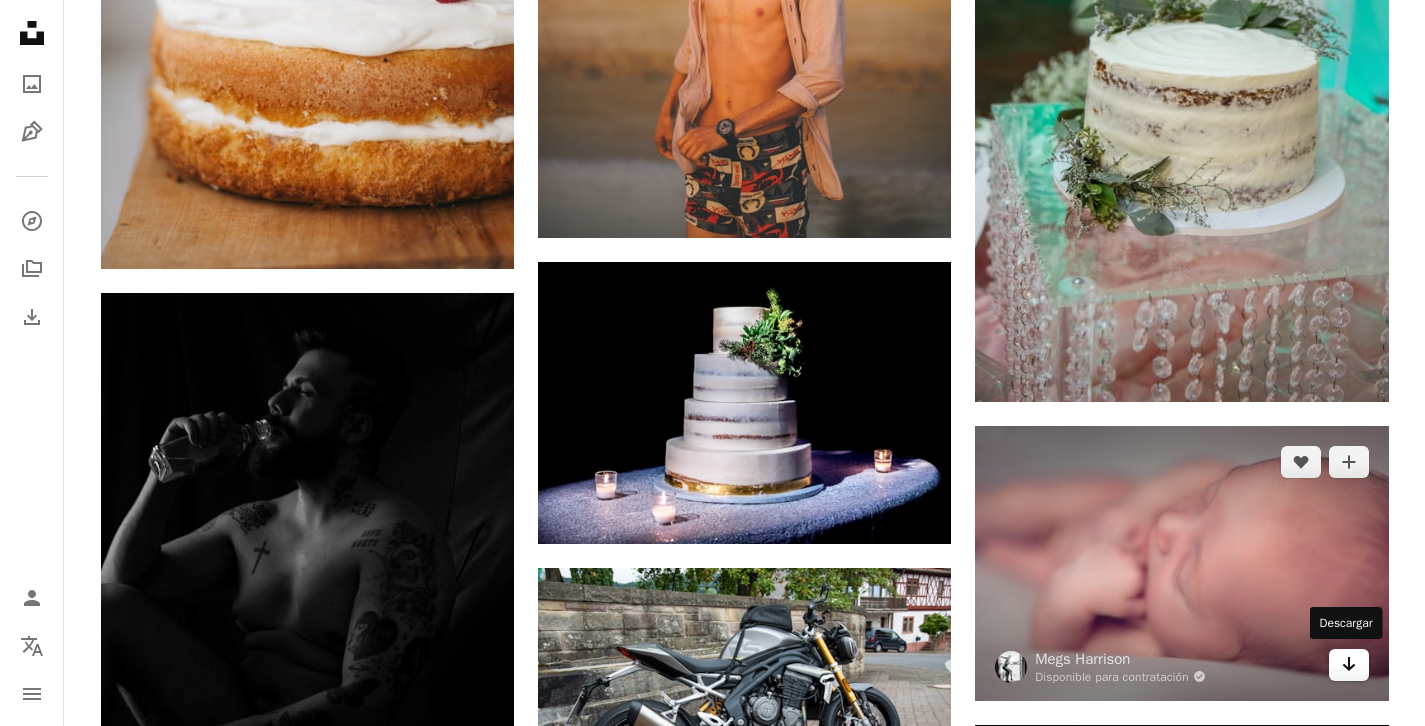 click on "Arrow pointing down" at bounding box center (1349, 665) 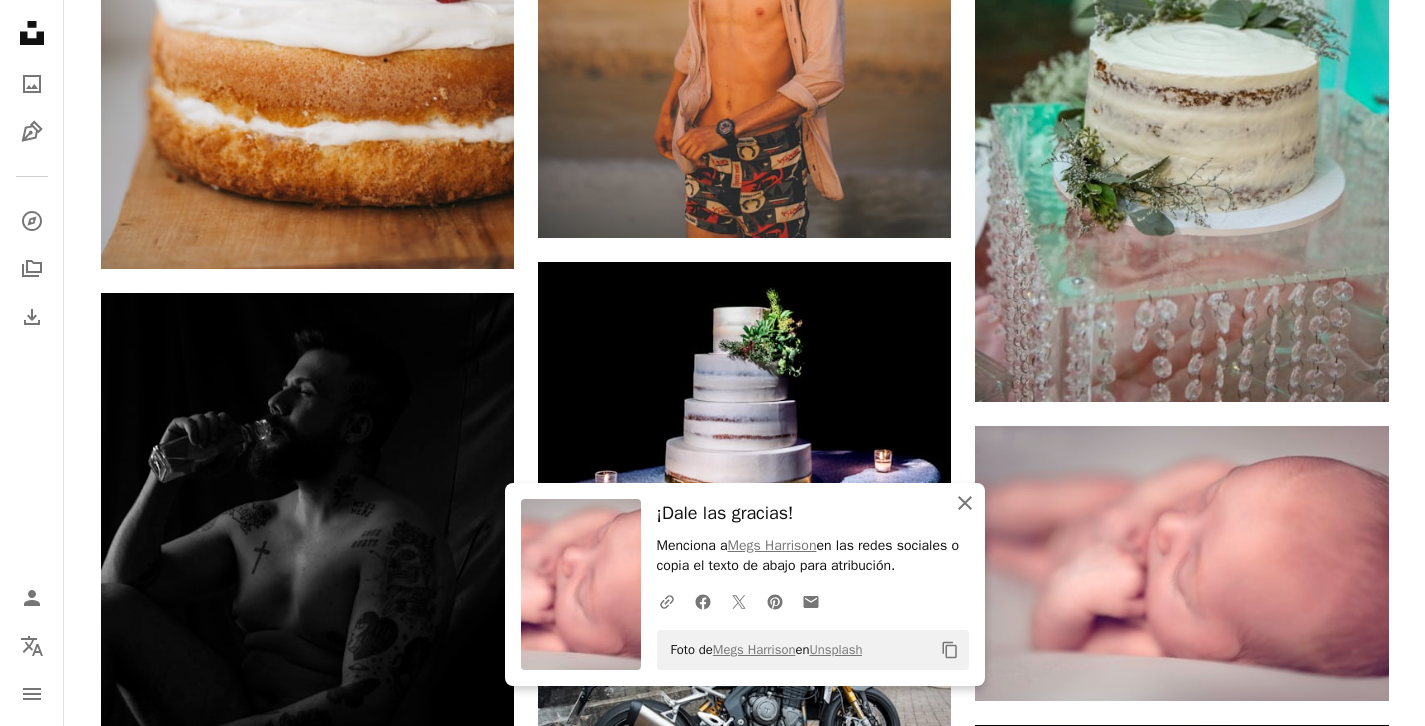 click on "An X shape" 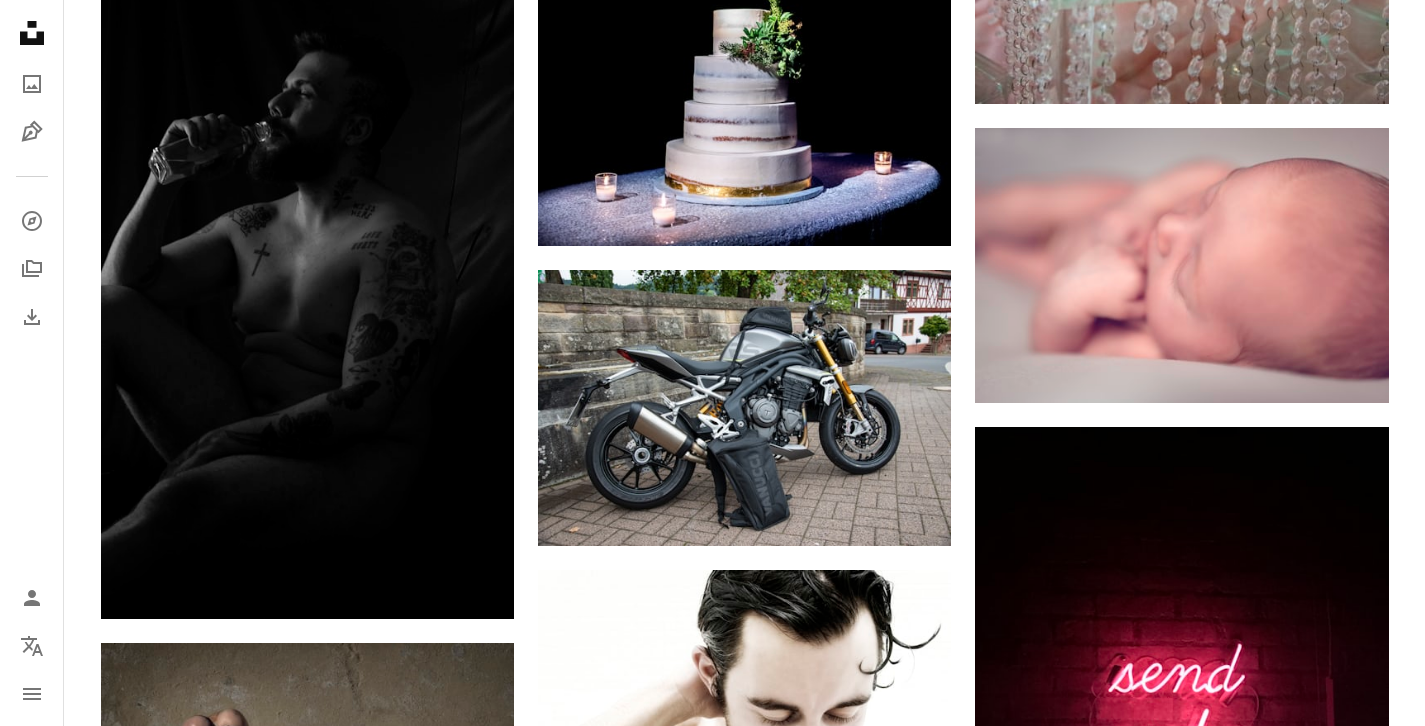 scroll, scrollTop: 14001, scrollLeft: 0, axis: vertical 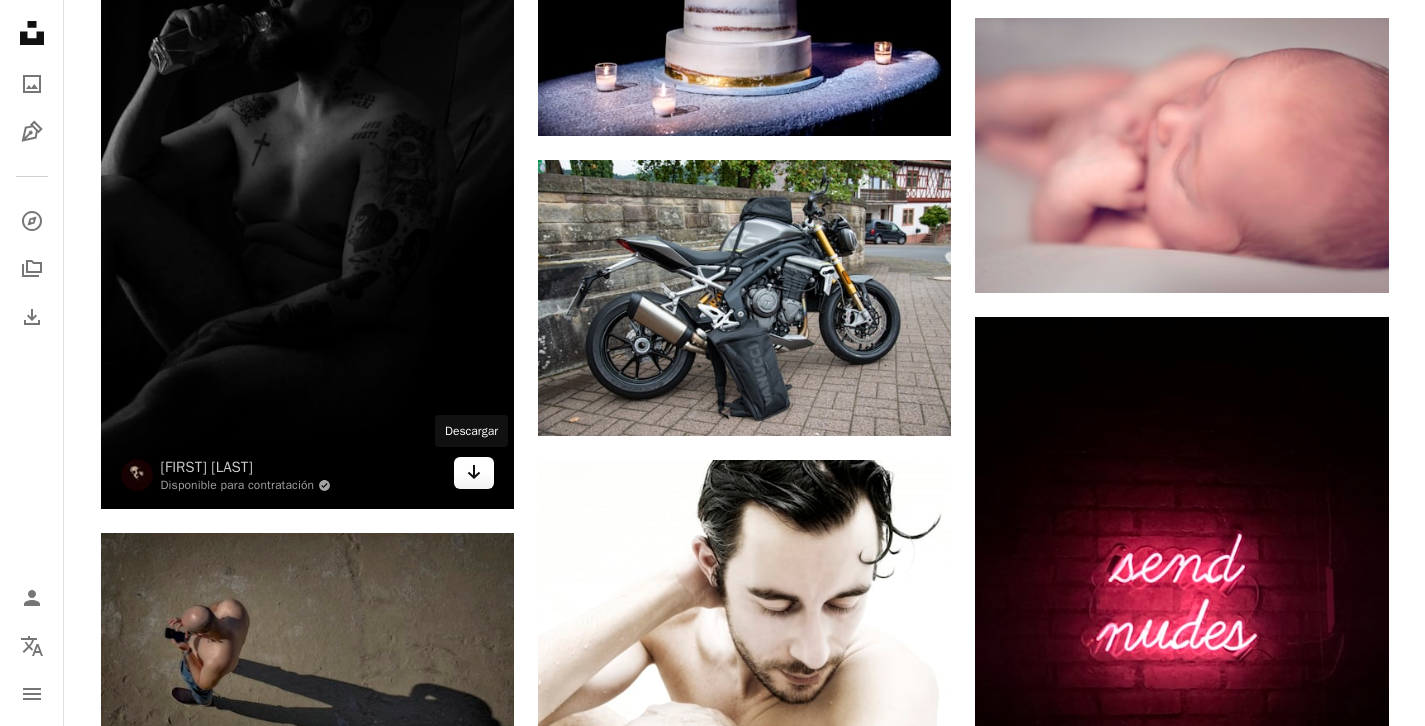 click on "Arrow pointing down" 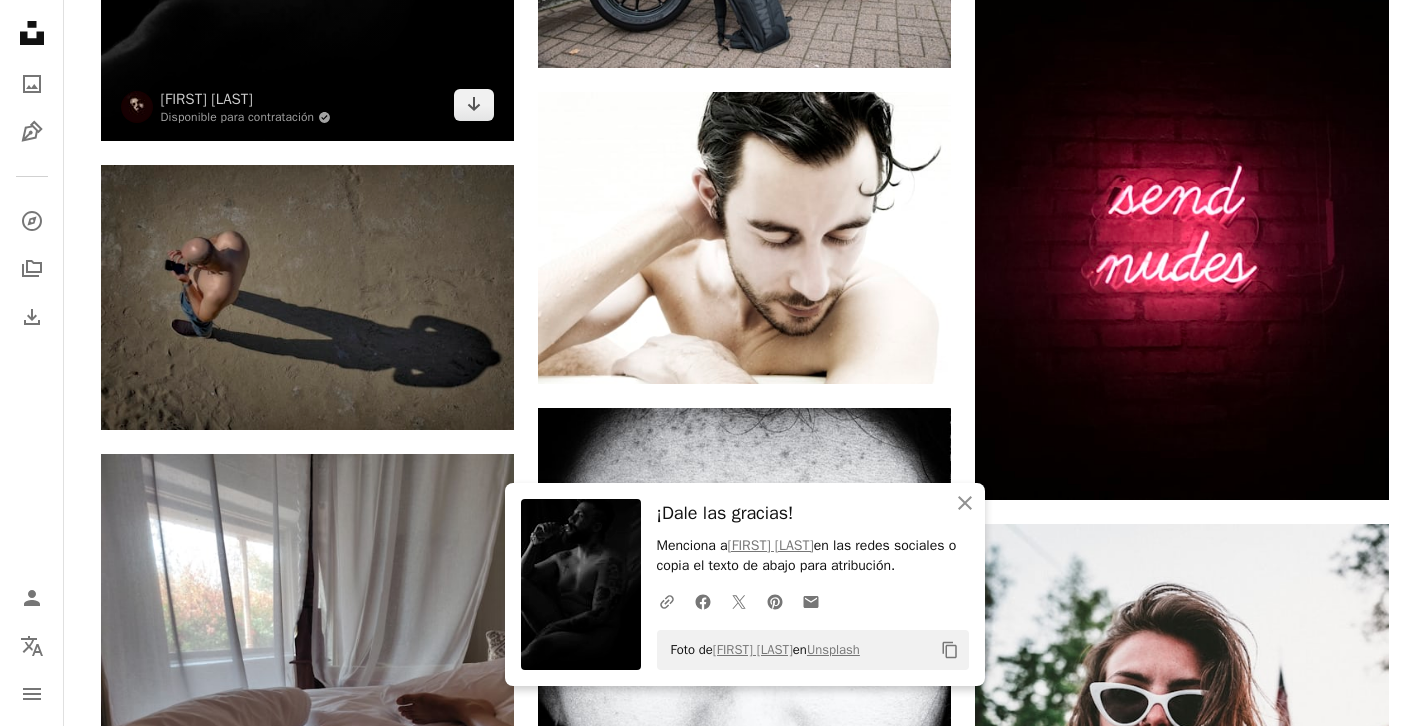 scroll, scrollTop: 14320, scrollLeft: 0, axis: vertical 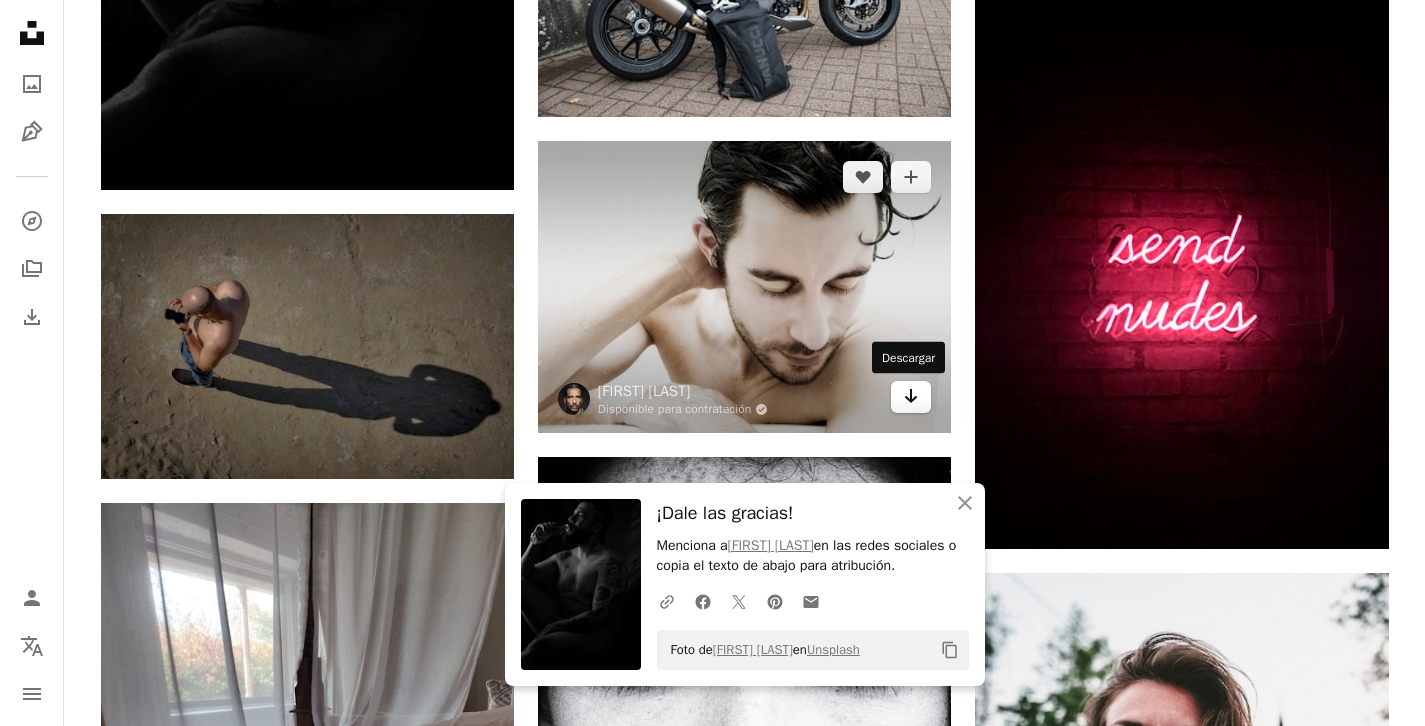 click on "Arrow pointing down" 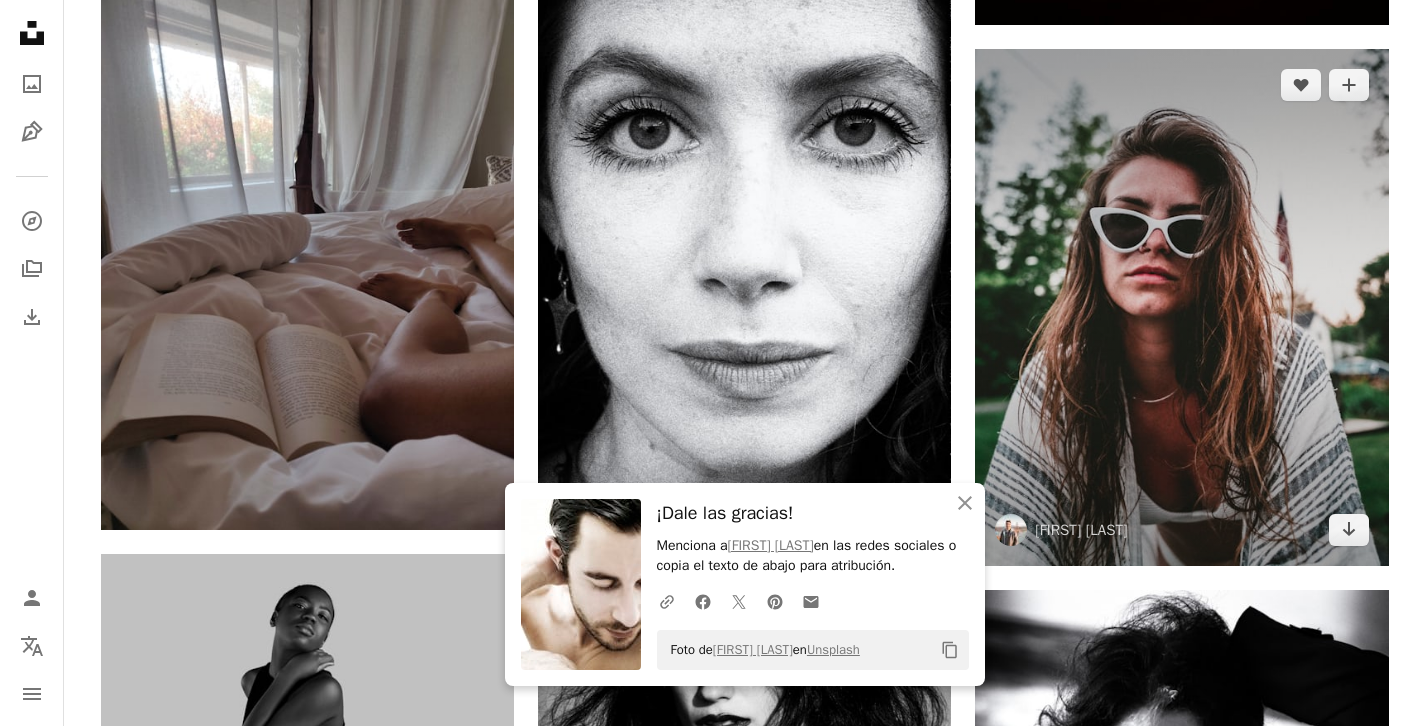 scroll, scrollTop: 14899, scrollLeft: 0, axis: vertical 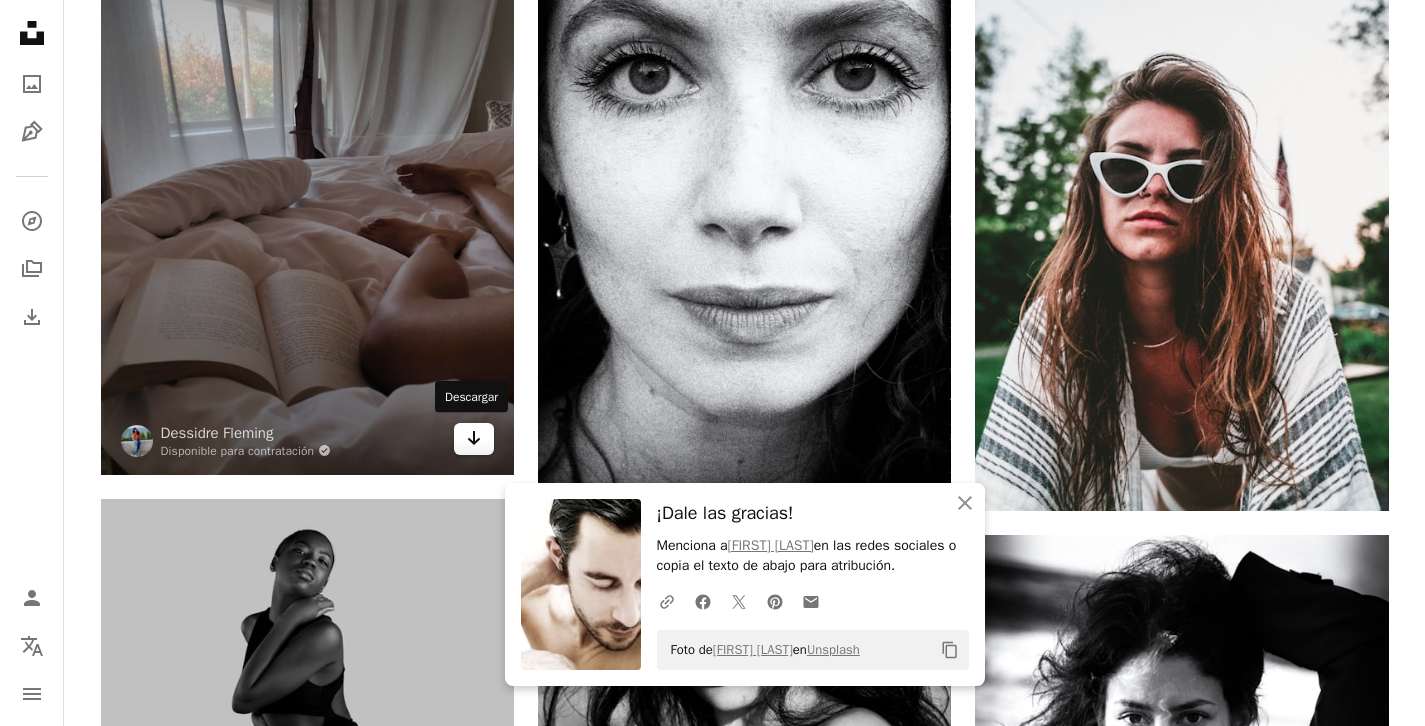 click on "Arrow pointing down" at bounding box center (474, 439) 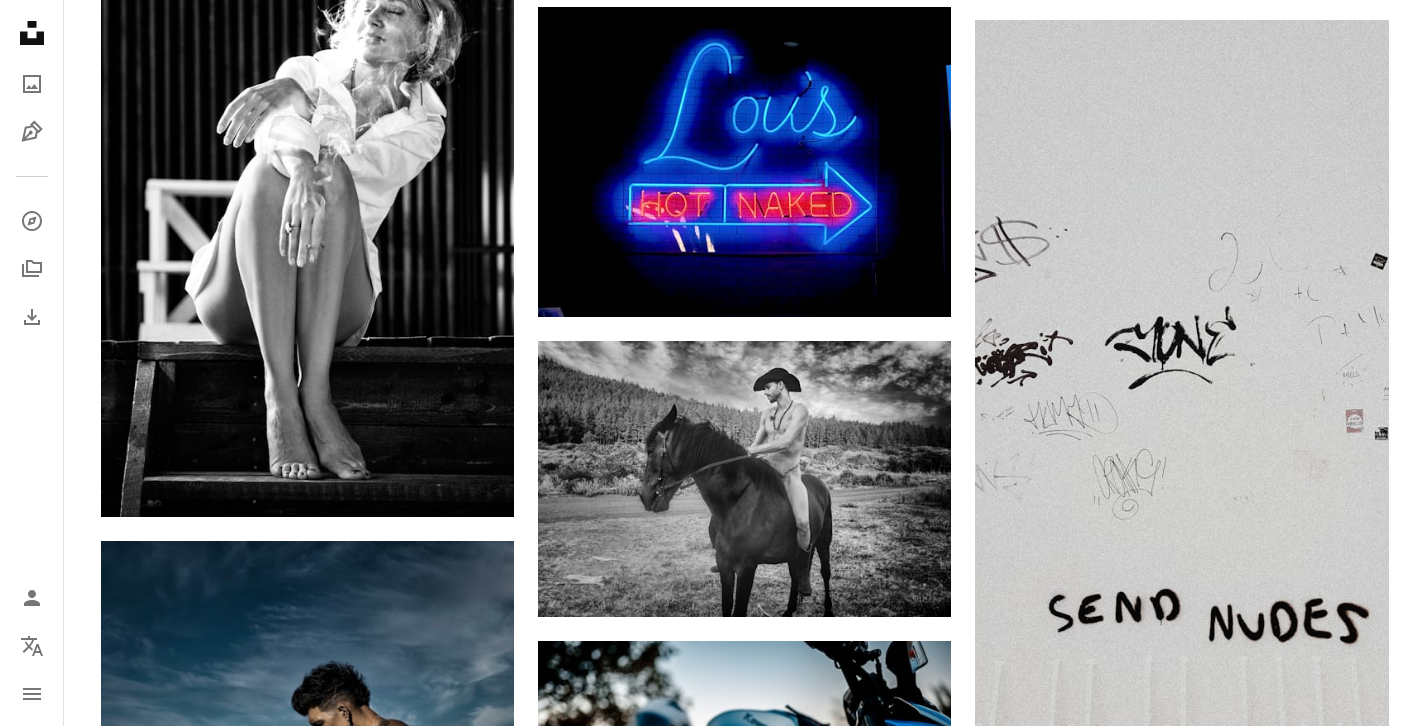 scroll, scrollTop: 16854, scrollLeft: 0, axis: vertical 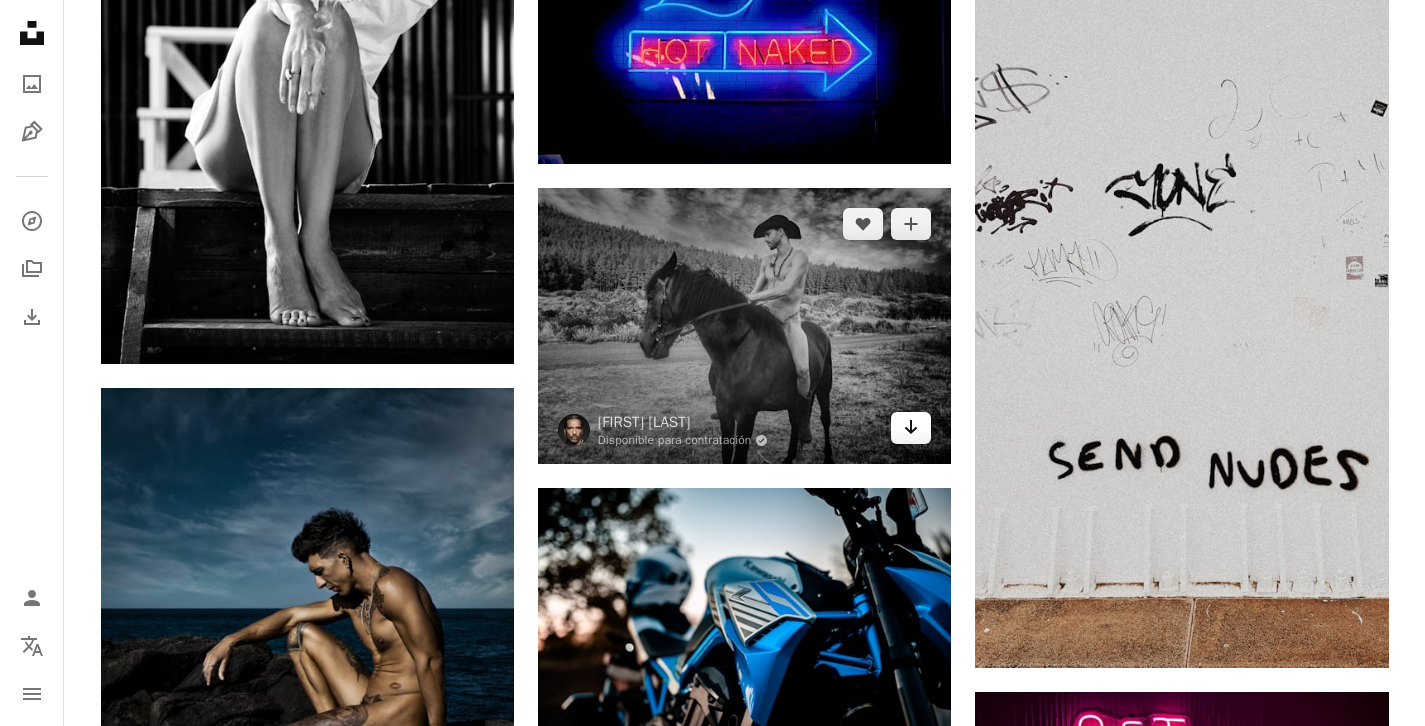 click on "Arrow pointing down" 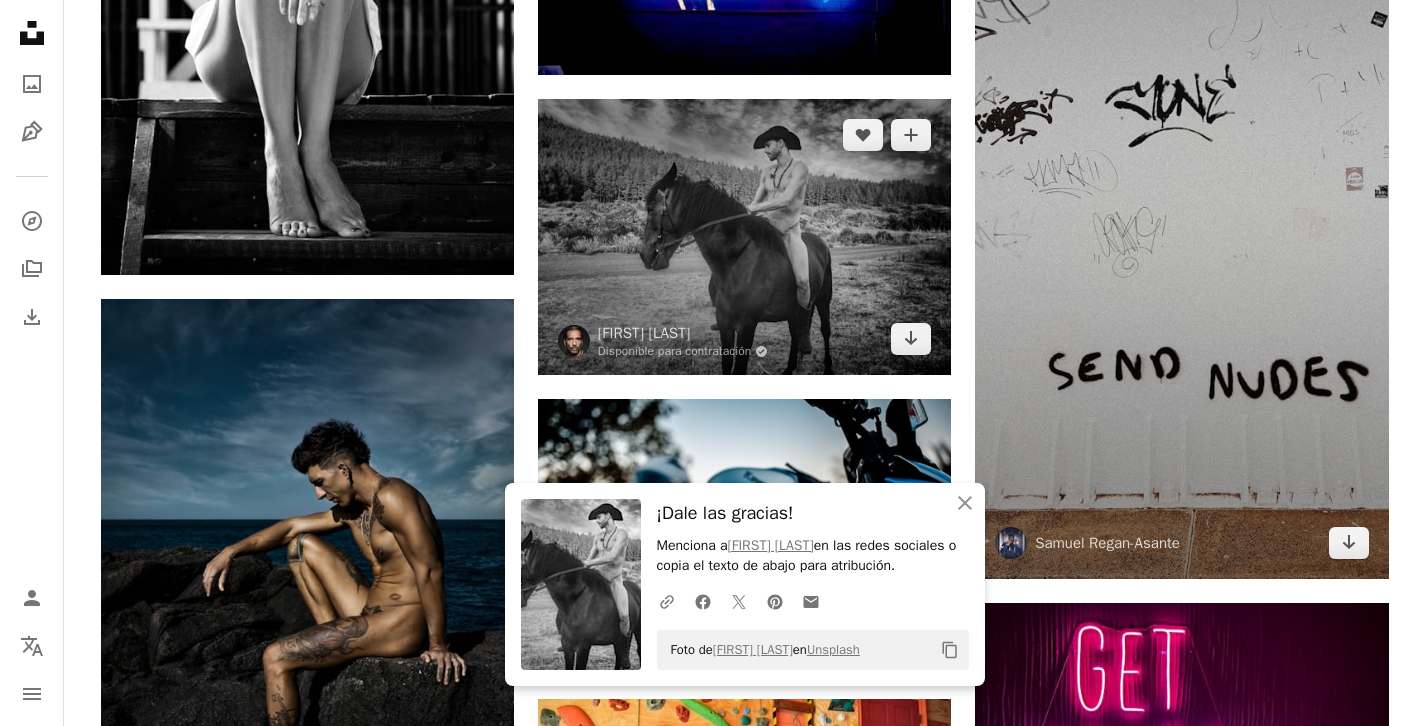 scroll, scrollTop: 16957, scrollLeft: 0, axis: vertical 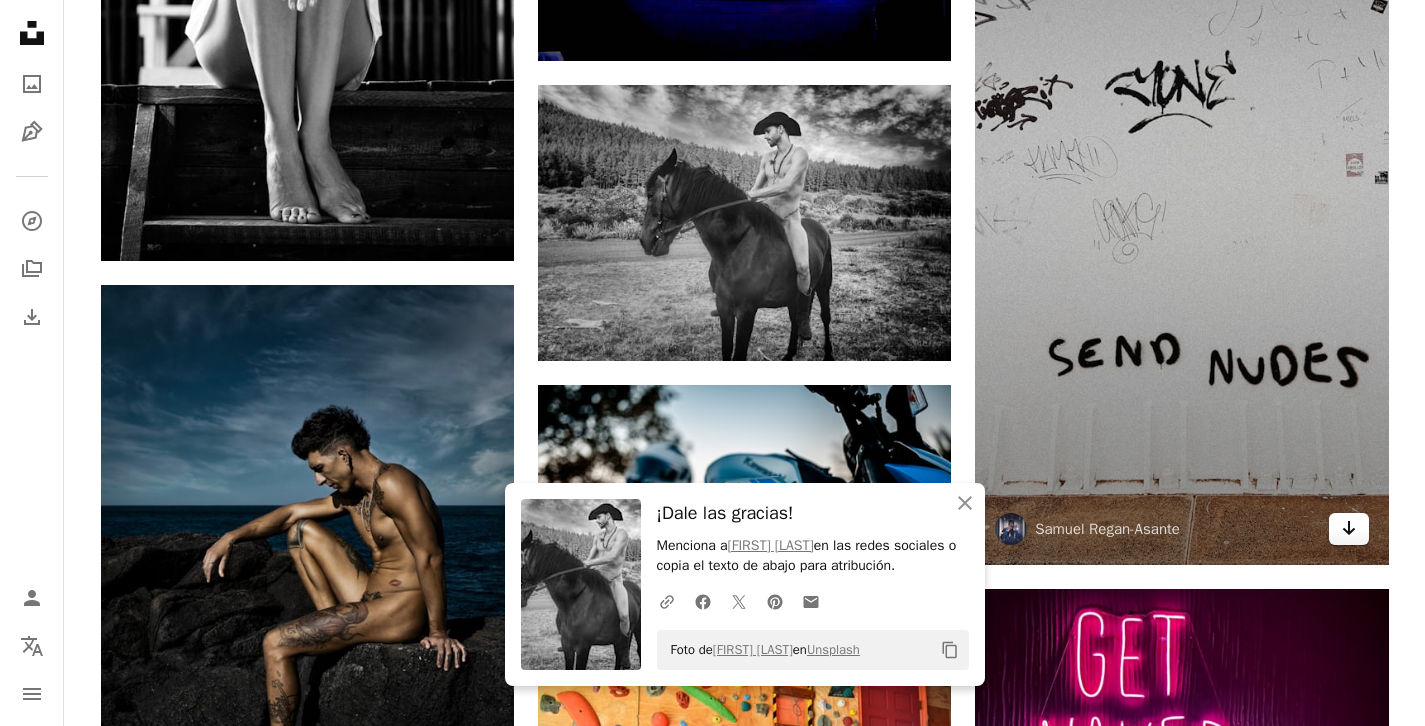 click on "Arrow pointing down" 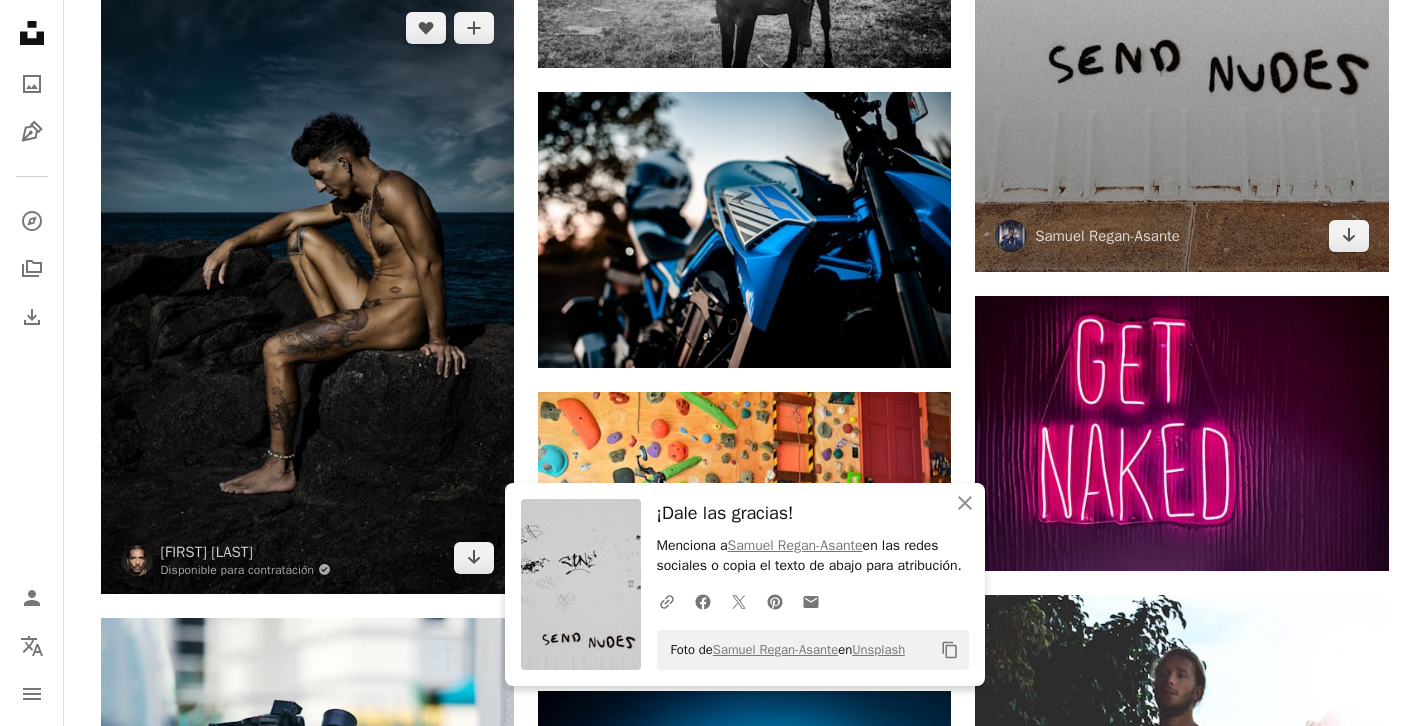 scroll, scrollTop: 17292, scrollLeft: 0, axis: vertical 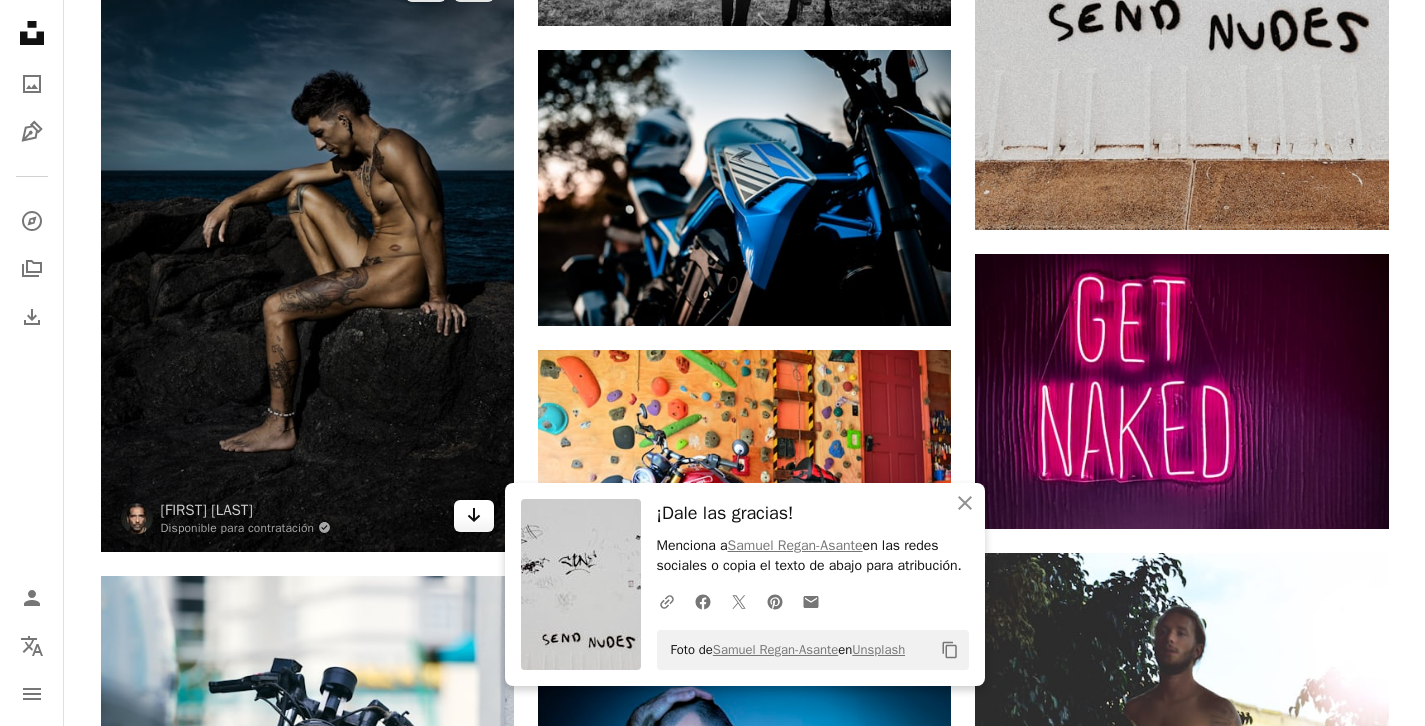 click on "Arrow pointing down" at bounding box center (474, 516) 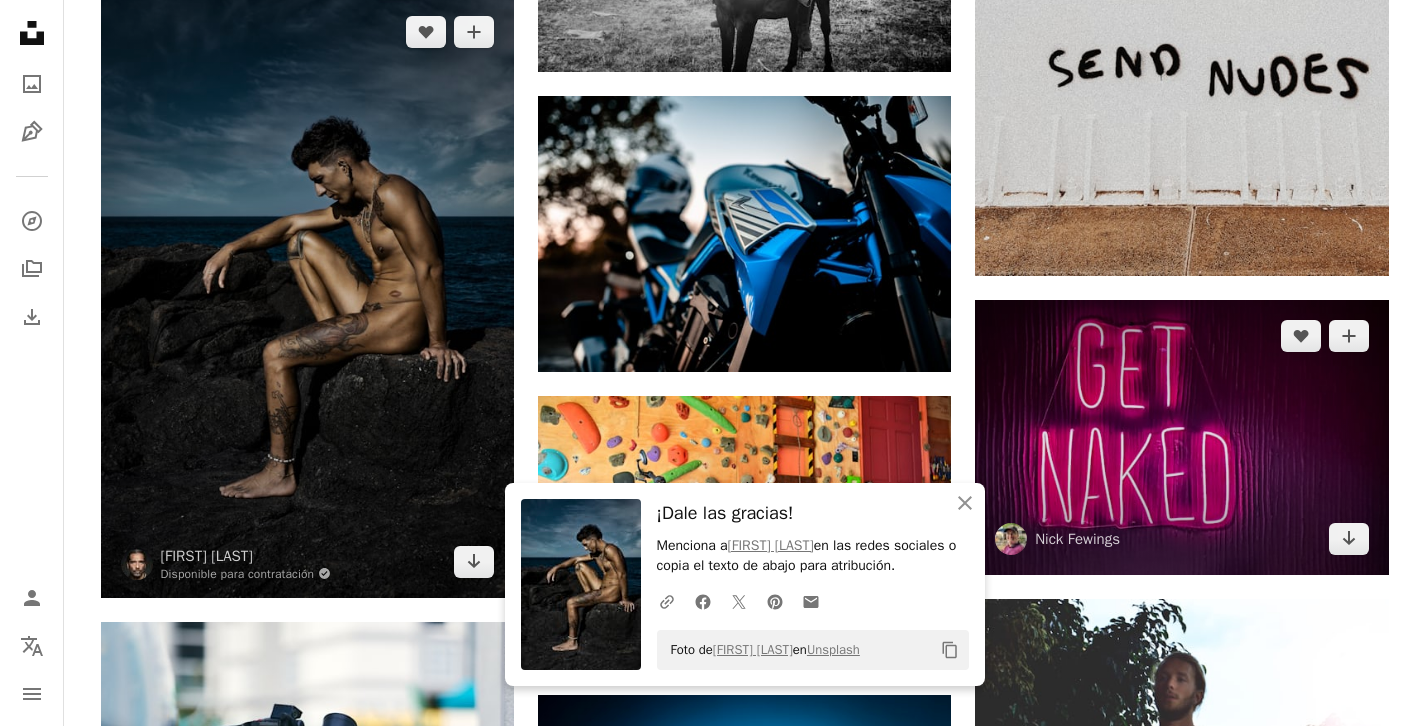 scroll, scrollTop: 17246, scrollLeft: 0, axis: vertical 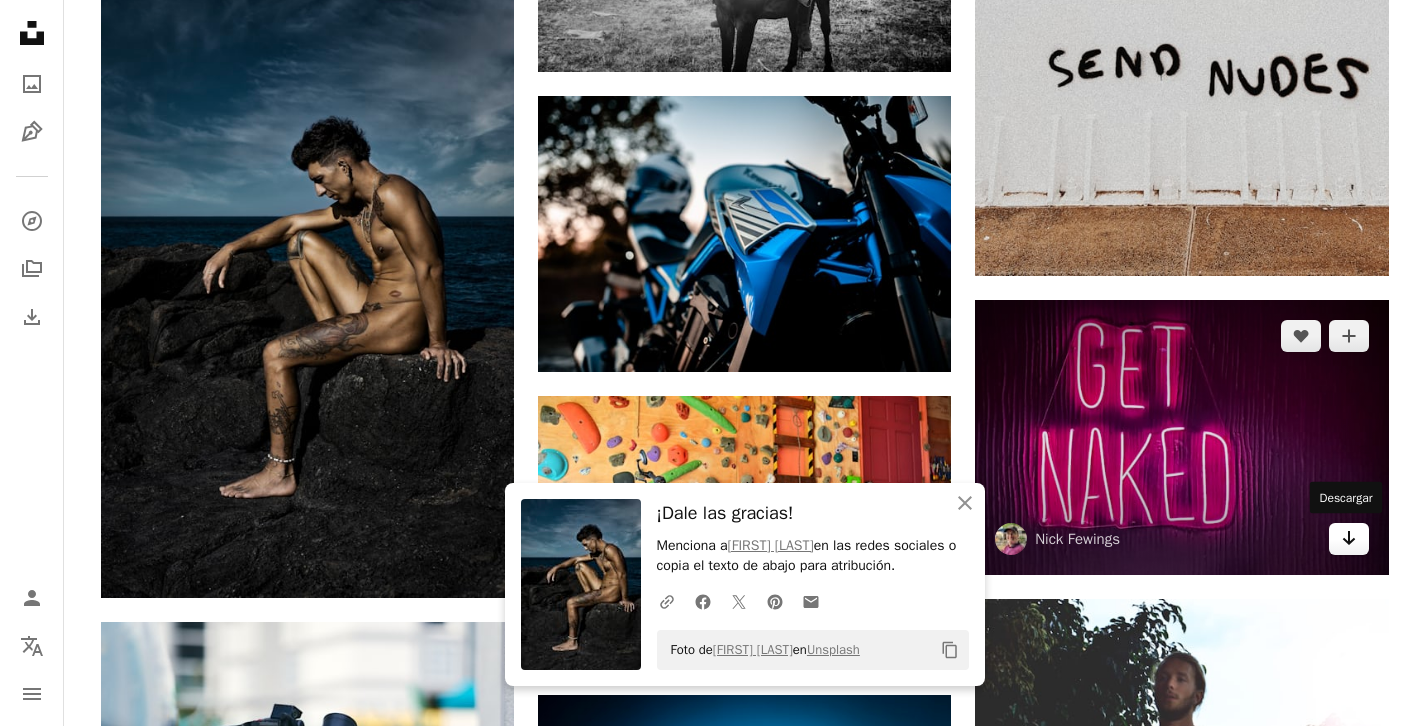 click on "Arrow pointing down" at bounding box center [1349, 539] 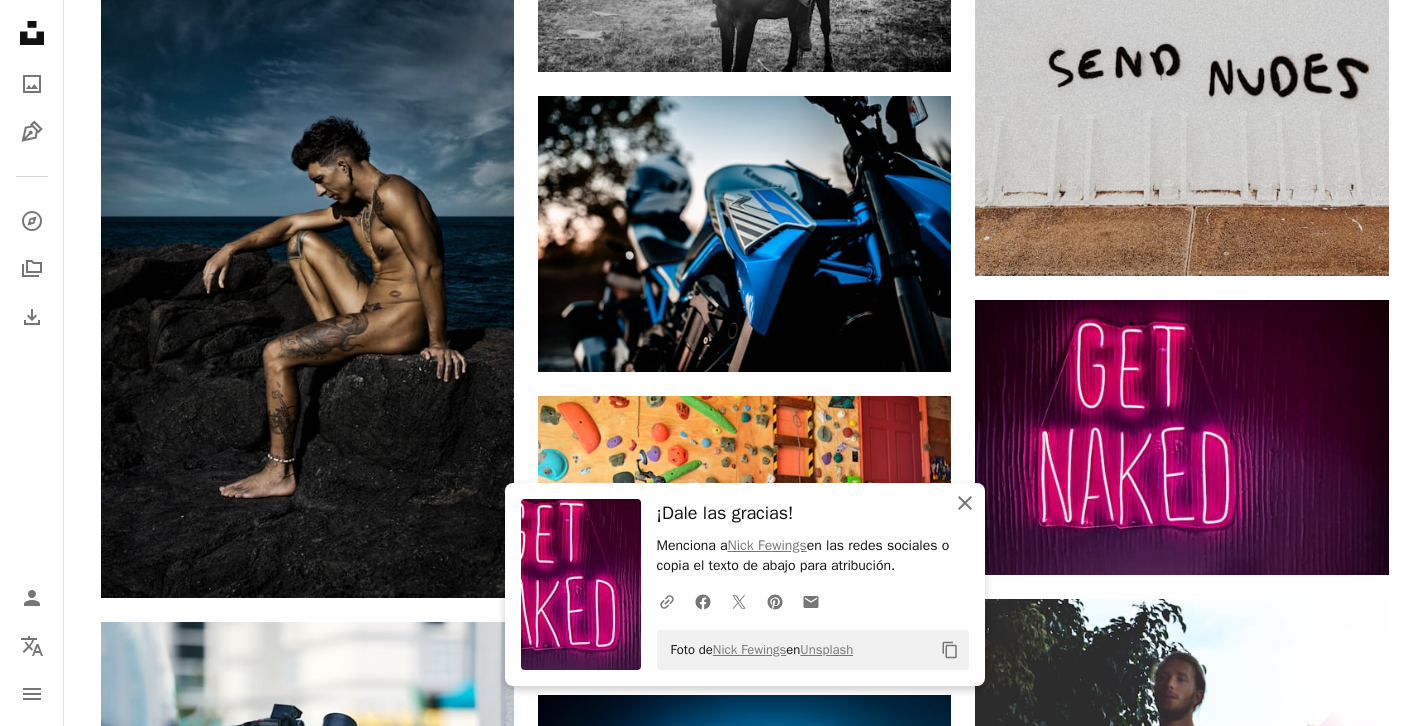 click on "An X shape" 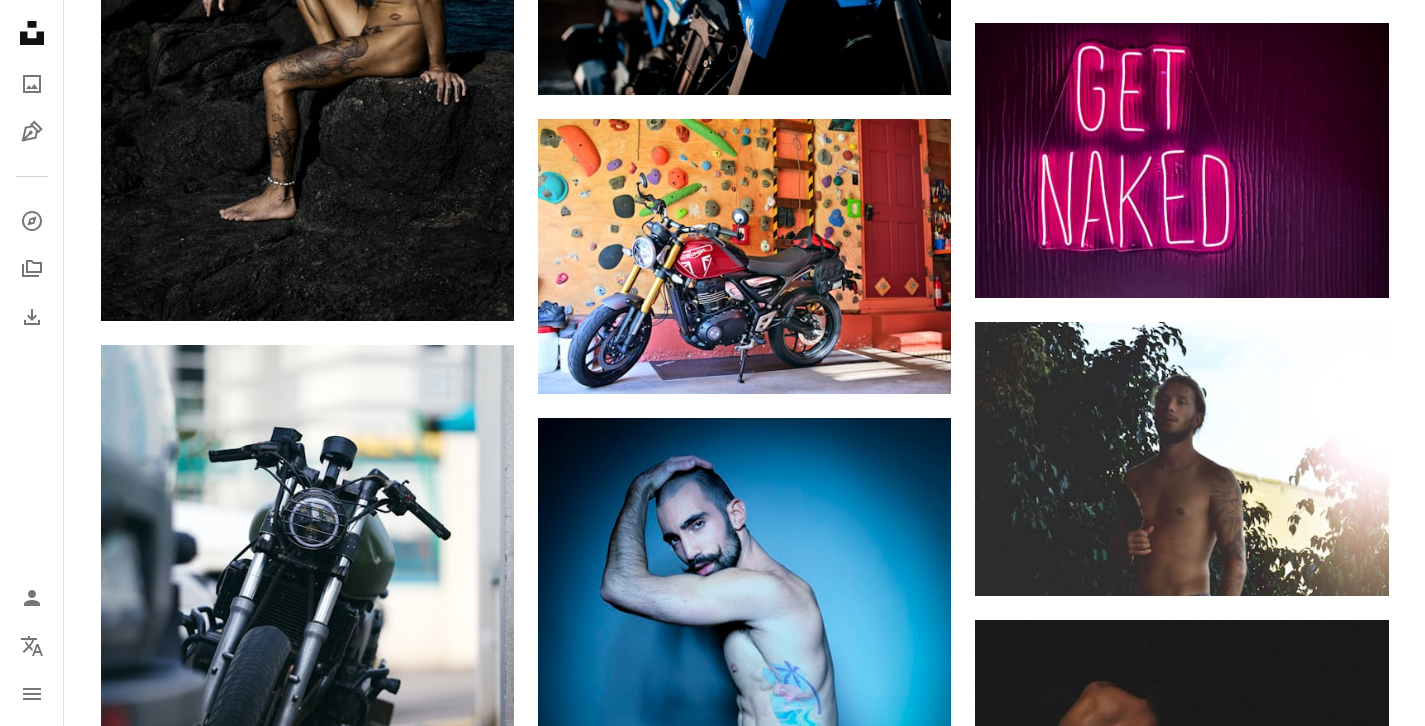scroll, scrollTop: 17524, scrollLeft: 0, axis: vertical 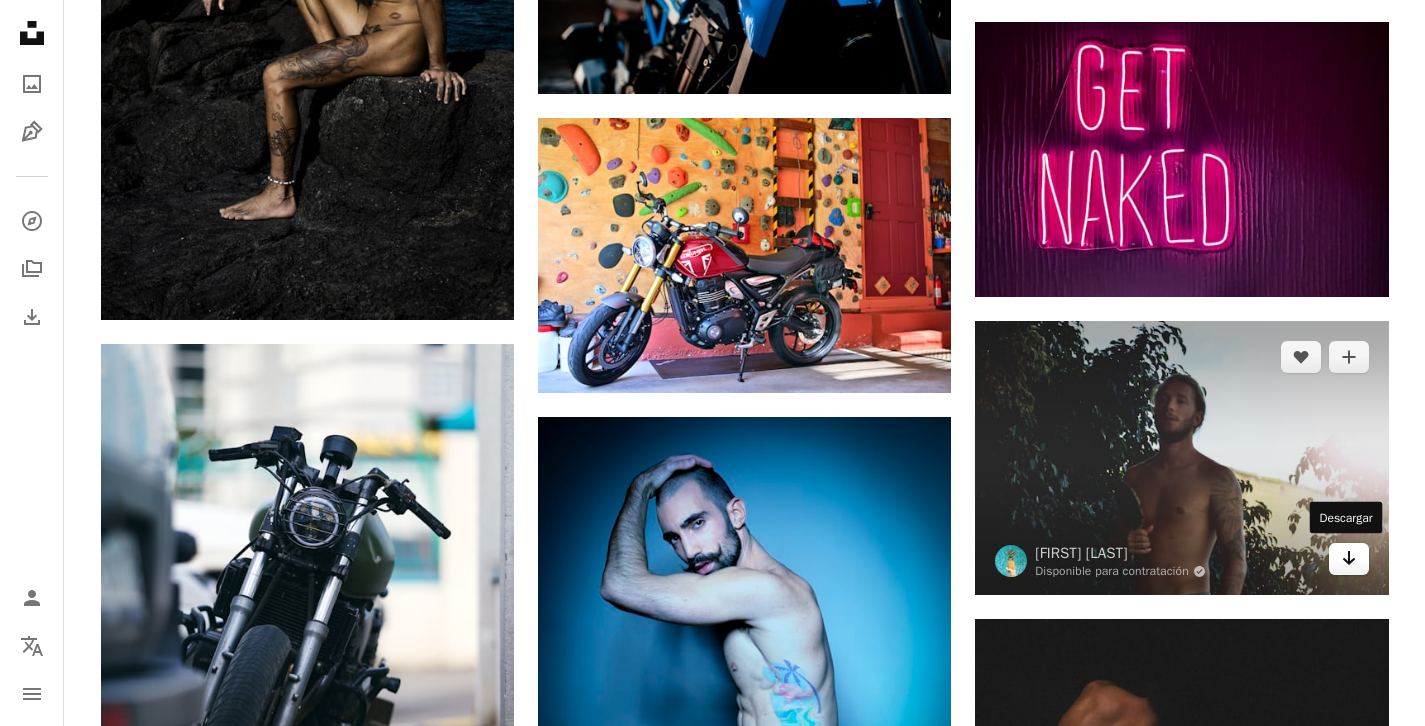 click on "Arrow pointing down" 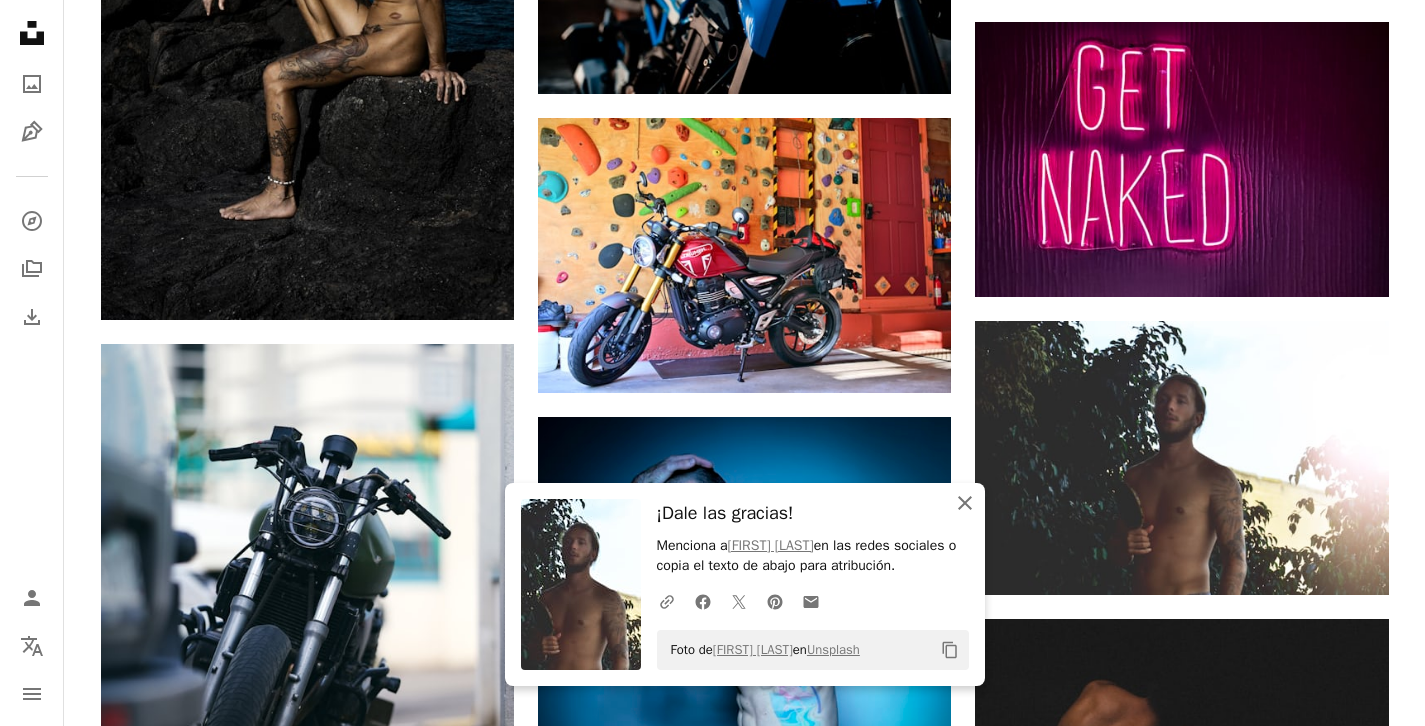click 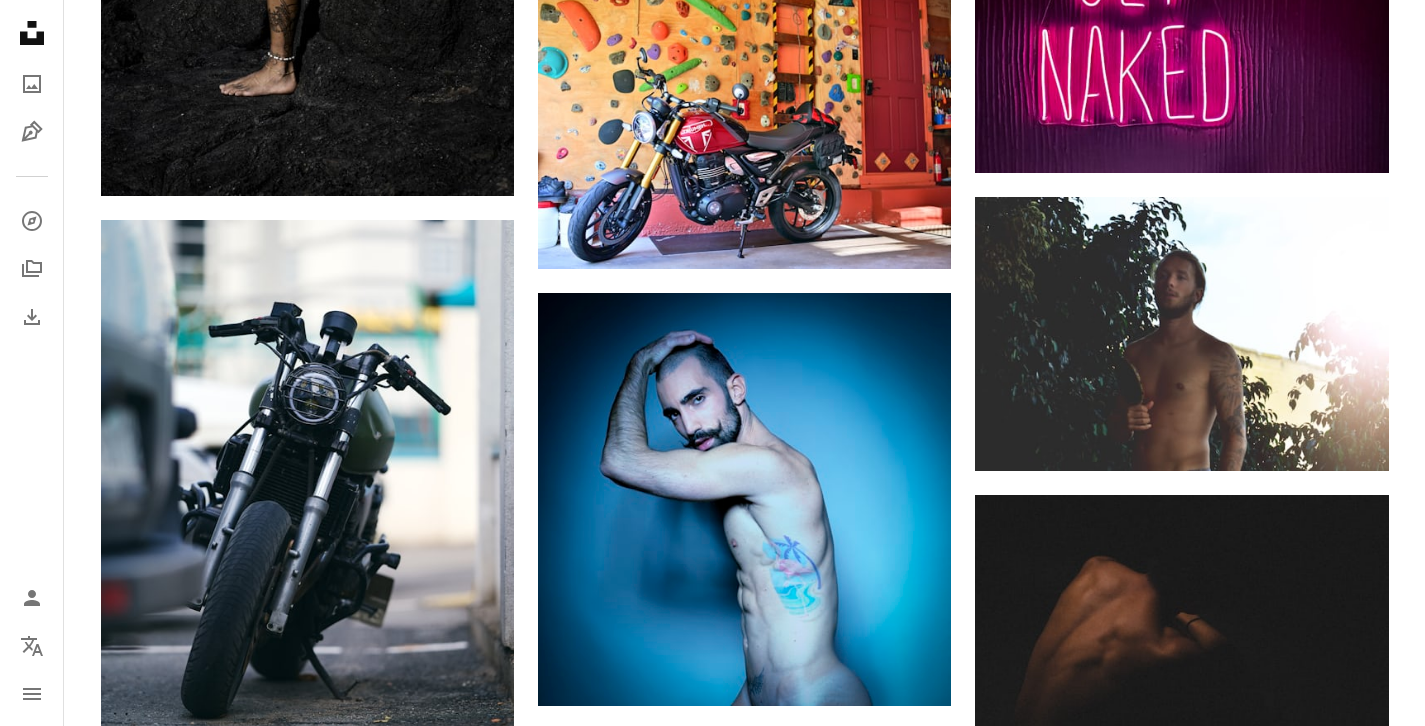 scroll, scrollTop: 17941, scrollLeft: 0, axis: vertical 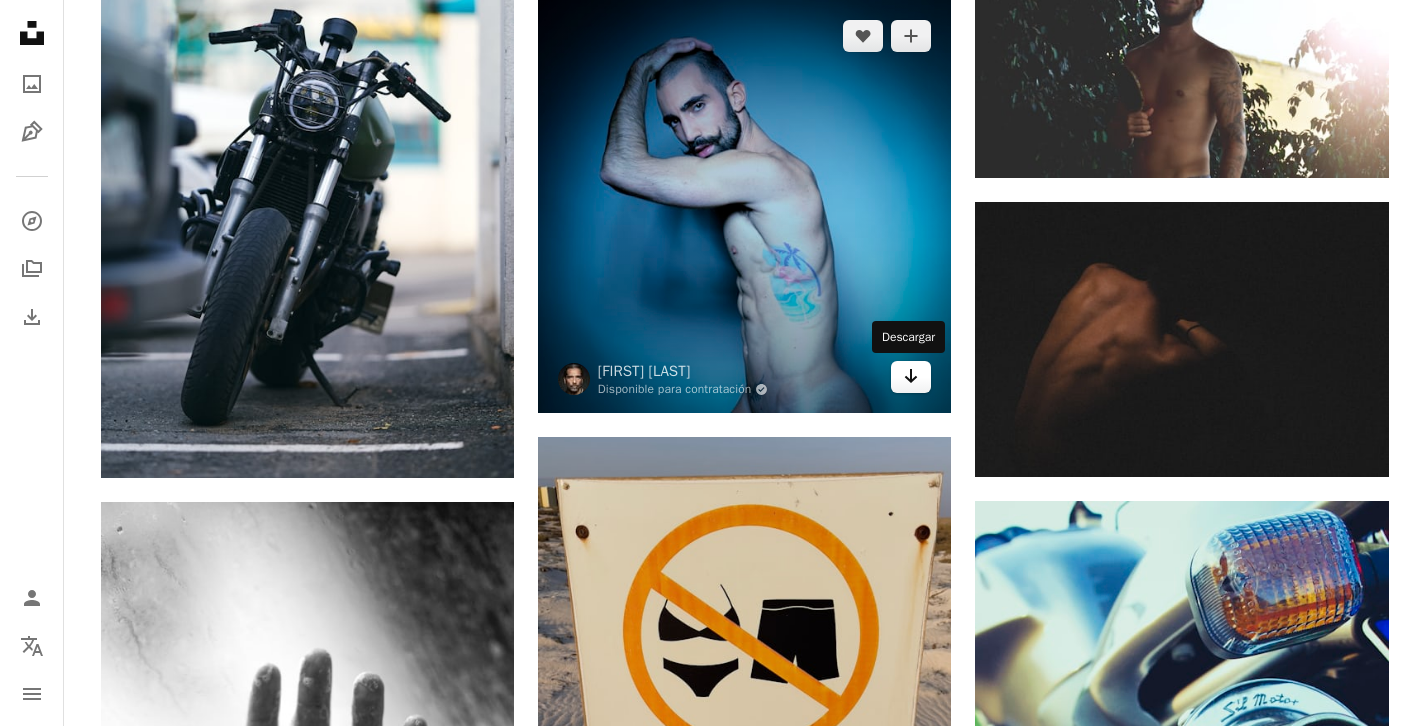 click on "Arrow pointing down" 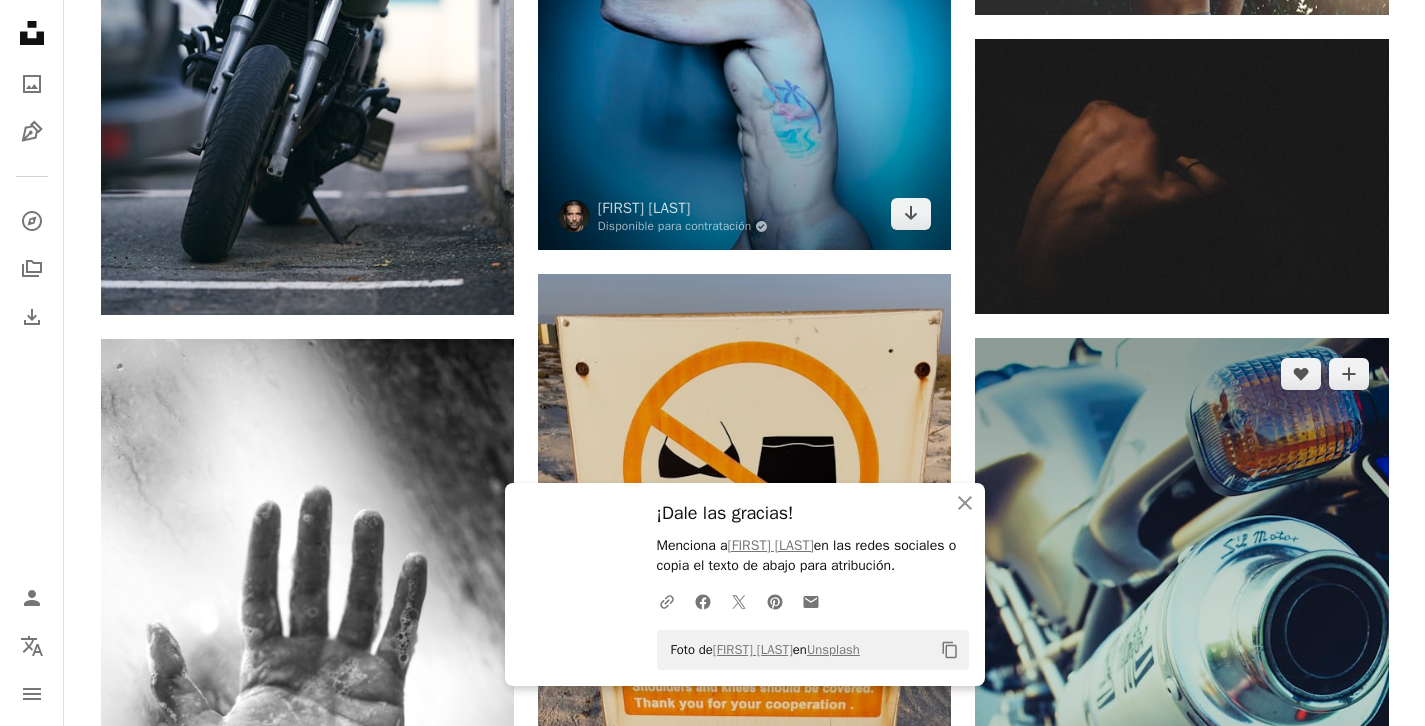 scroll, scrollTop: 18105, scrollLeft: 0, axis: vertical 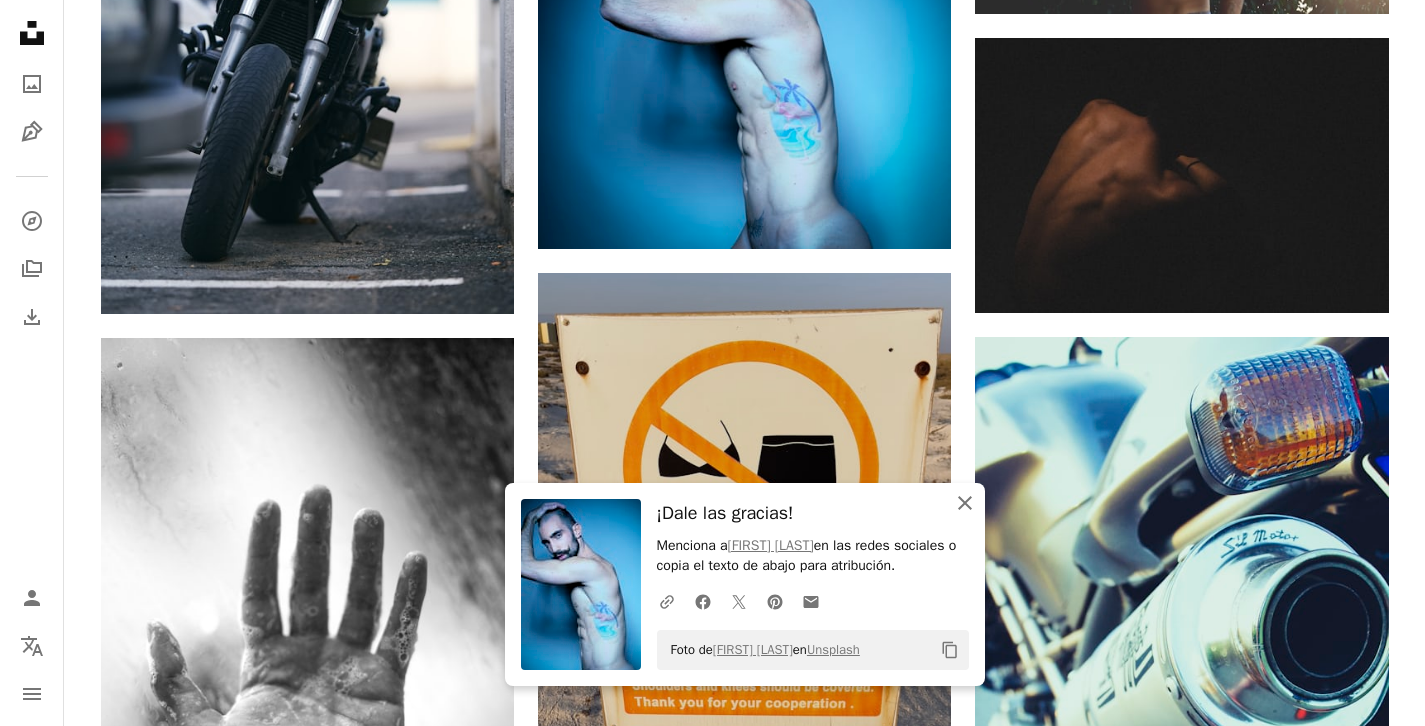 click 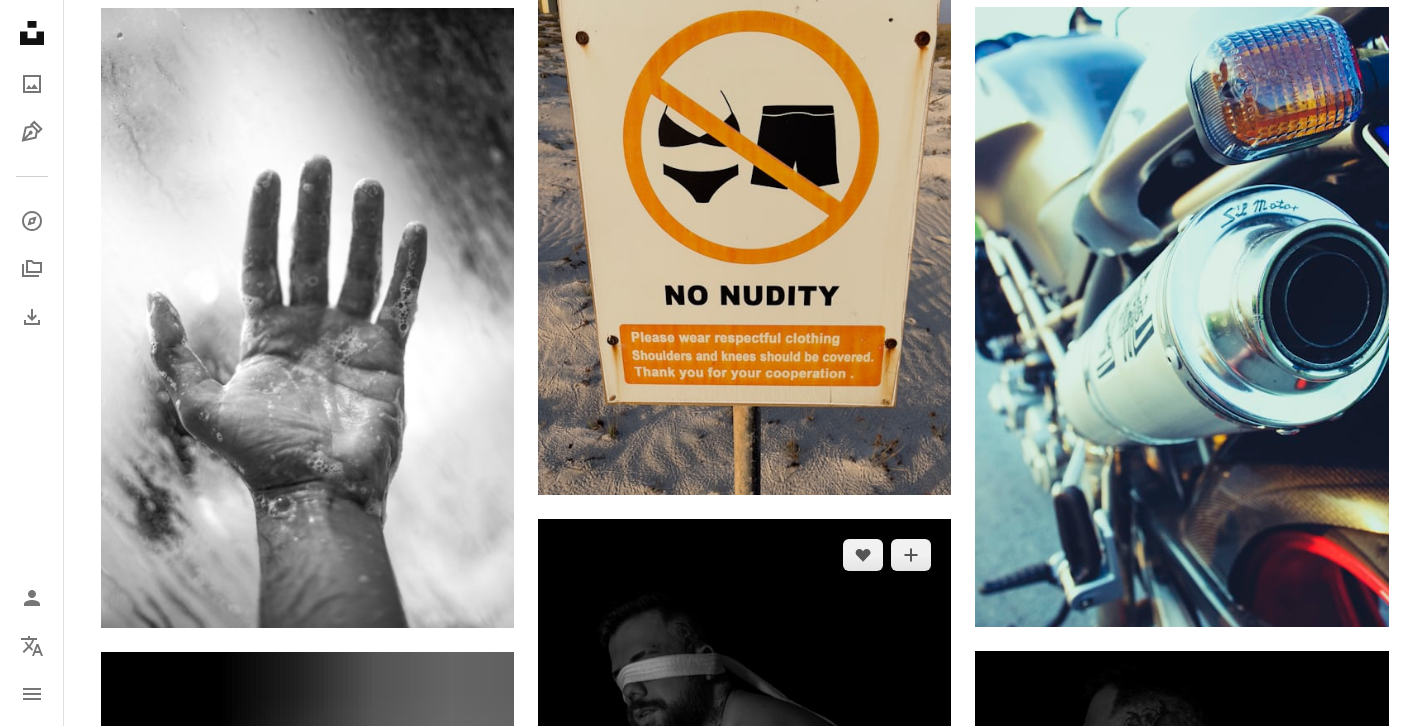 scroll, scrollTop: 18436, scrollLeft: 0, axis: vertical 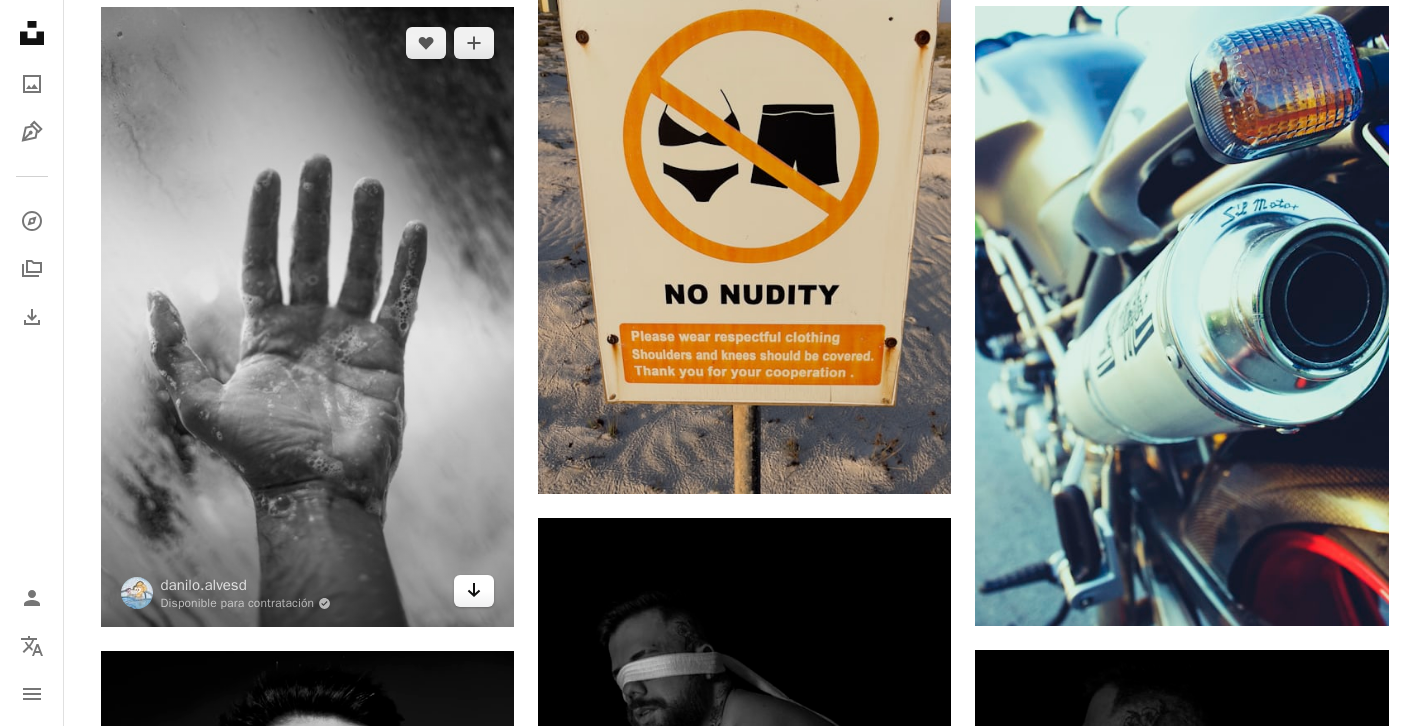click 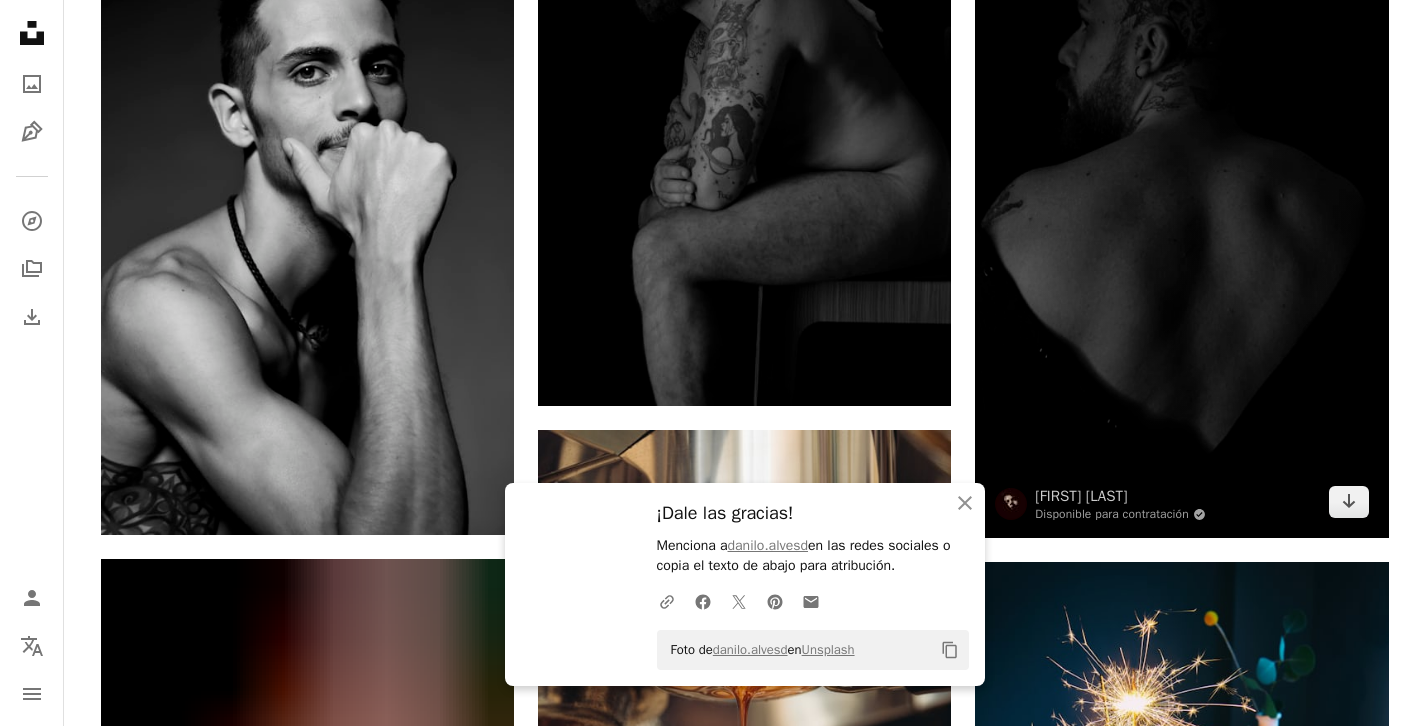 scroll, scrollTop: 19173, scrollLeft: 0, axis: vertical 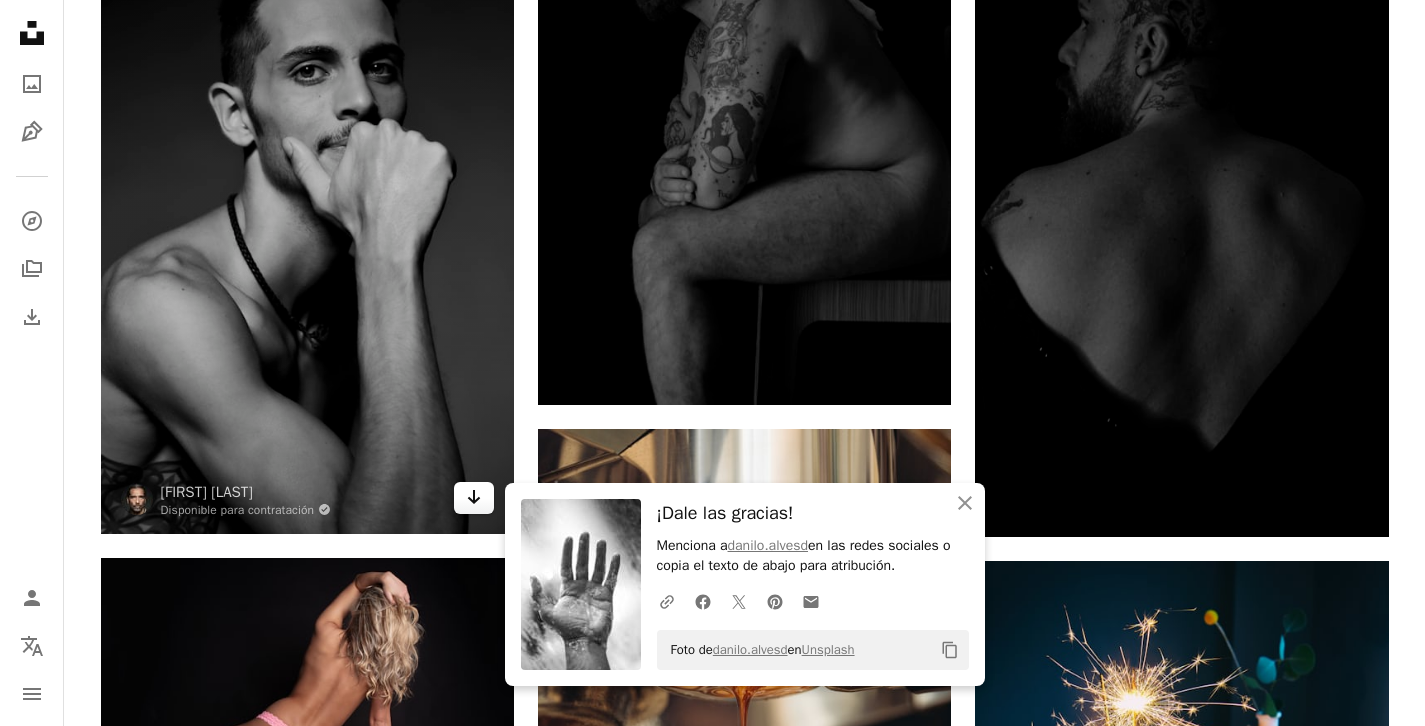 click on "Arrow pointing down" 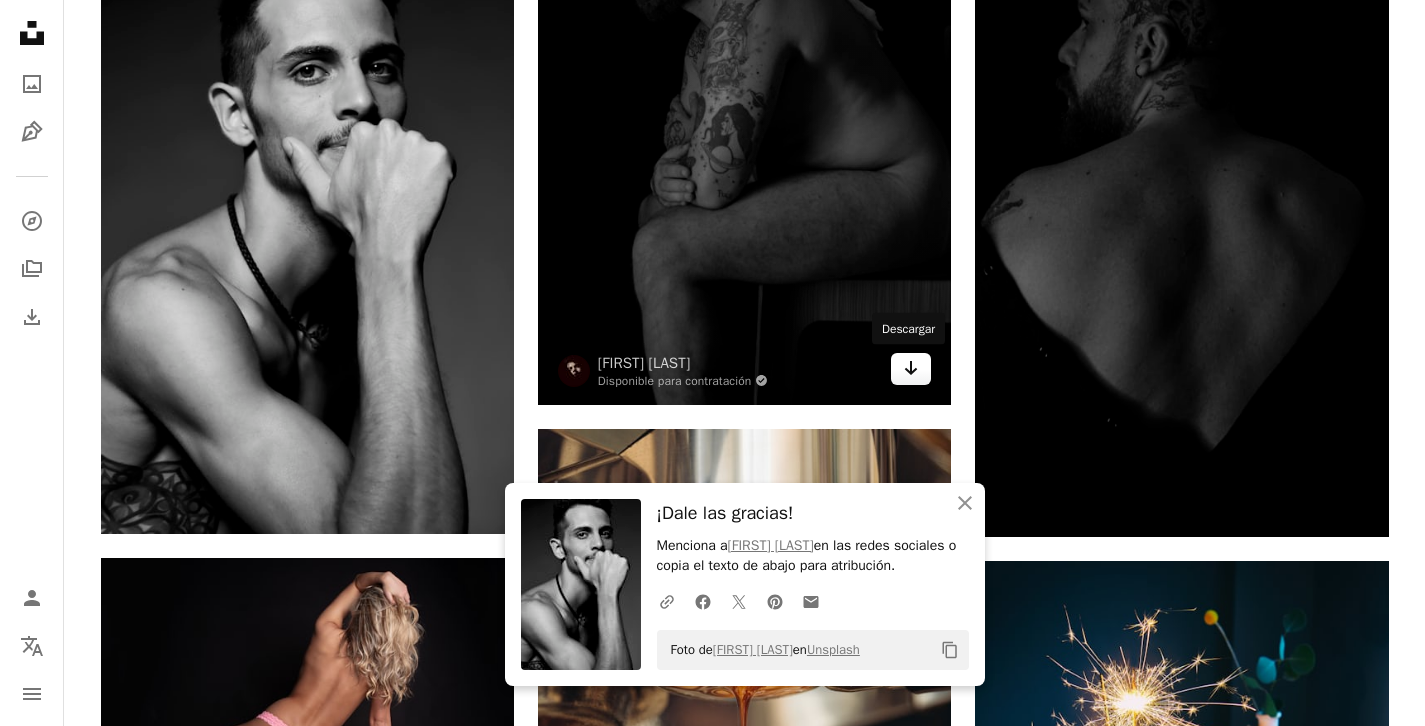 click on "Arrow pointing down" 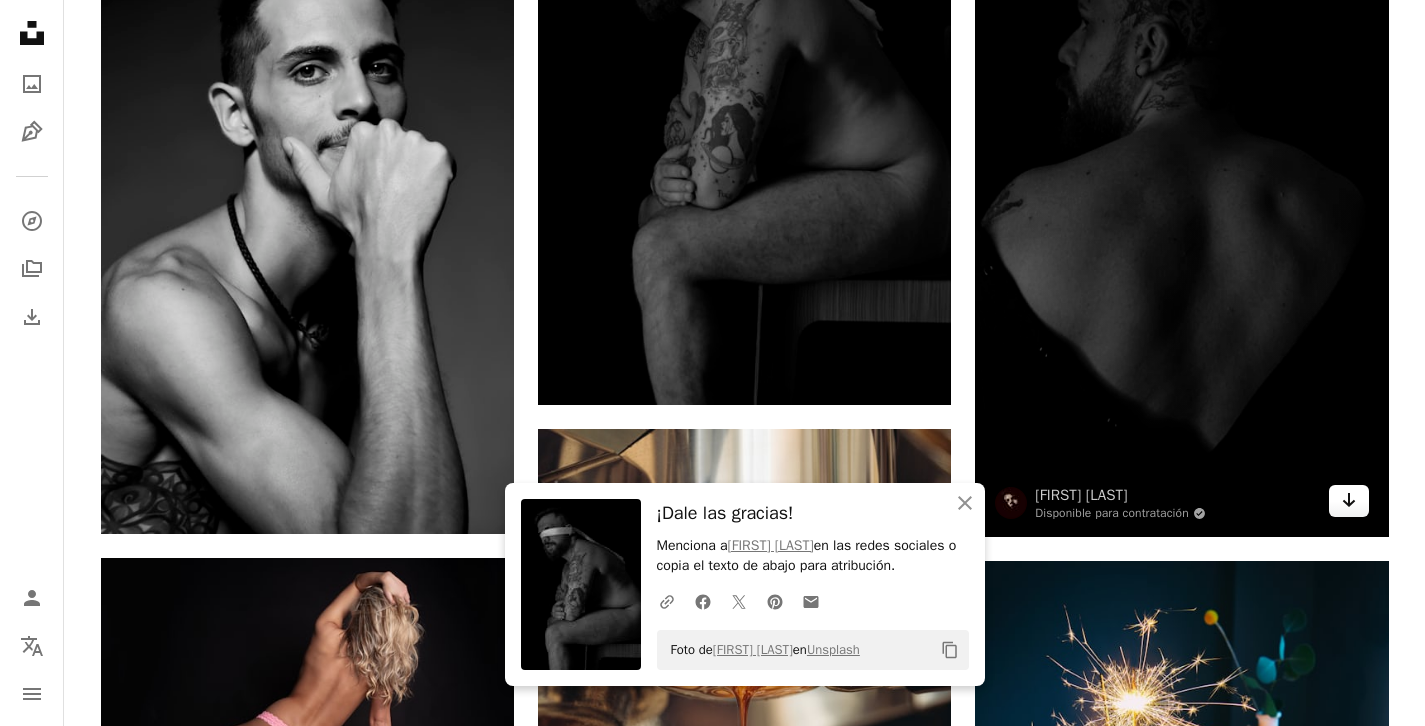 click 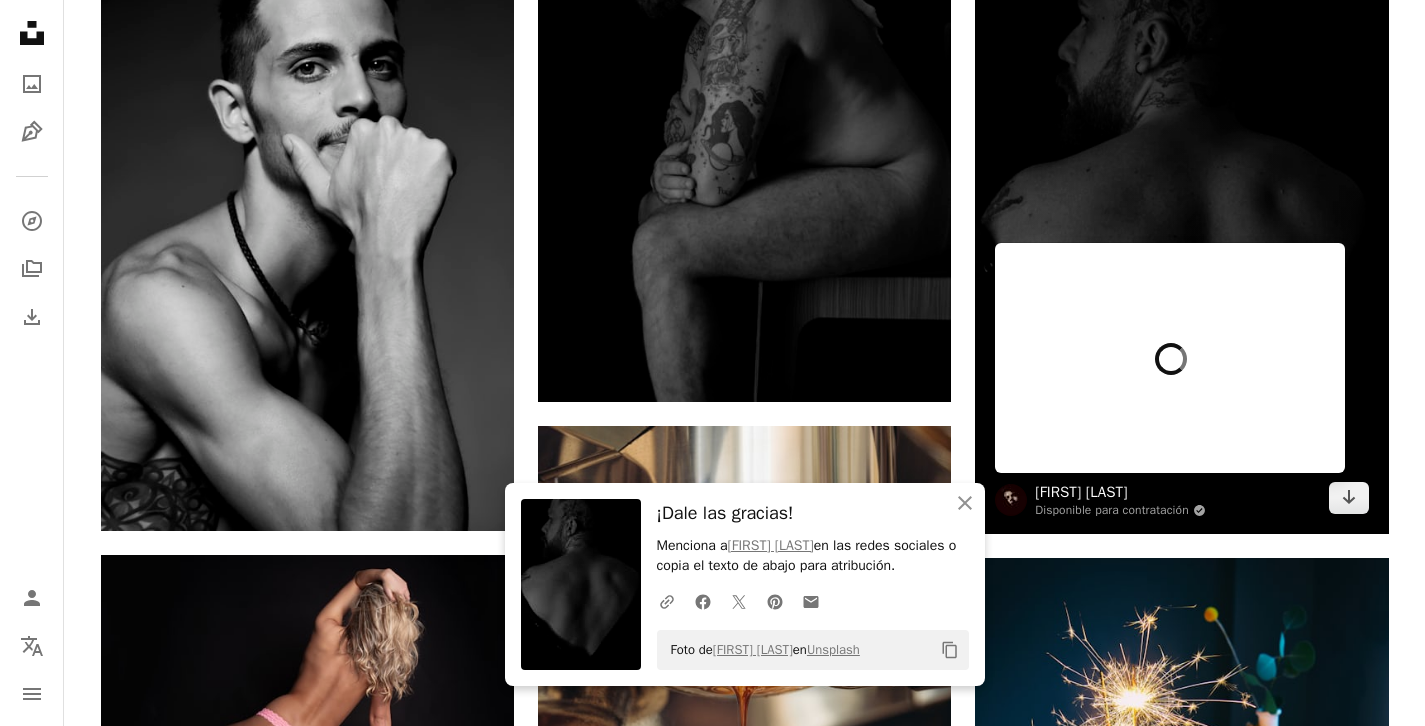 scroll, scrollTop: 19177, scrollLeft: 0, axis: vertical 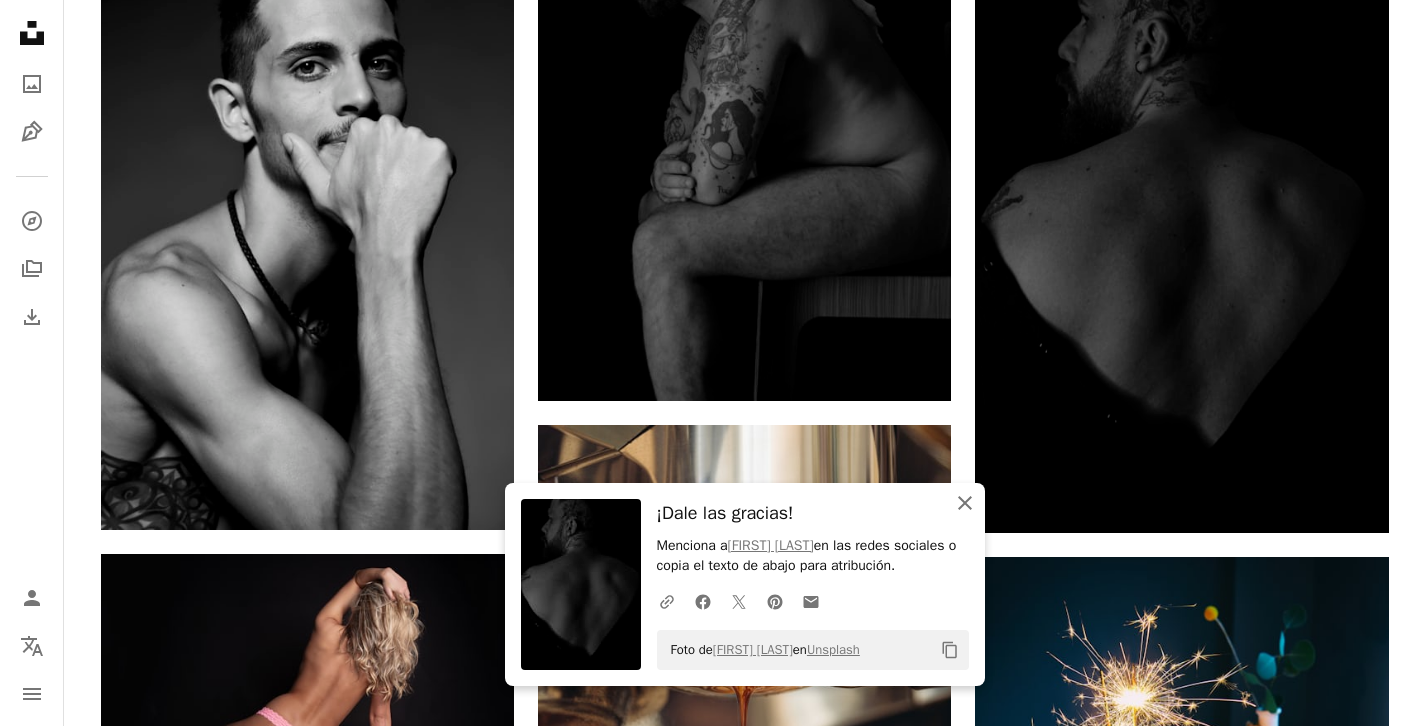 click 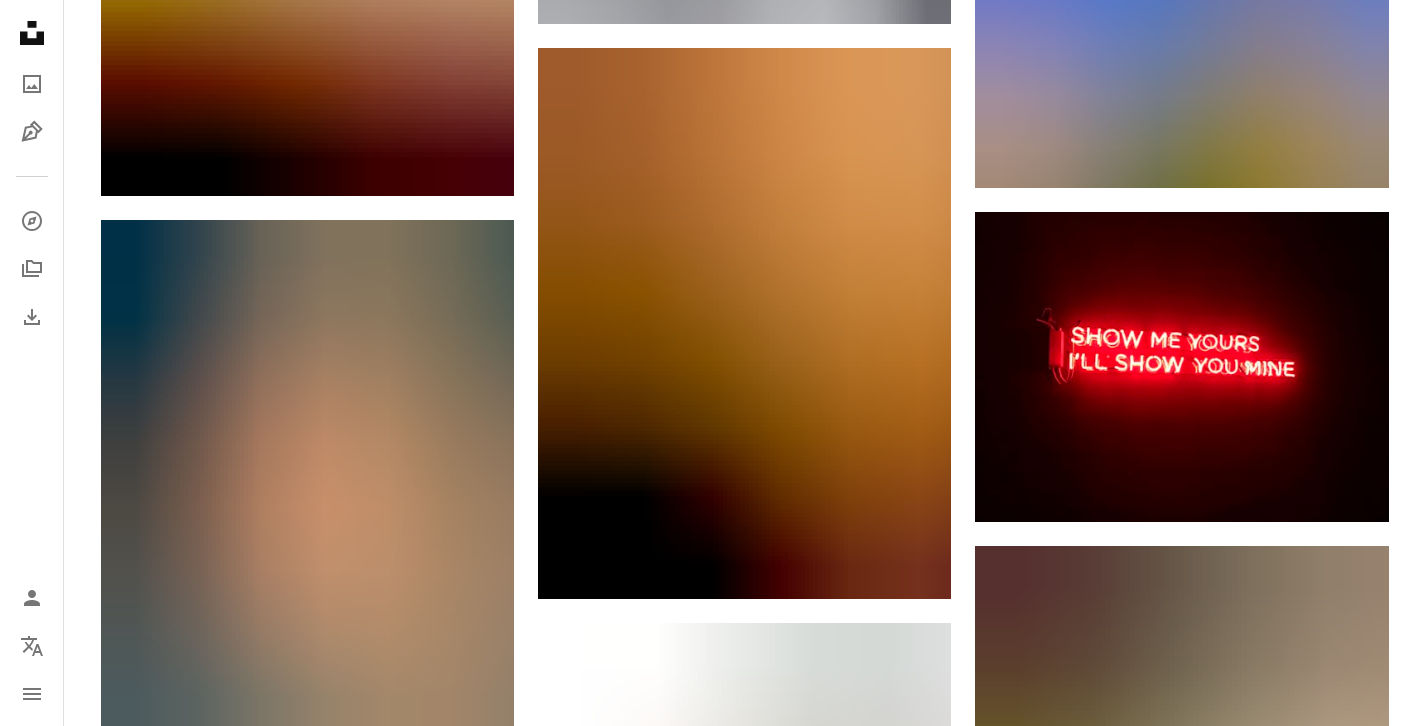 scroll, scrollTop: 20460, scrollLeft: 0, axis: vertical 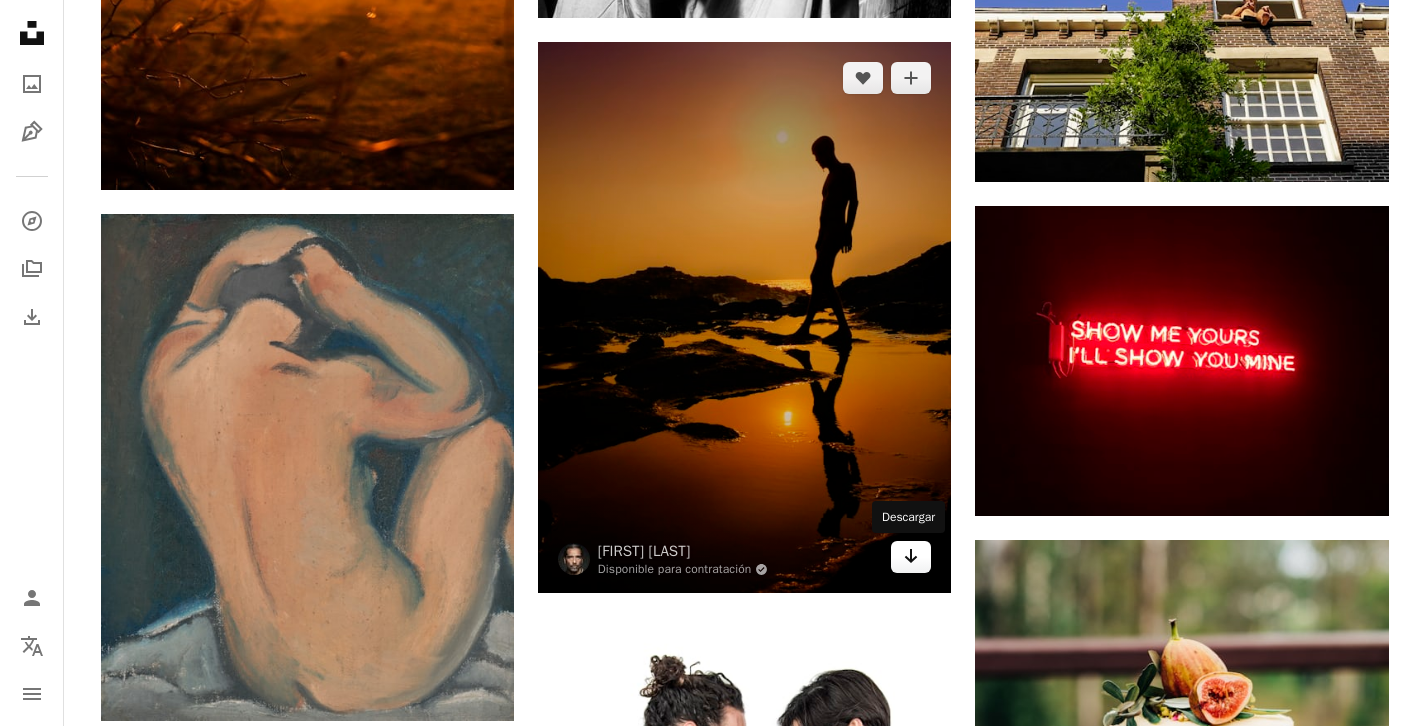 click on "Arrow pointing down" at bounding box center (911, 557) 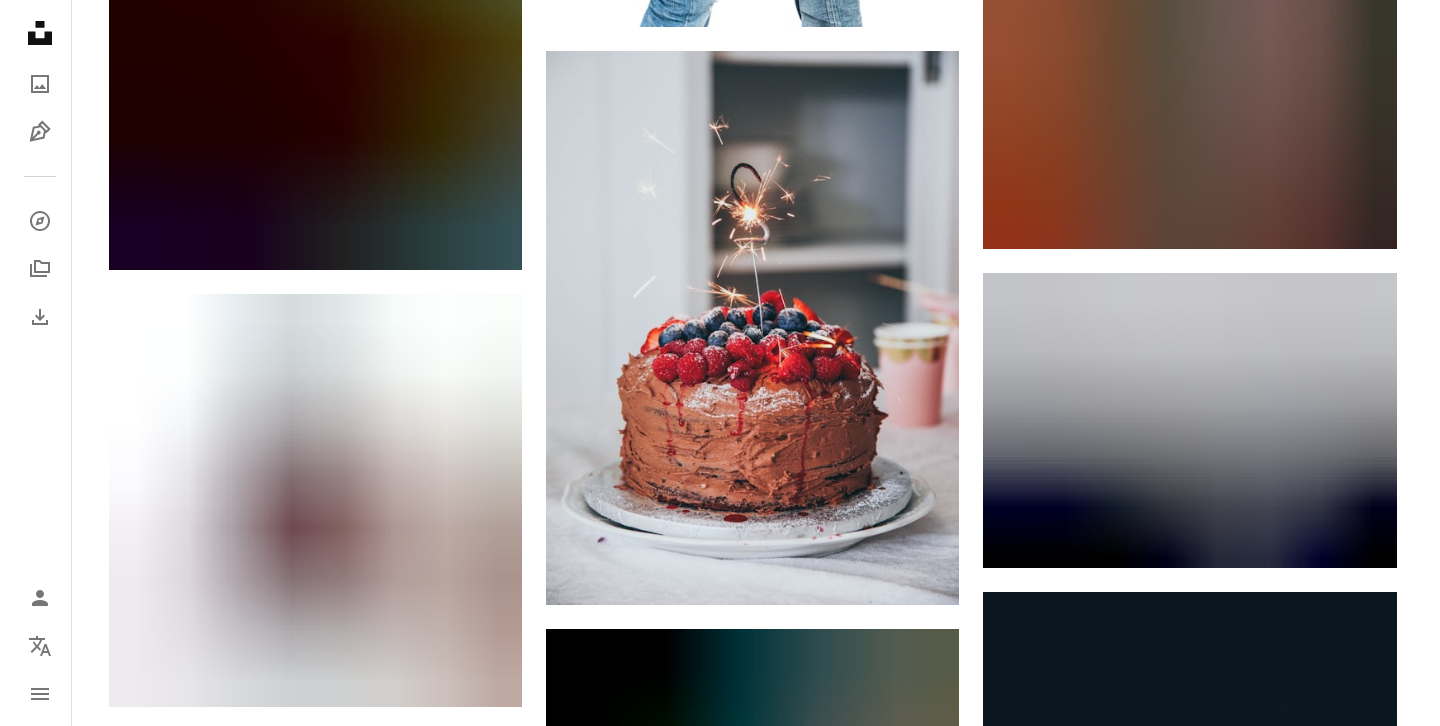 scroll, scrollTop: 21721, scrollLeft: 0, axis: vertical 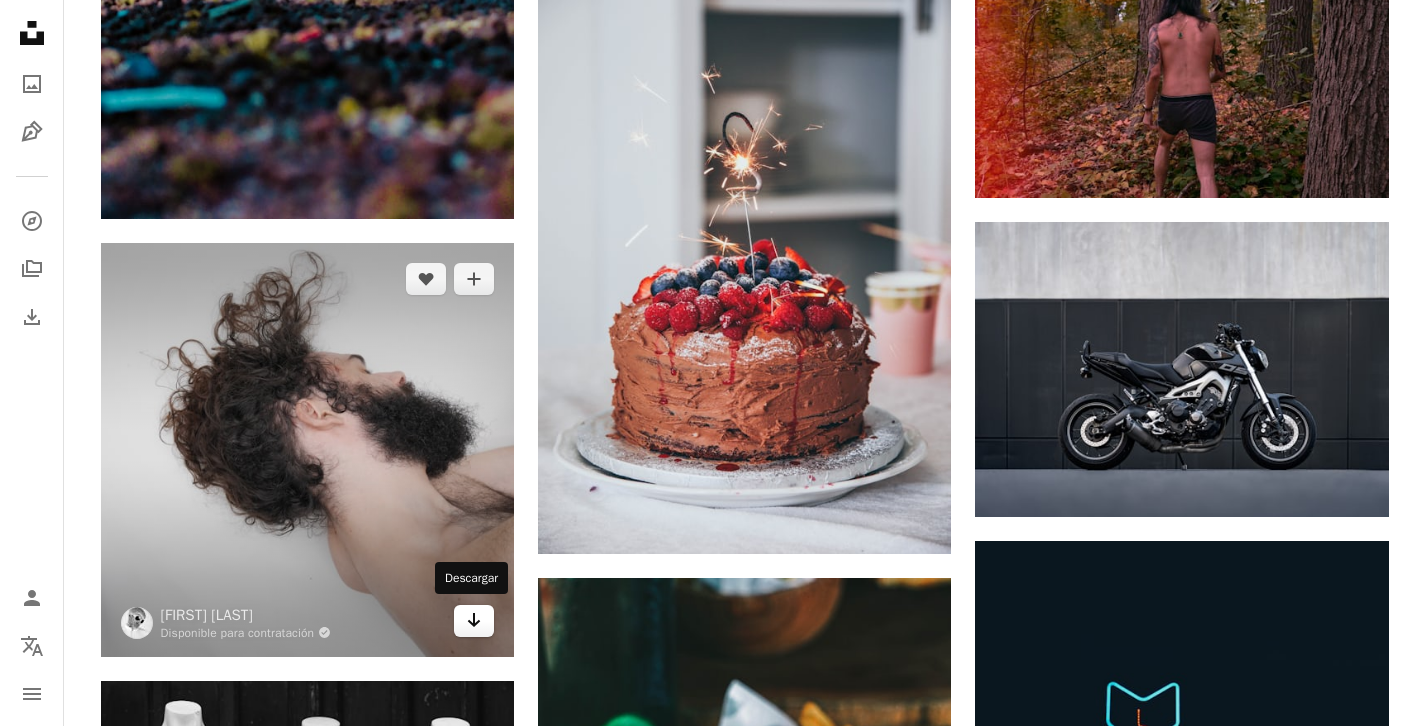 click on "Arrow pointing down" 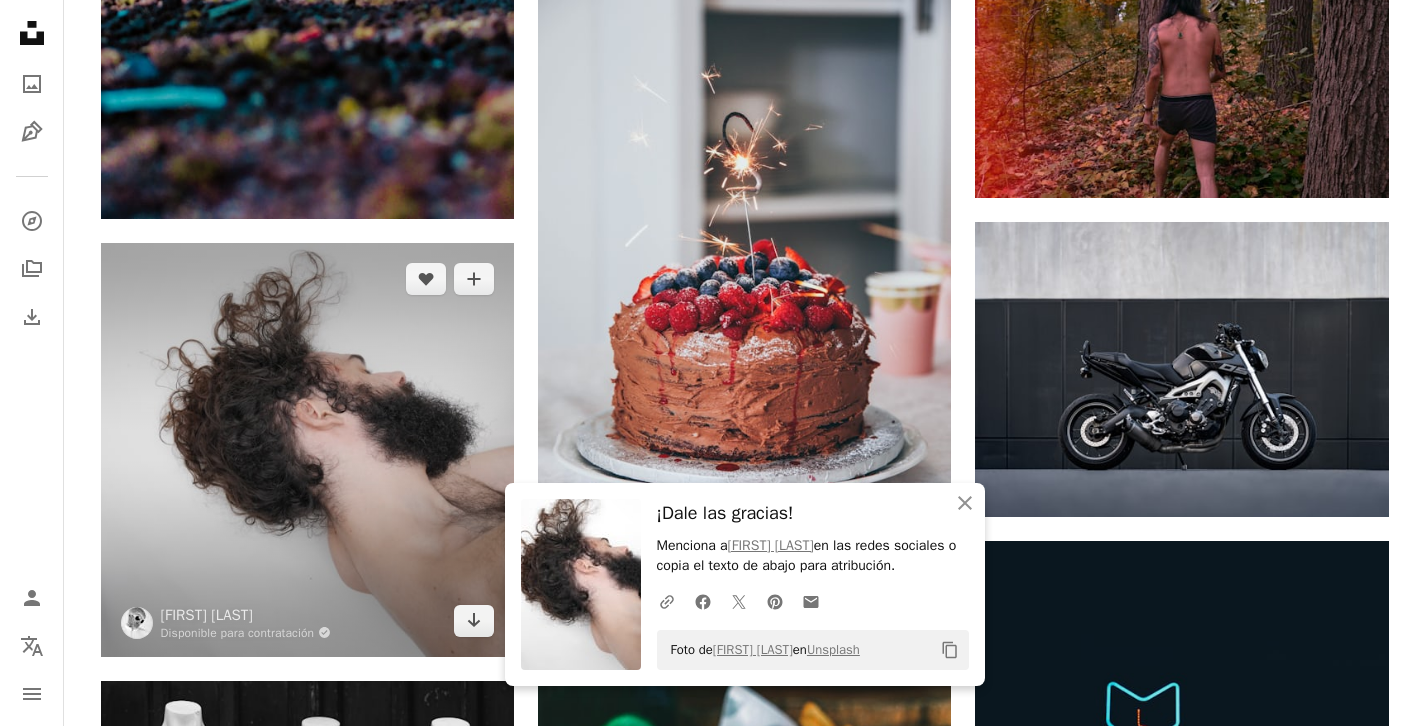 click at bounding box center [307, 449] 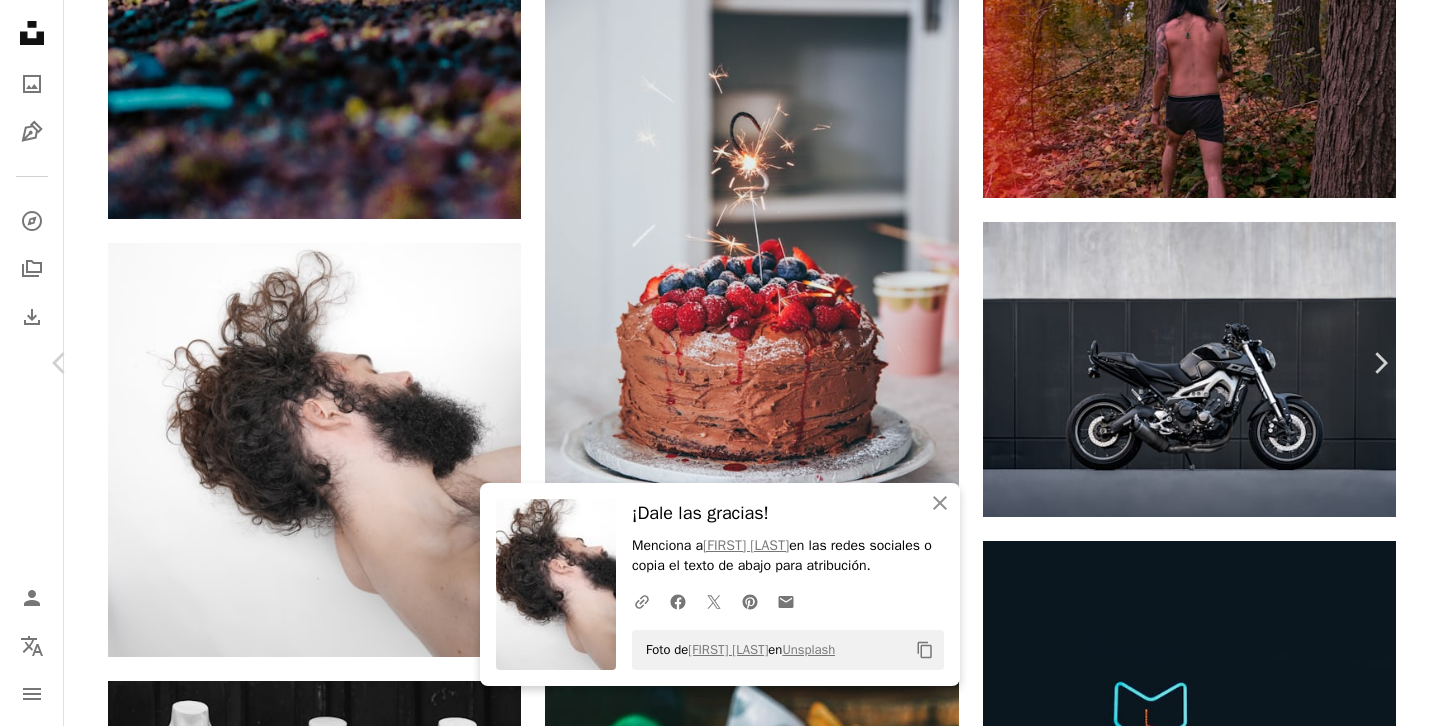 click on "Zoom in" at bounding box center [712, 3181] 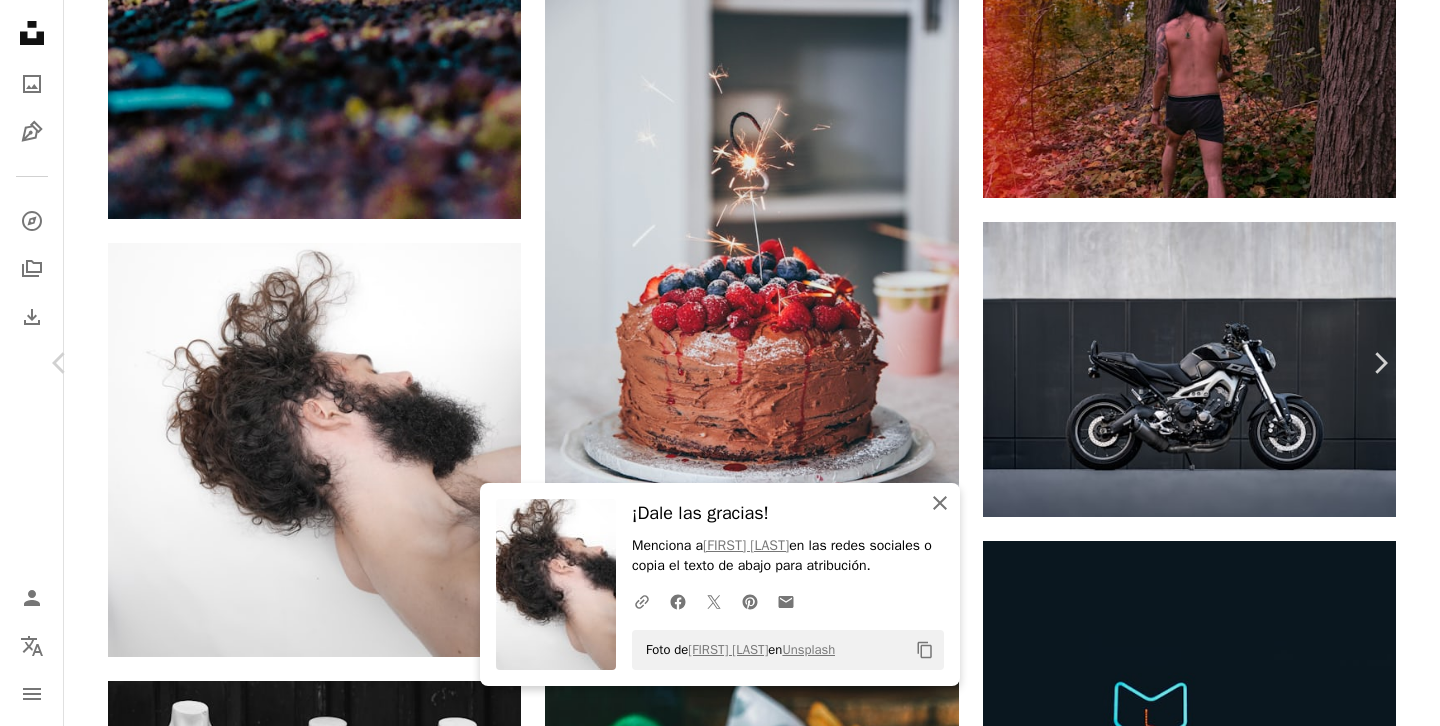 drag, startPoint x: 941, startPoint y: 501, endPoint x: 996, endPoint y: 362, distance: 149.48578 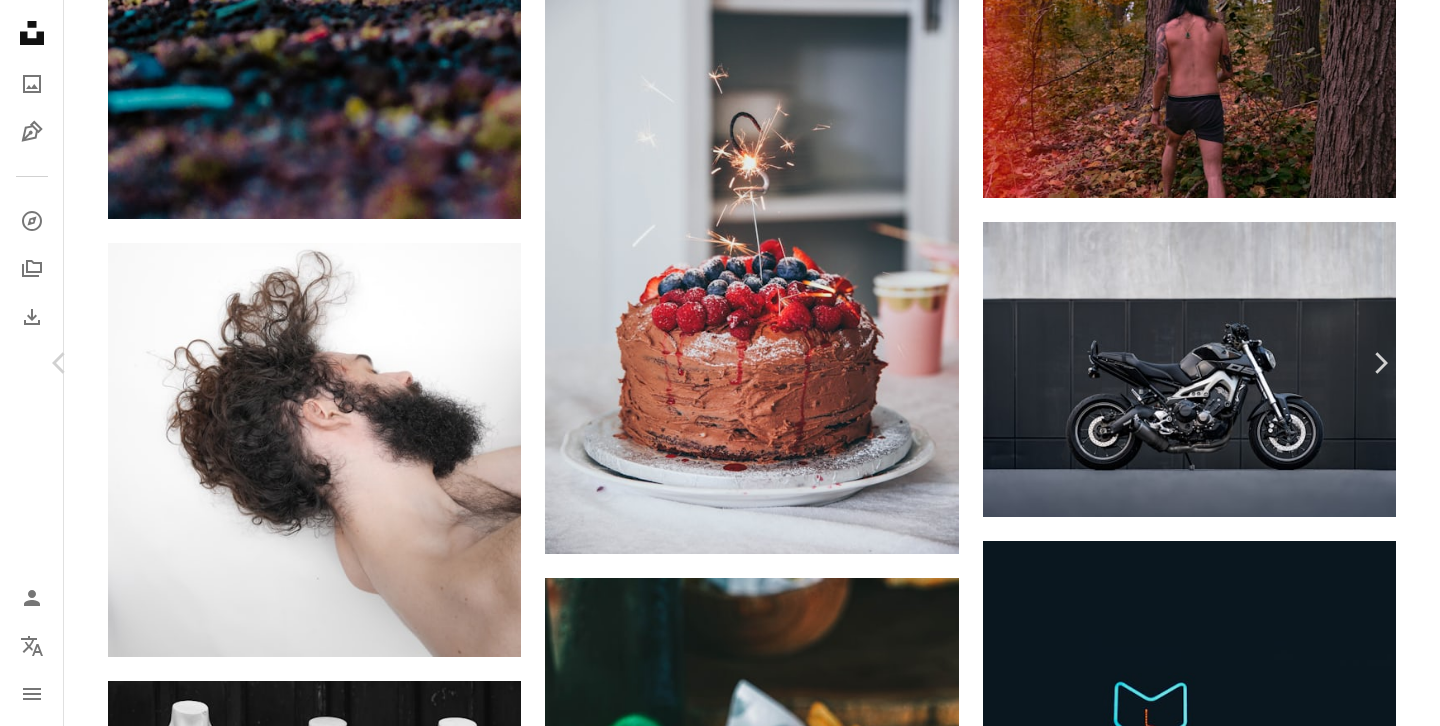 click on "[FIRST] [LAST]" at bounding box center (720, -9459) 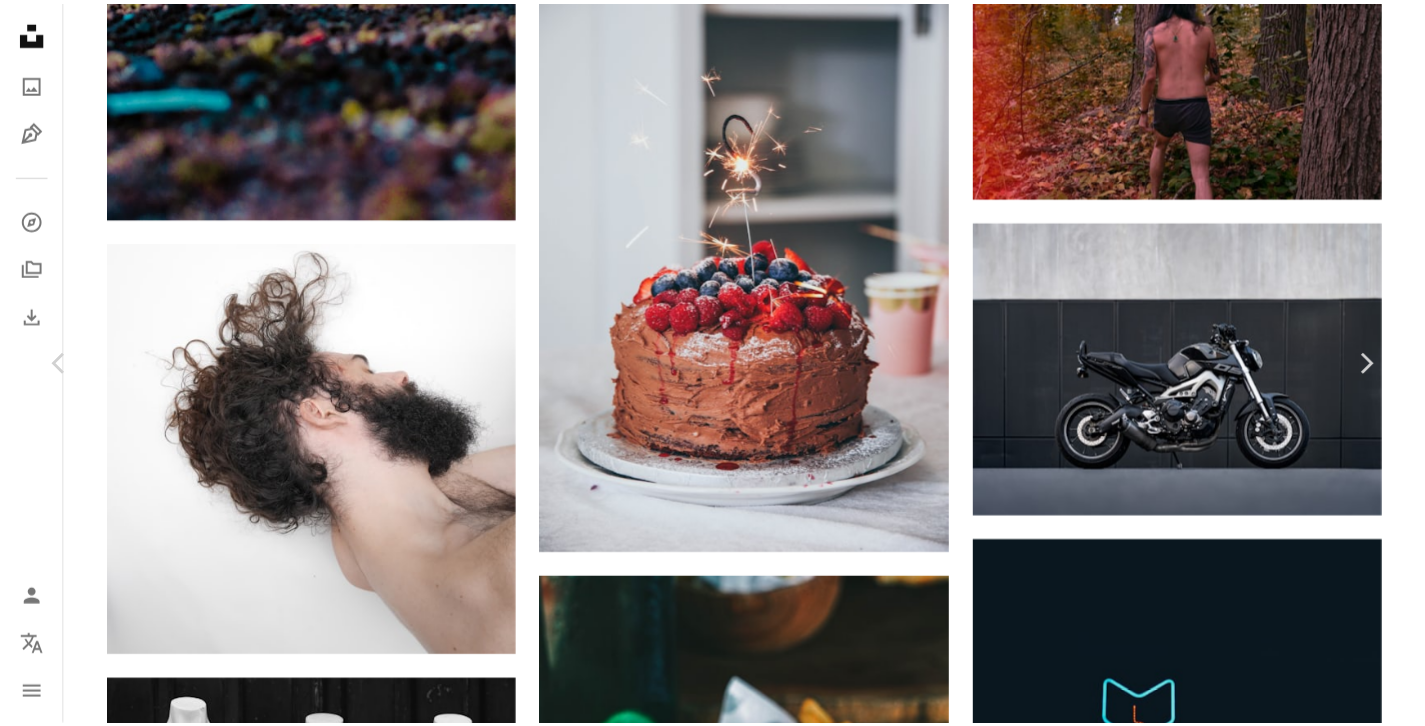 scroll, scrollTop: 213, scrollLeft: 0, axis: vertical 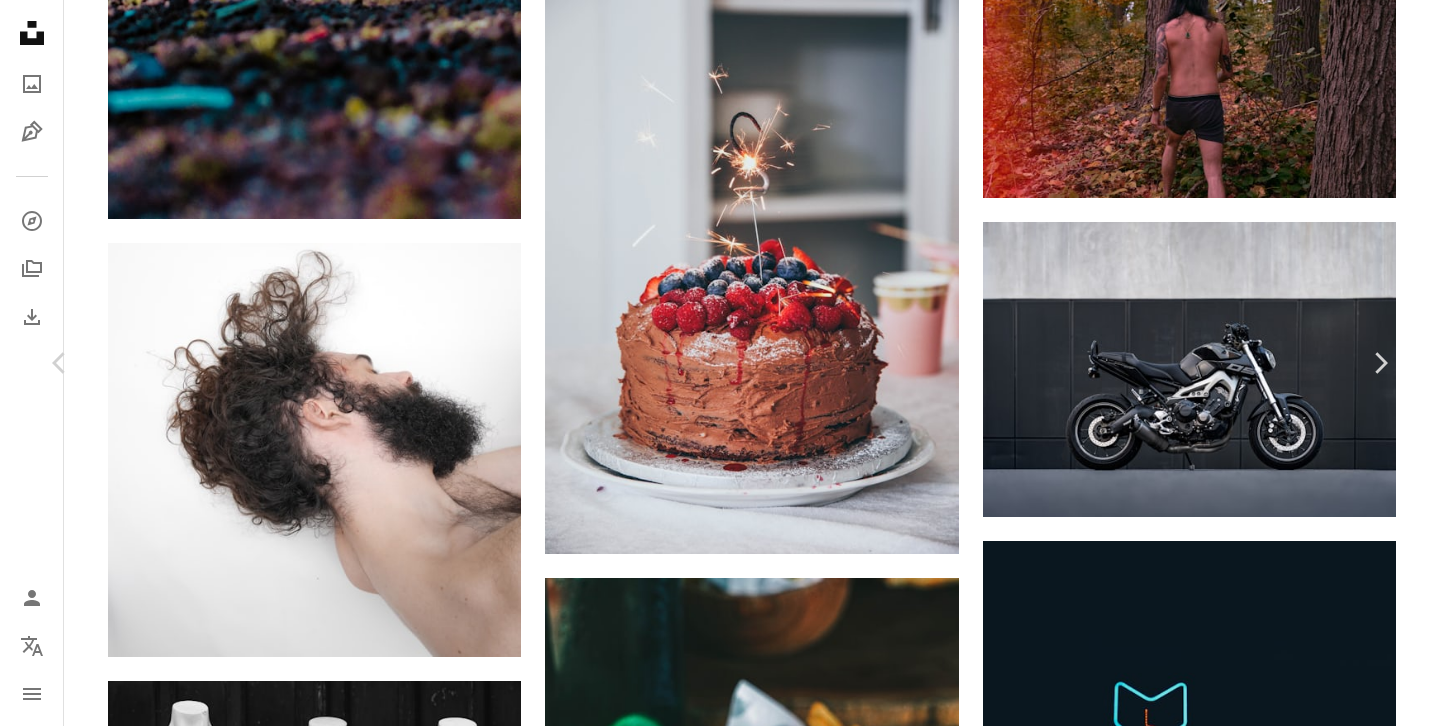 click on "An X shape" at bounding box center [20, 20] 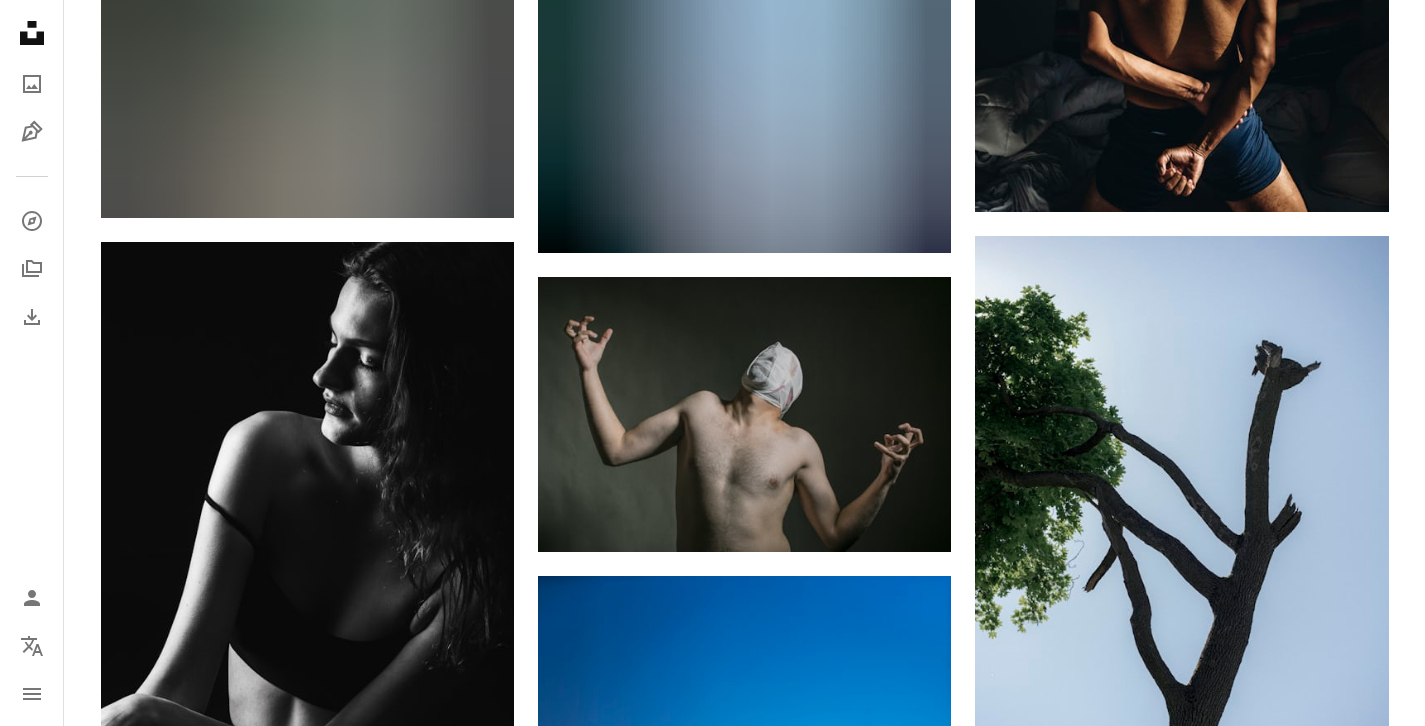 scroll, scrollTop: 23467, scrollLeft: 0, axis: vertical 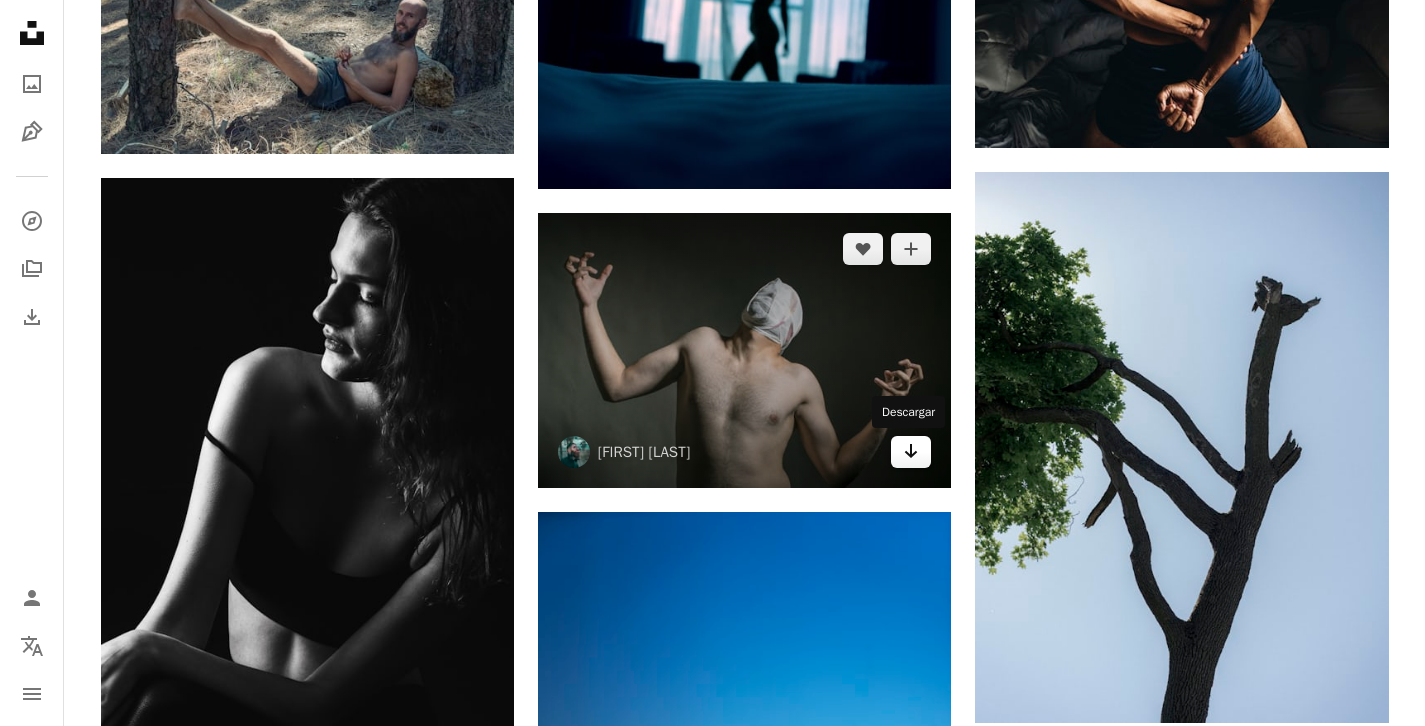 click on "Arrow pointing down" 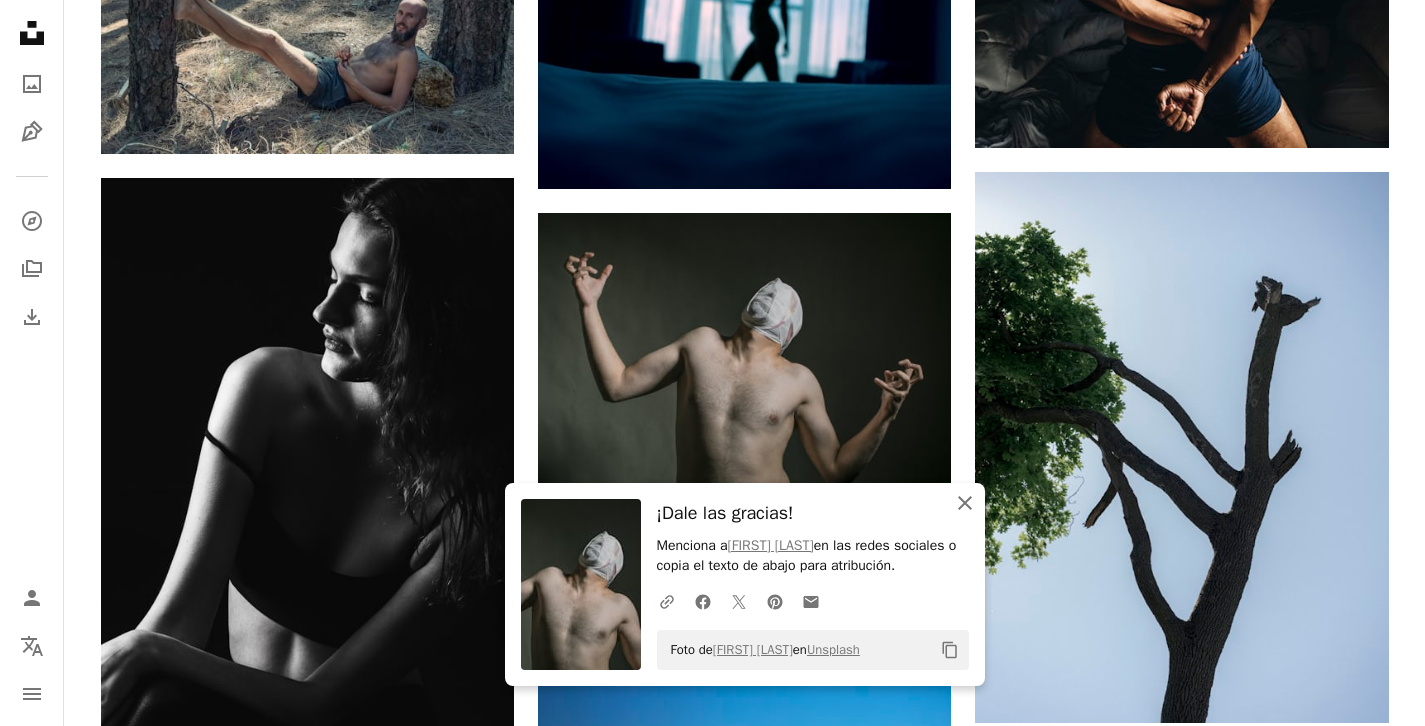 click 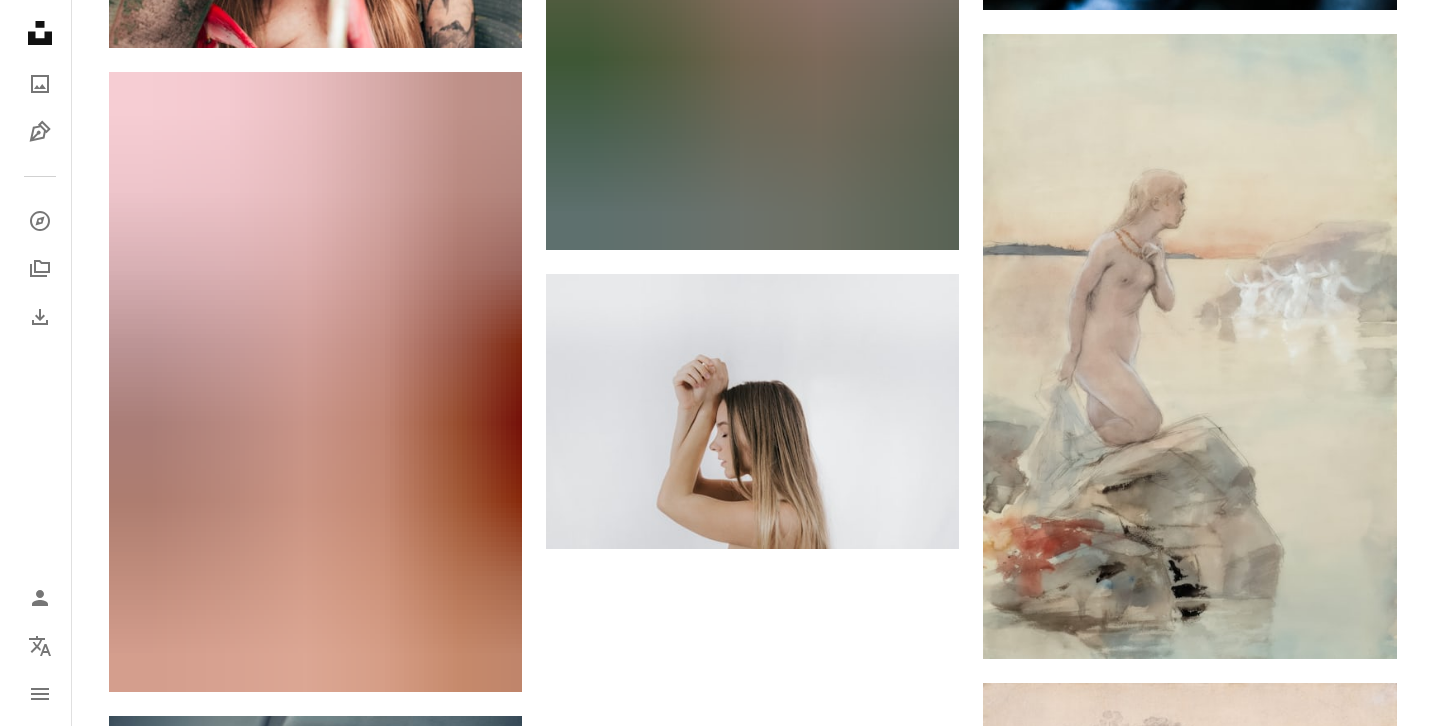 scroll, scrollTop: 33519, scrollLeft: 0, axis: vertical 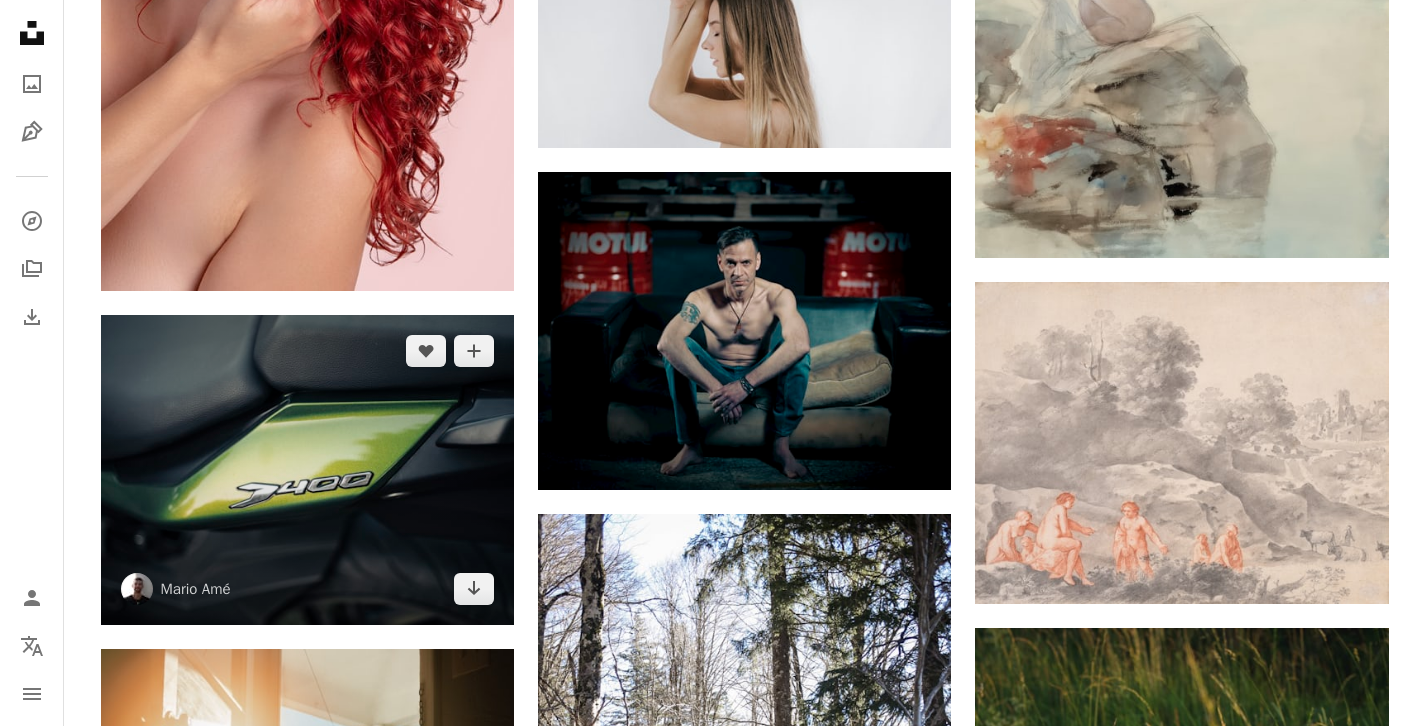 click at bounding box center (307, 470) 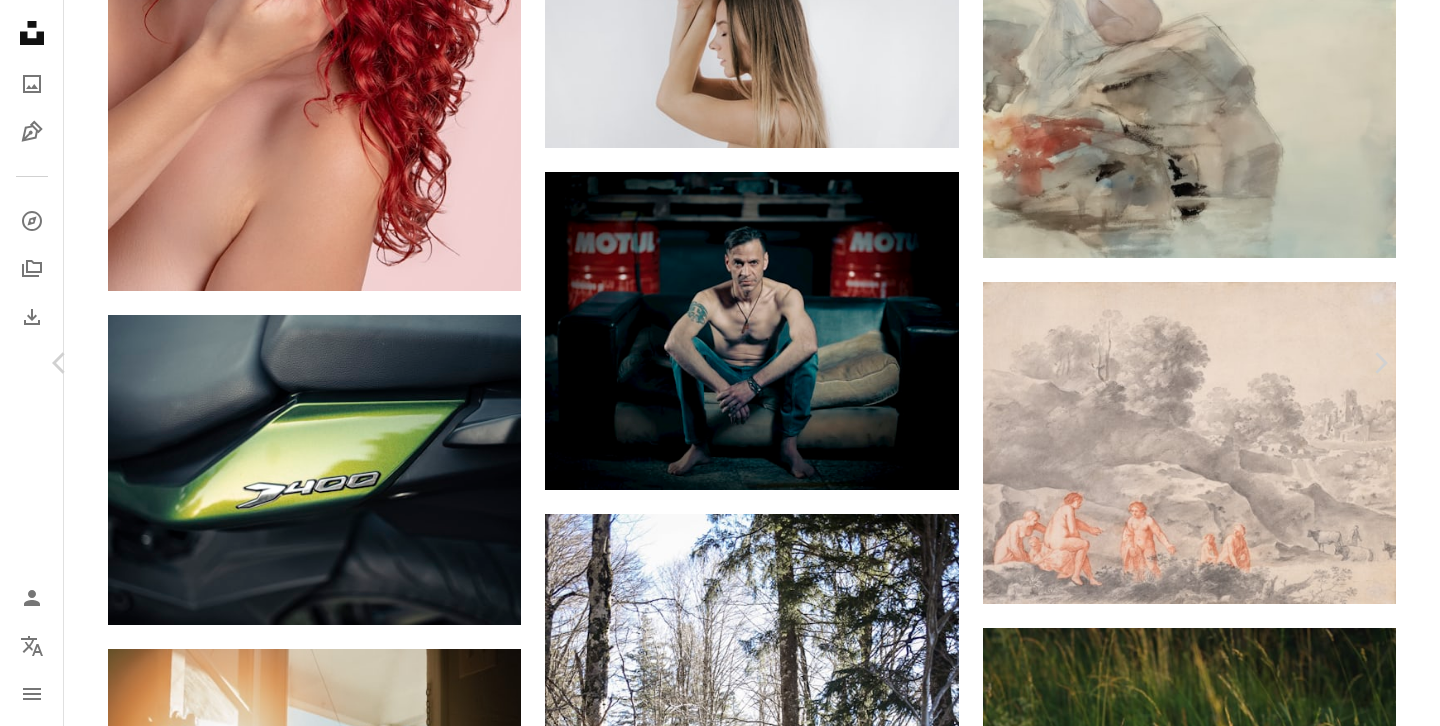 scroll, scrollTop: 233, scrollLeft: 0, axis: vertical 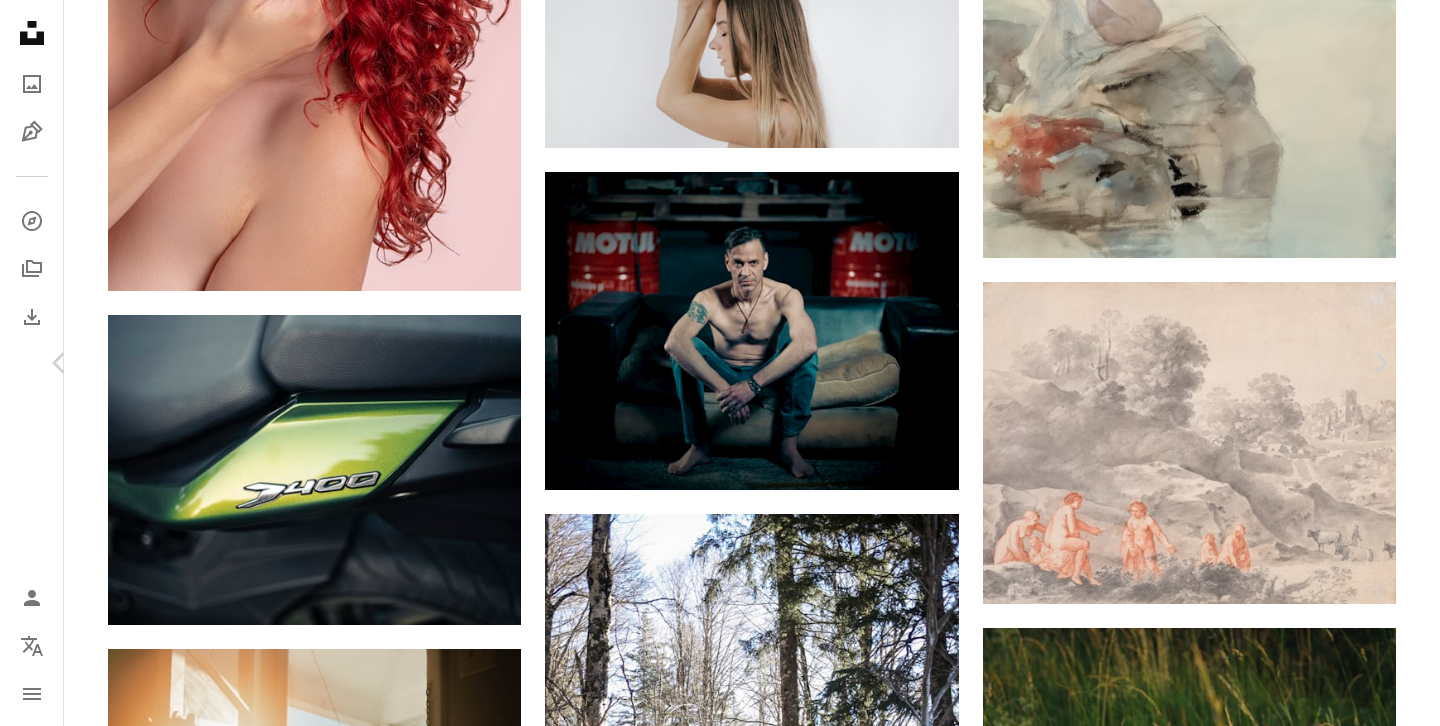 click on "desnudo" at bounding box center [181, 4916] 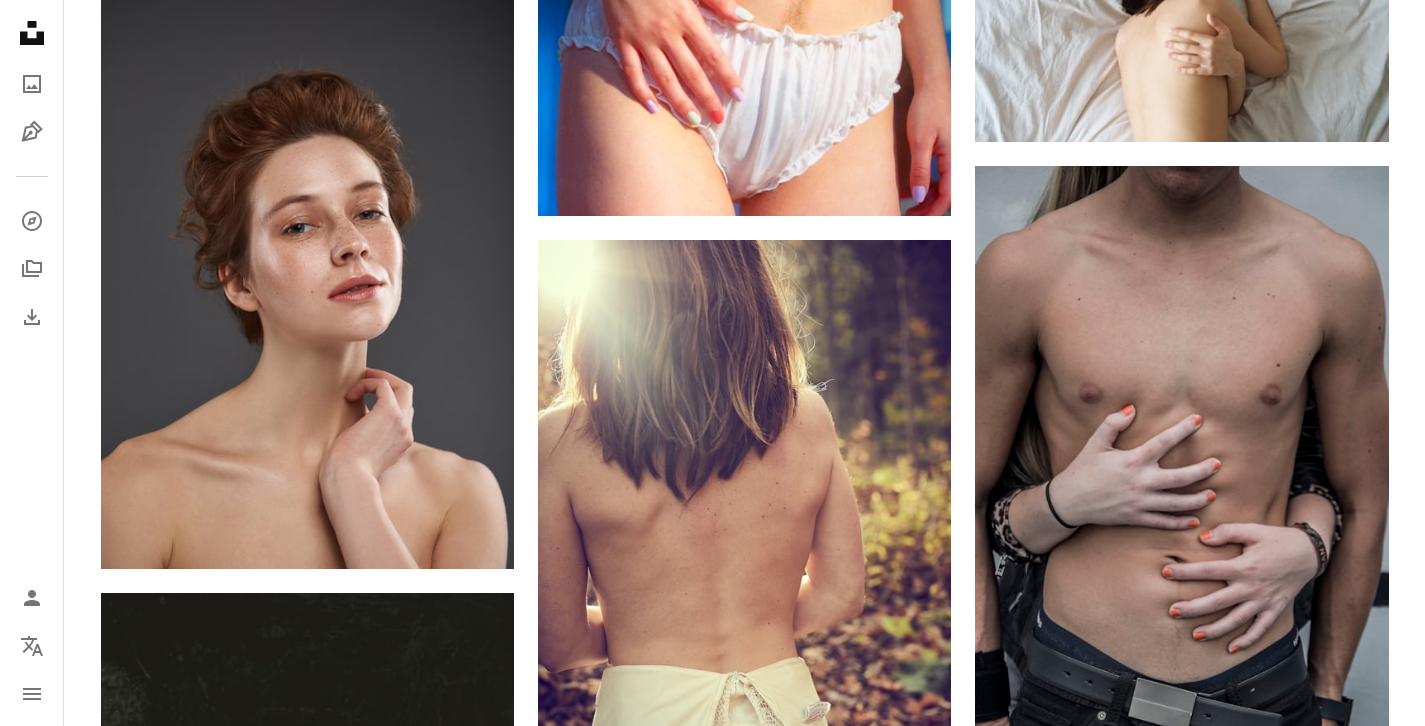 scroll, scrollTop: 1201, scrollLeft: 0, axis: vertical 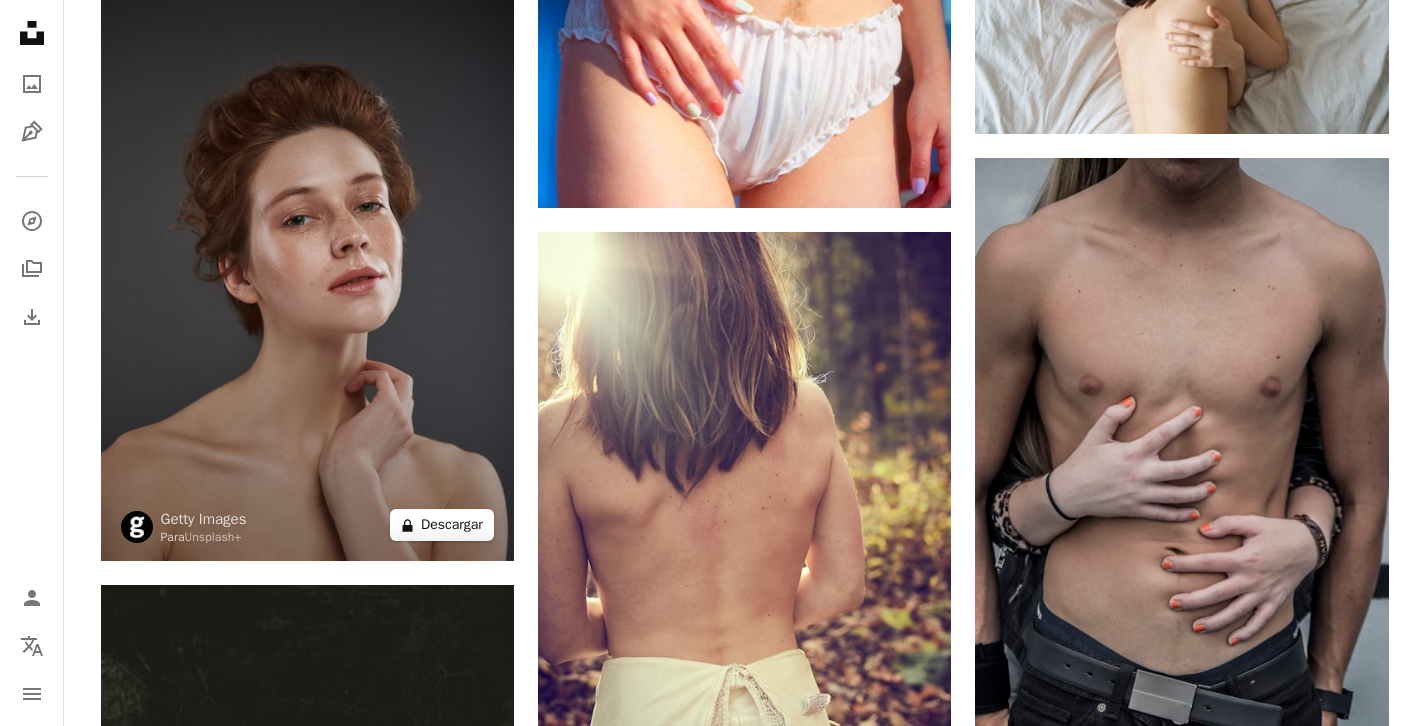 click on "A lock Descargar" at bounding box center (442, 525) 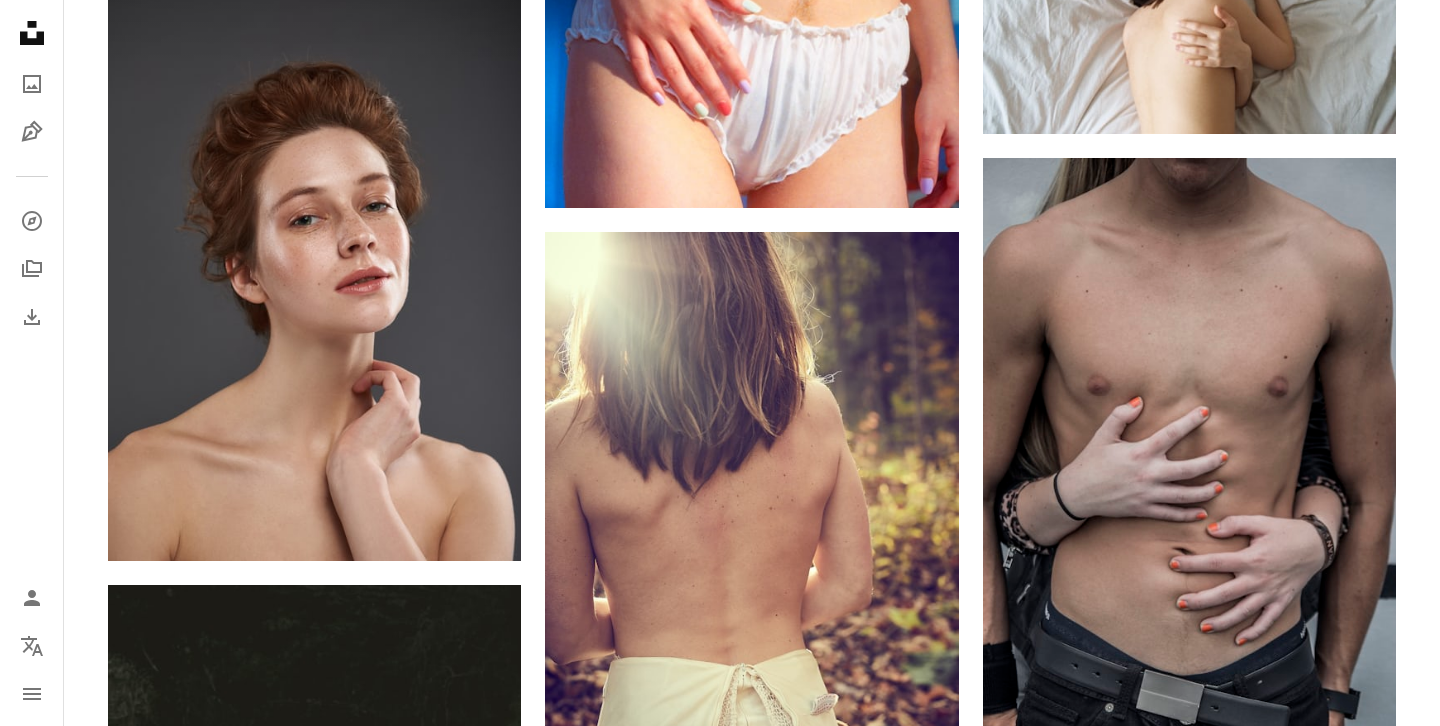 click on "An X shape Imágenes premium, listas para usar. Obtén acceso ilimitado. A plus sign Contenido solo para miembros añadido mensualmente A plus sign Descargas ilimitadas libres de derechos A plus sign Ilustraciones  Nuevo A plus sign Protecciones legales mejoradas anualmente 66 %  de descuento mensualmente 12 $   4 $ USD al mes * Obtener  Unsplash+ *Cuando se paga anualmente, se factura por adelantado  48 $ Más los impuestos aplicables. Se renueva automáticamente. Cancela cuando quieras." at bounding box center [720, 3328] 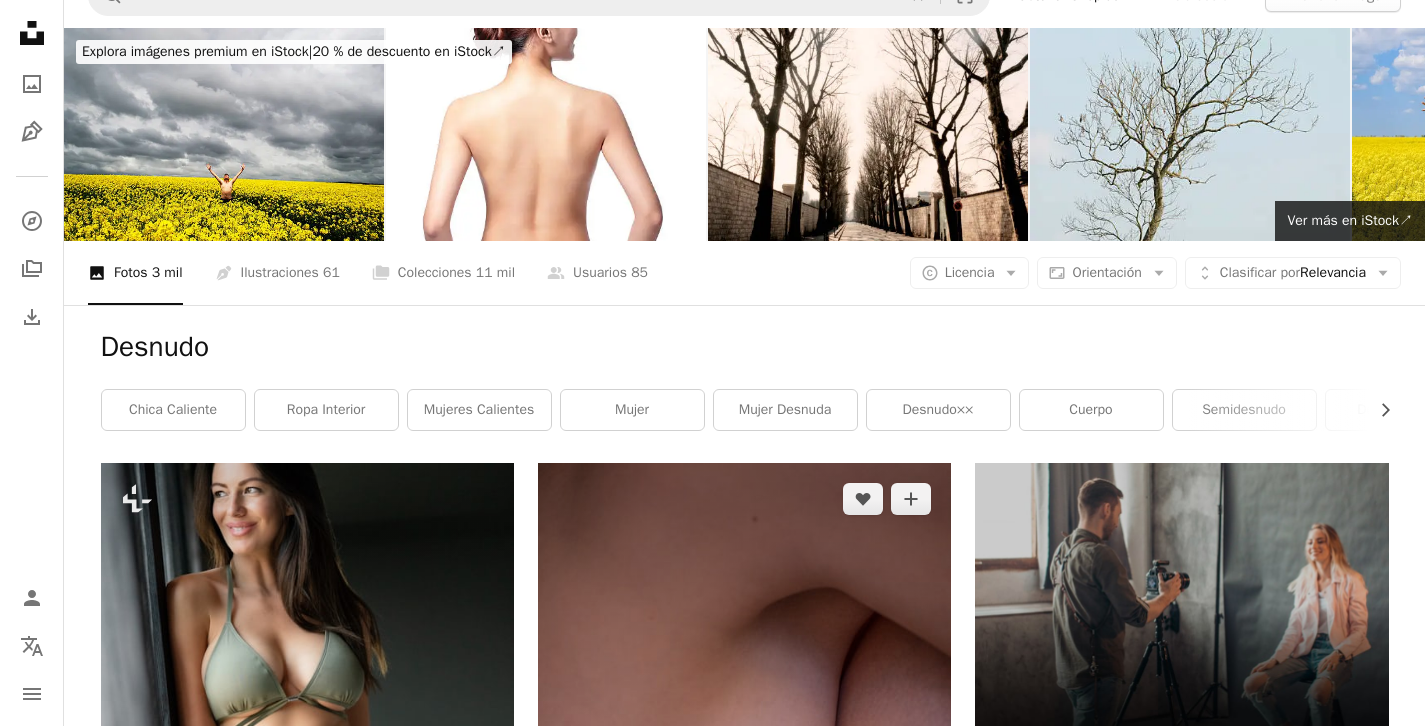 scroll, scrollTop: 0, scrollLeft: 0, axis: both 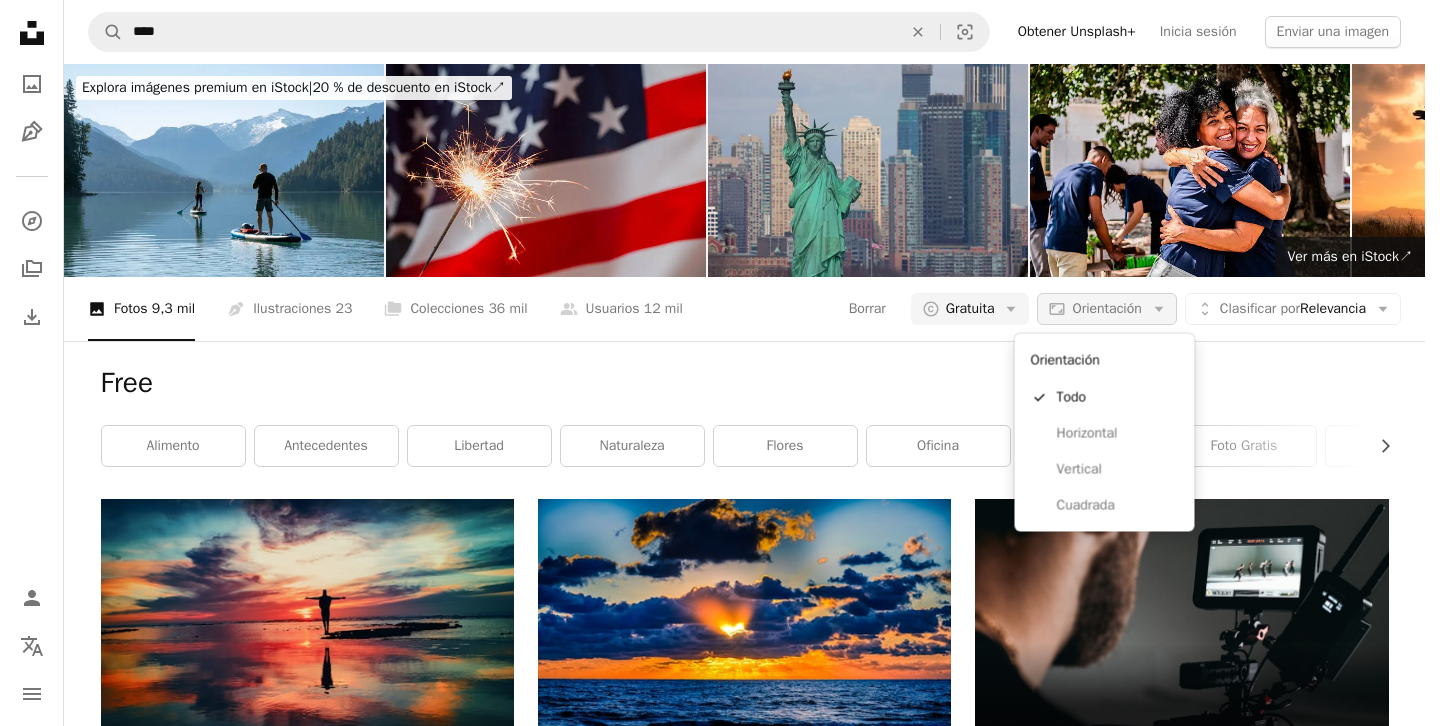 click on "Arrow down" 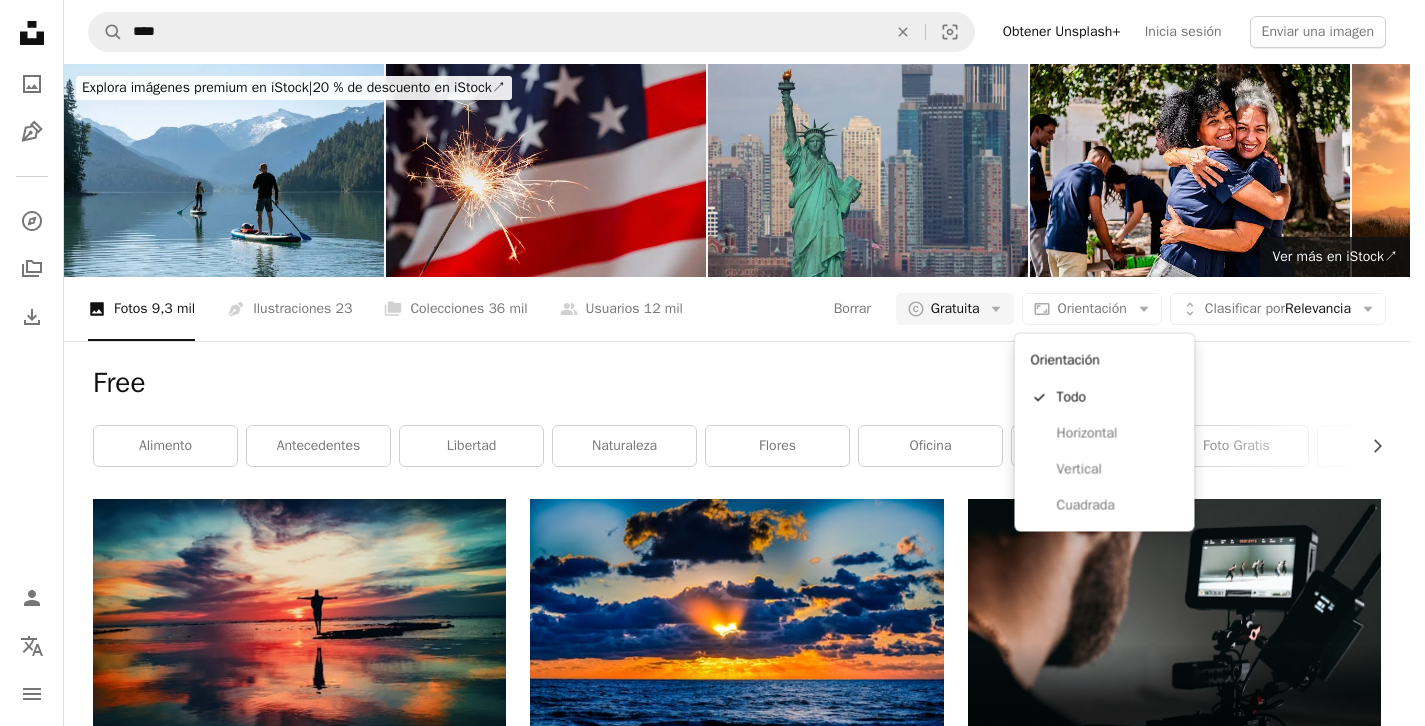 click on "[FIRST] [LAST]" at bounding box center [705, 363] 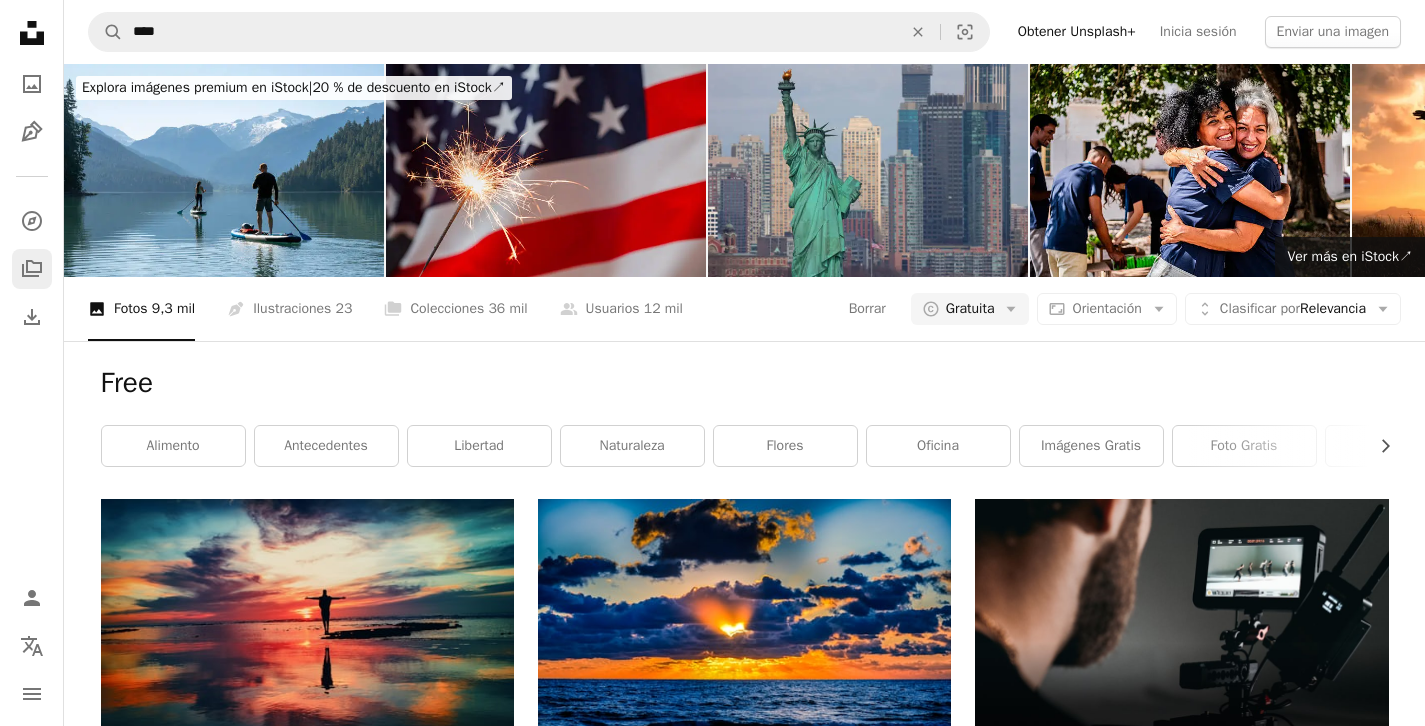 click on "A stack of folders" 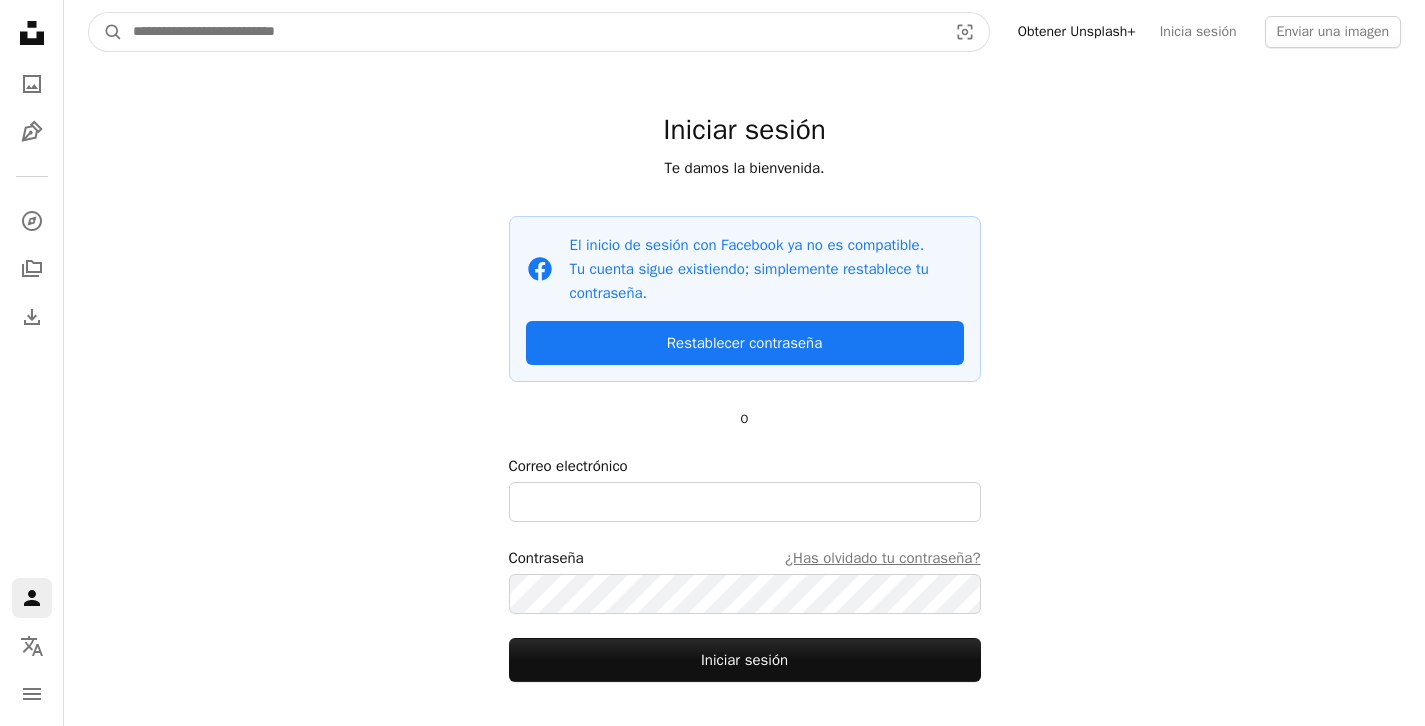 click at bounding box center (532, 32) 